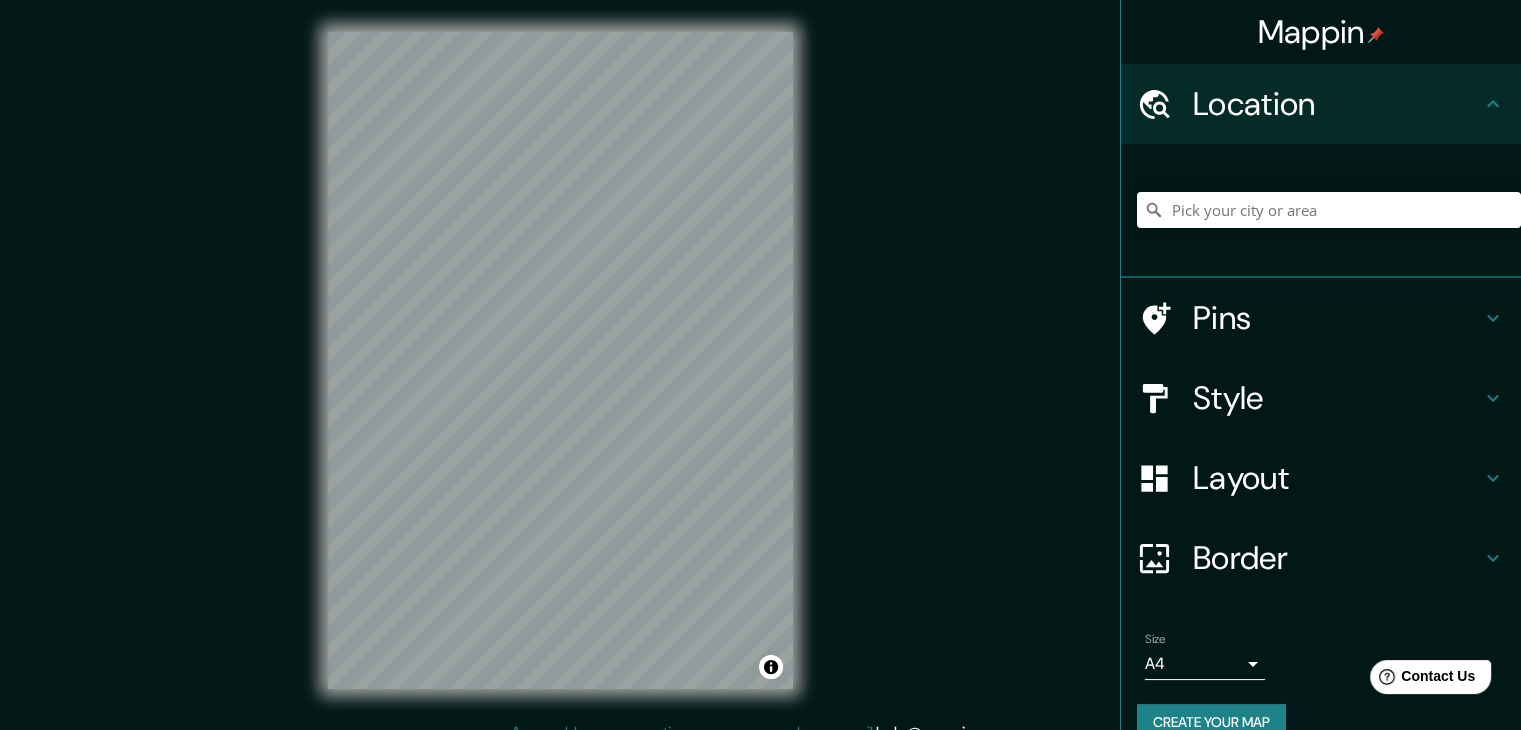 scroll, scrollTop: 0, scrollLeft: 0, axis: both 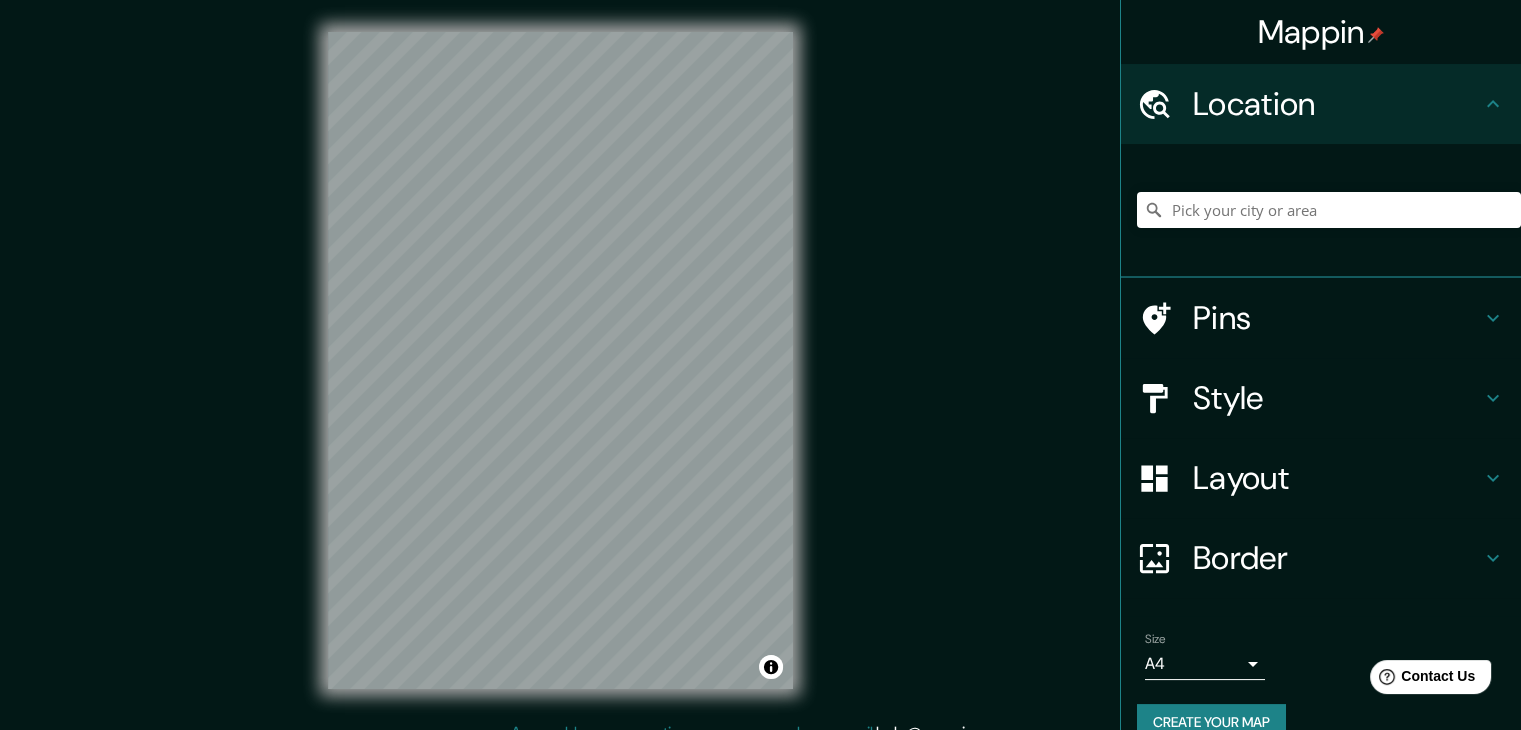 click at bounding box center [1329, 210] 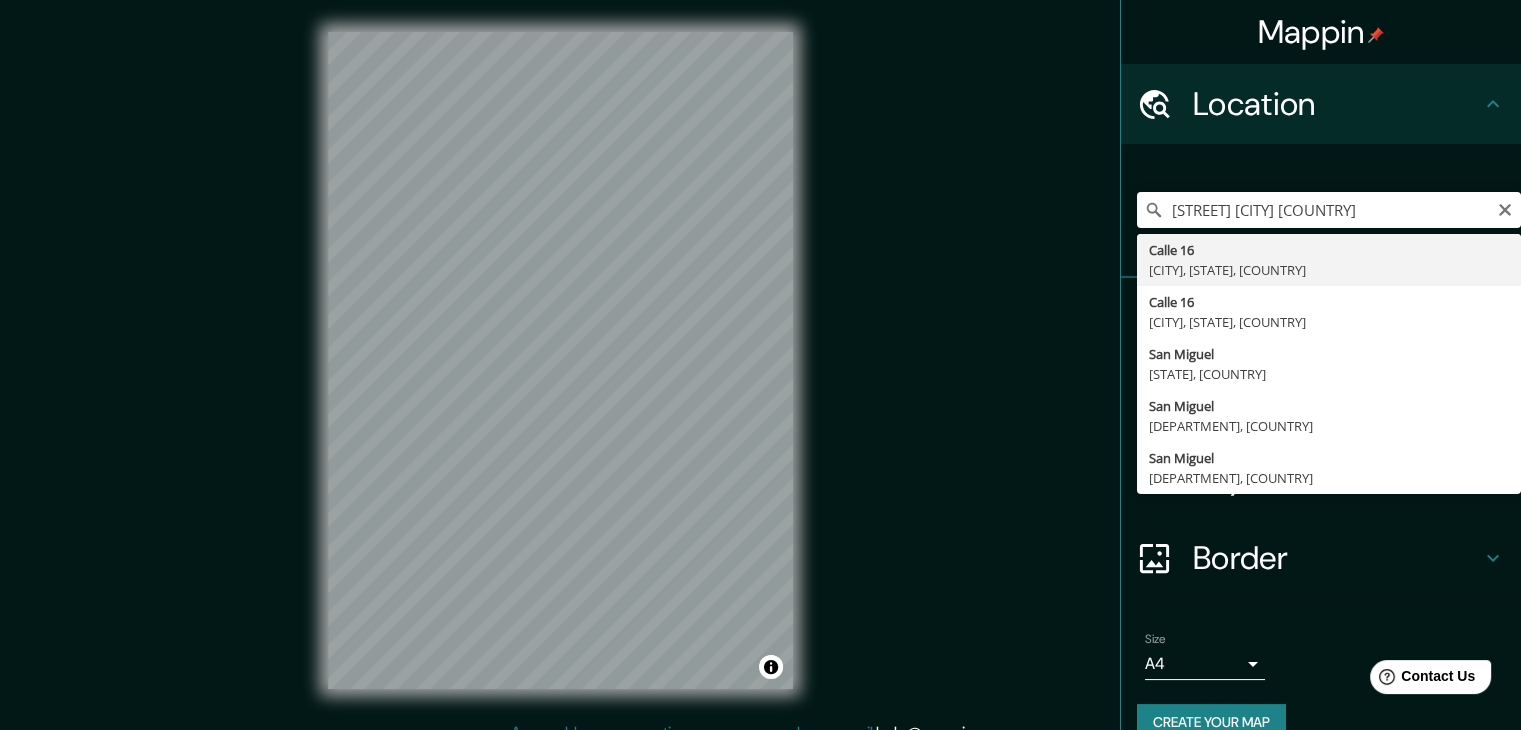 type on "[STREET], [CITY], [STATE], [COUNTRY]" 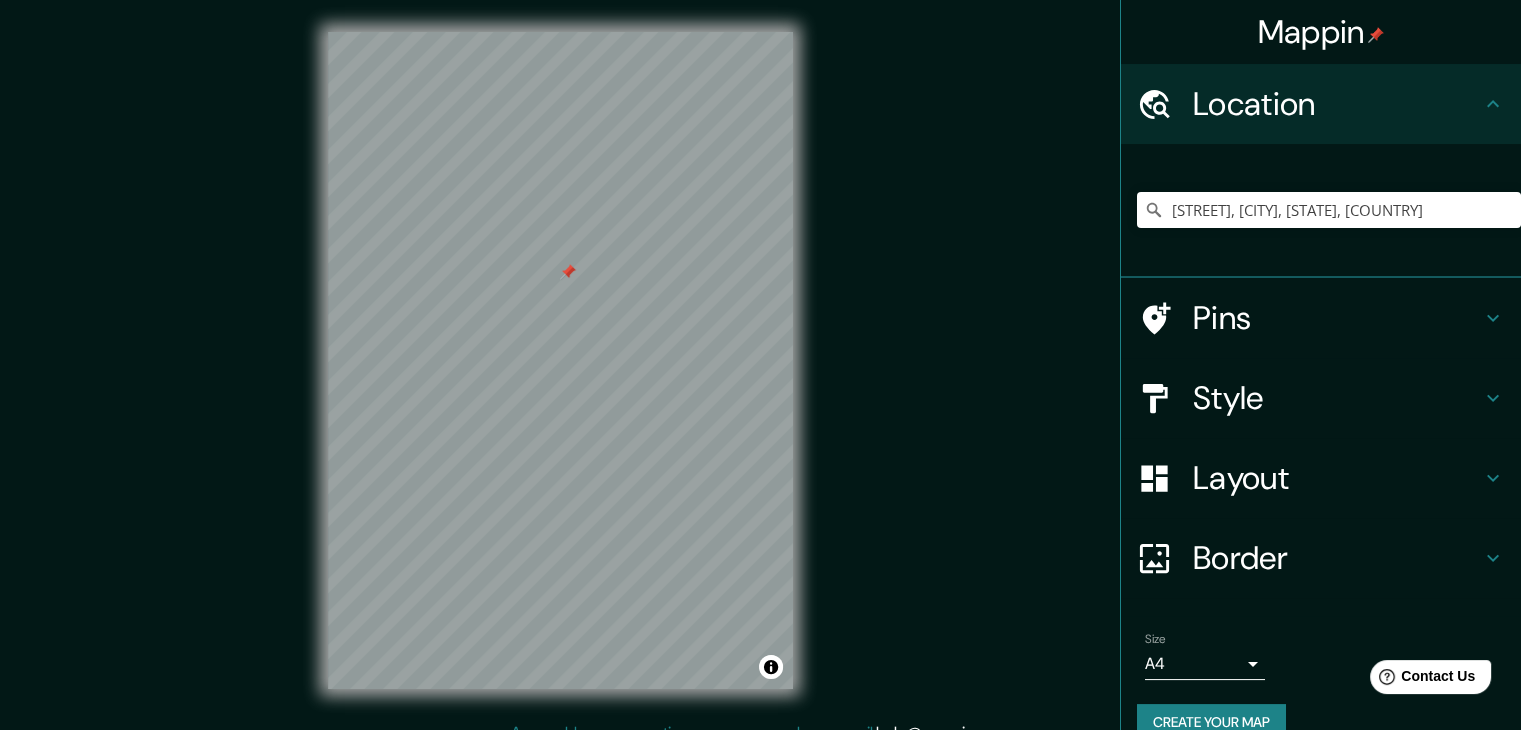 click on "Style" at bounding box center (1337, 398) 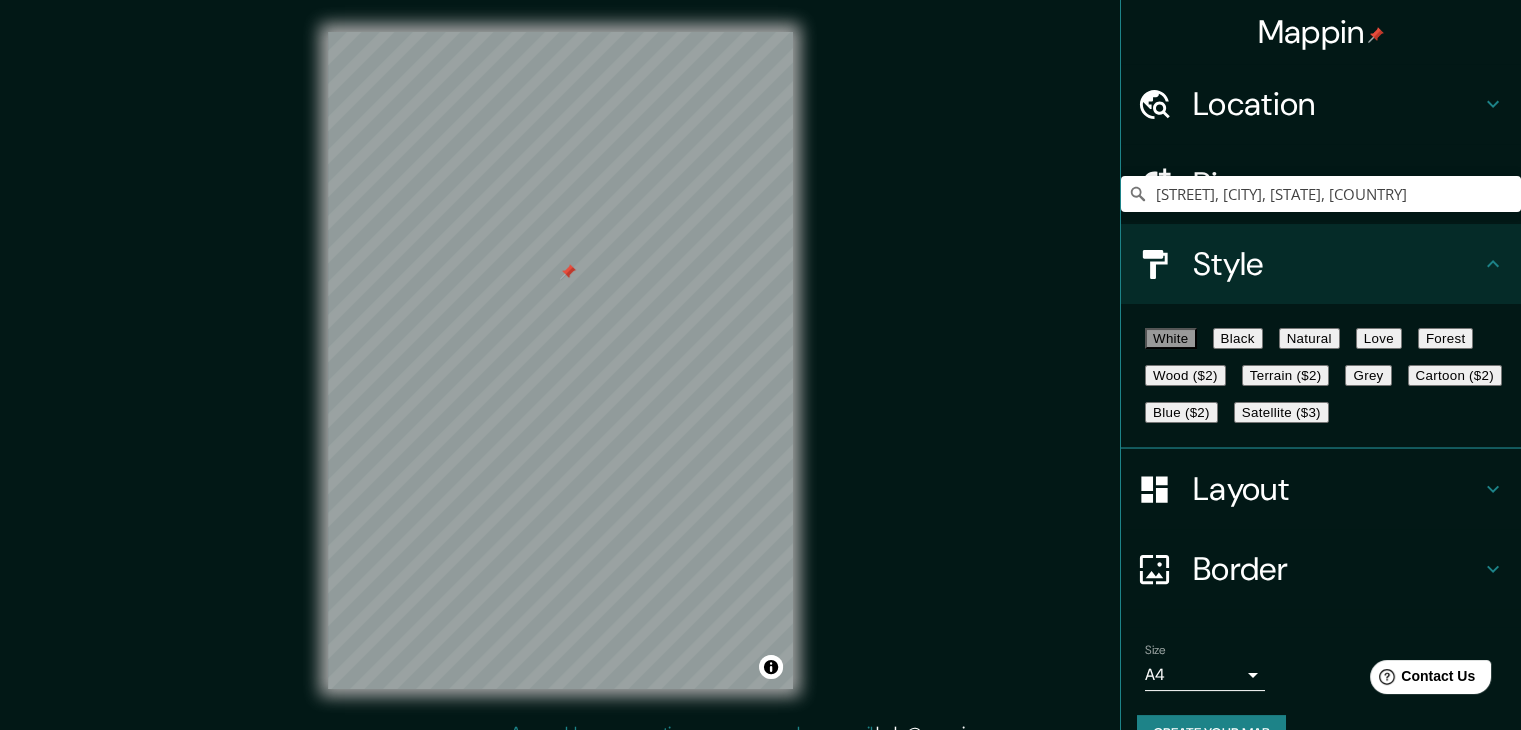 click on "Black" at bounding box center (1238, 338) 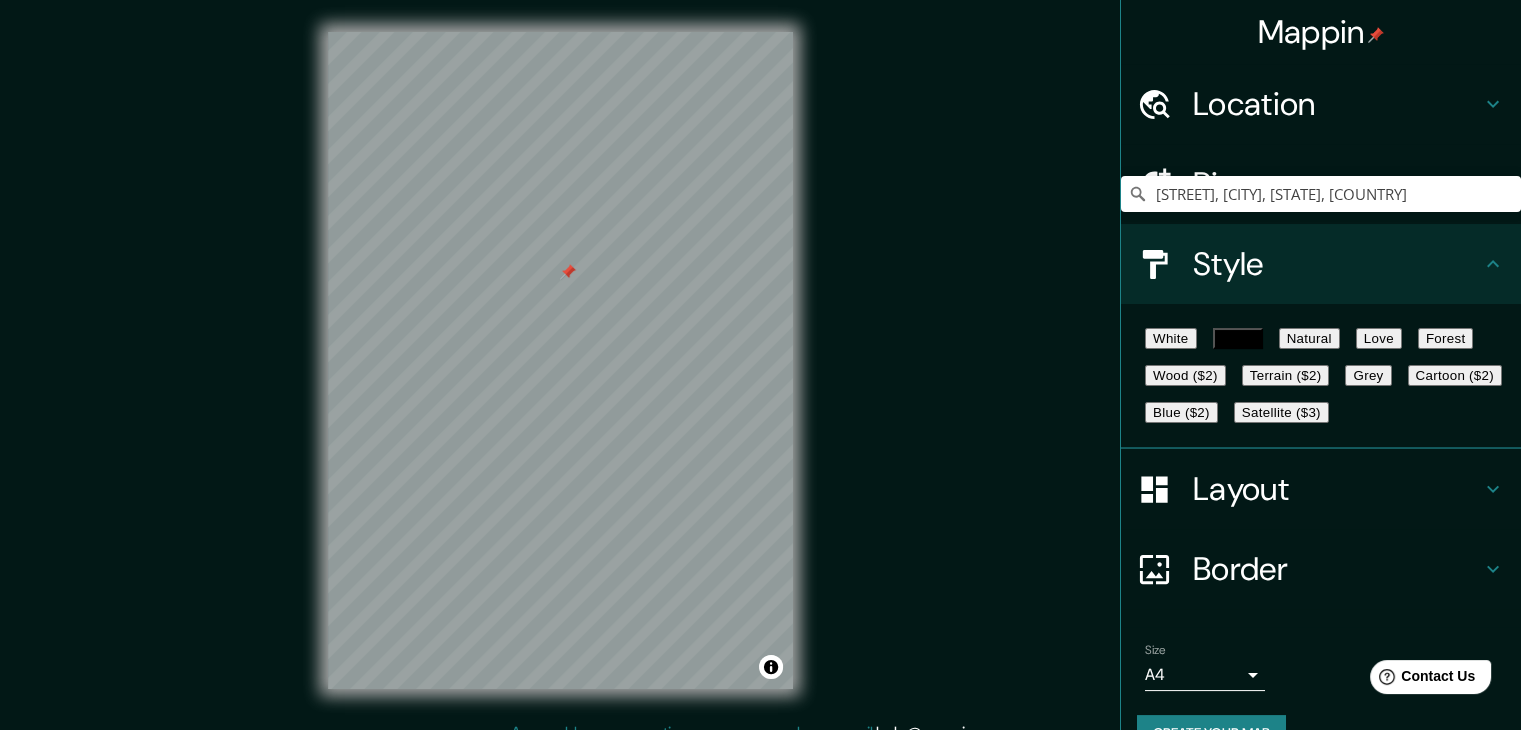click on "White" at bounding box center (1171, 338) 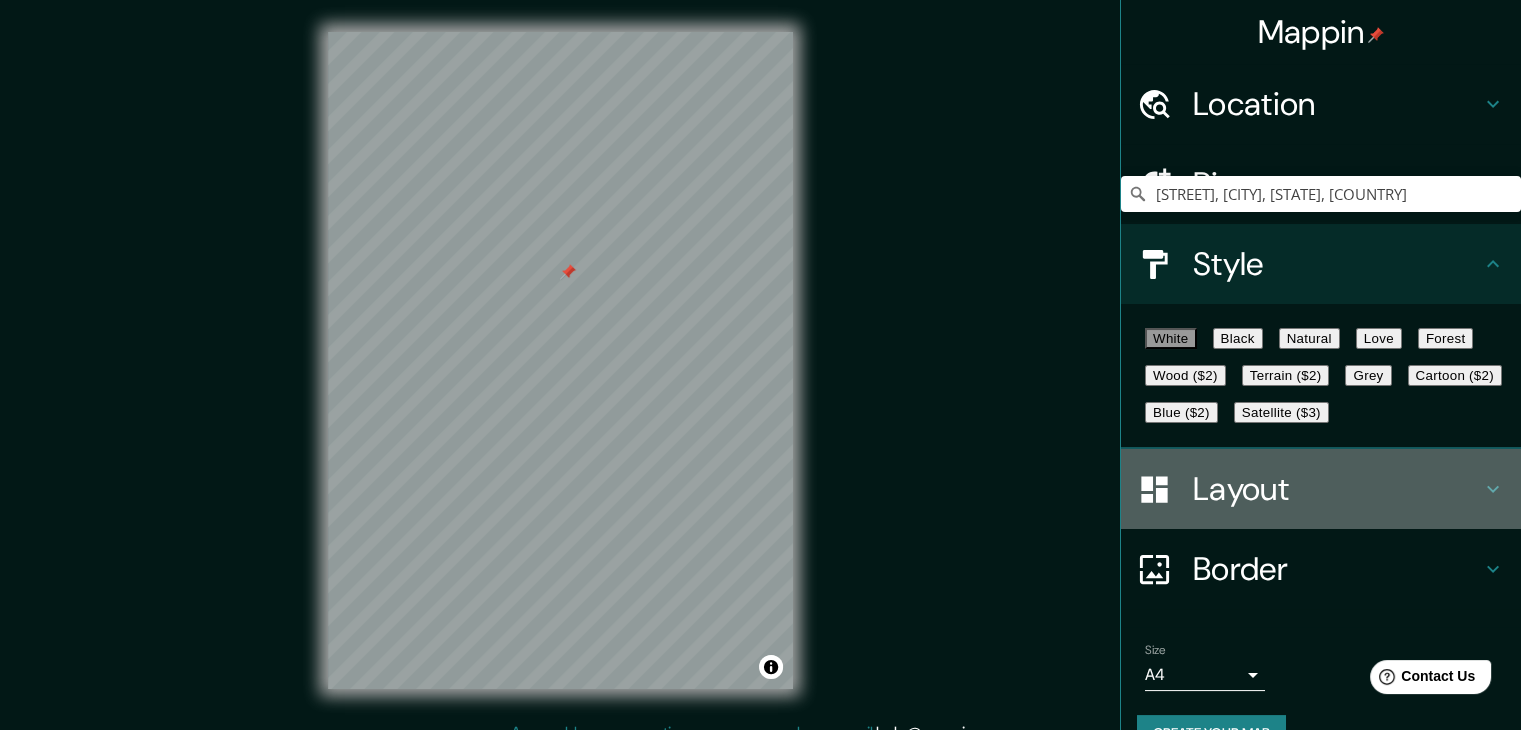 click on "Layout" at bounding box center [1337, 489] 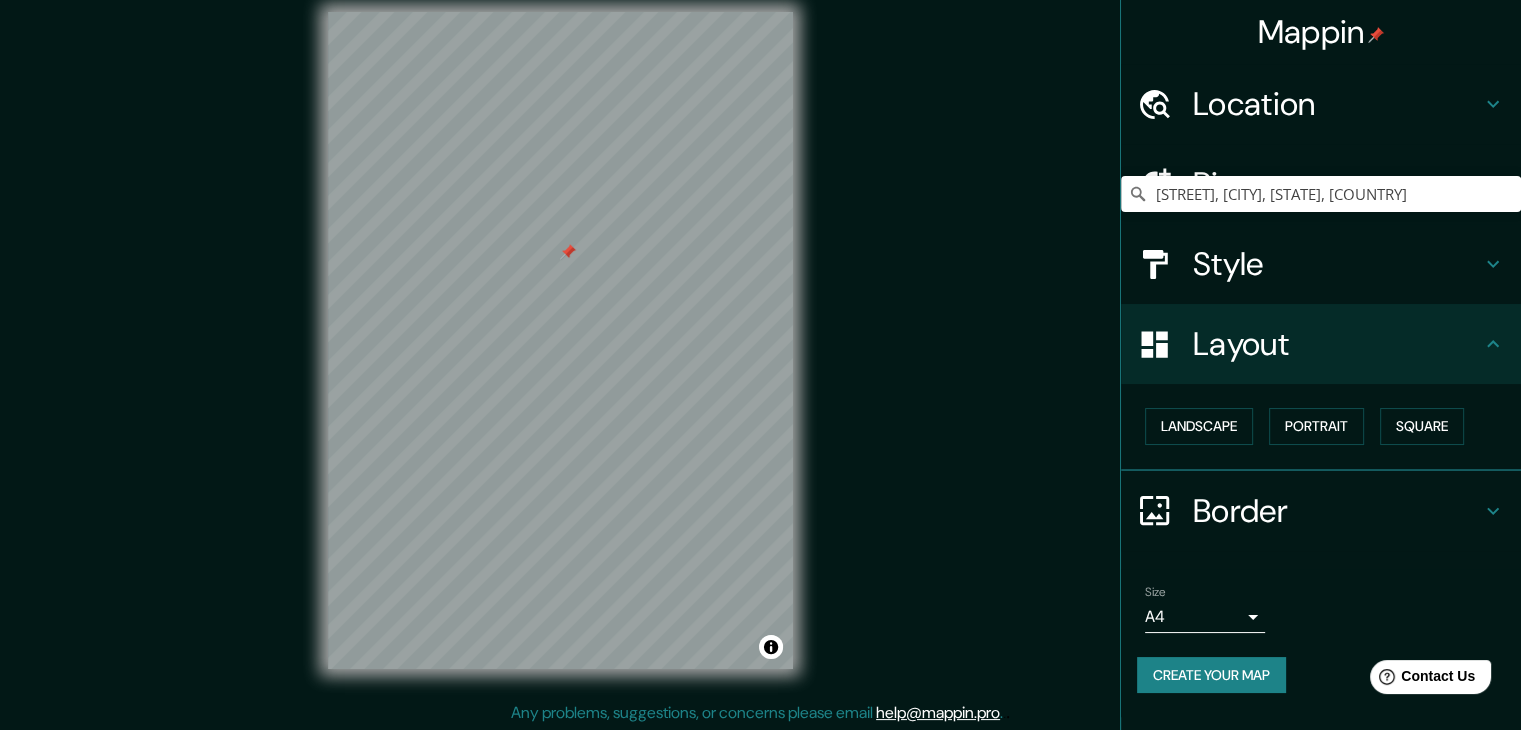 scroll, scrollTop: 23, scrollLeft: 0, axis: vertical 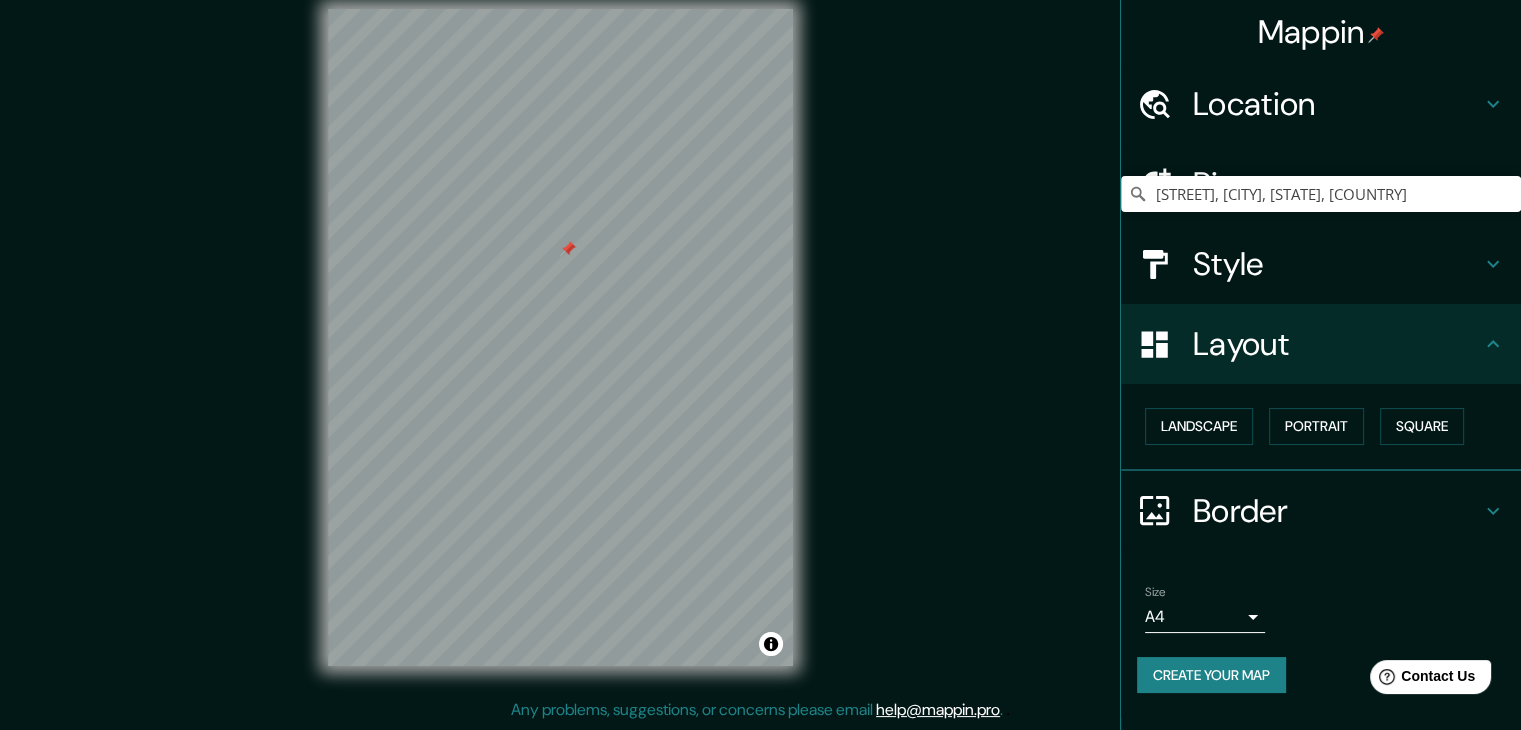 click on "Create your map" at bounding box center [1211, 675] 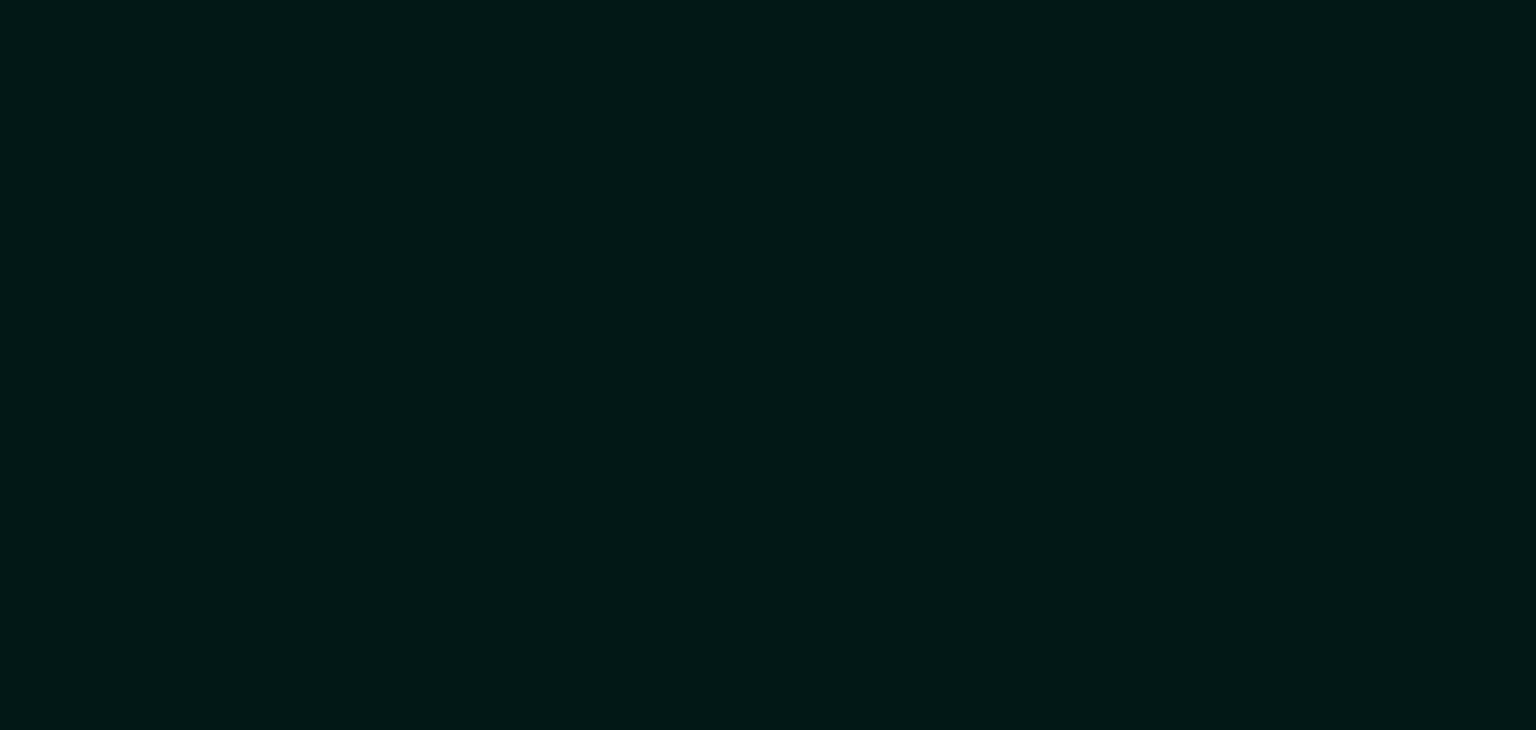 scroll, scrollTop: 0, scrollLeft: 0, axis: both 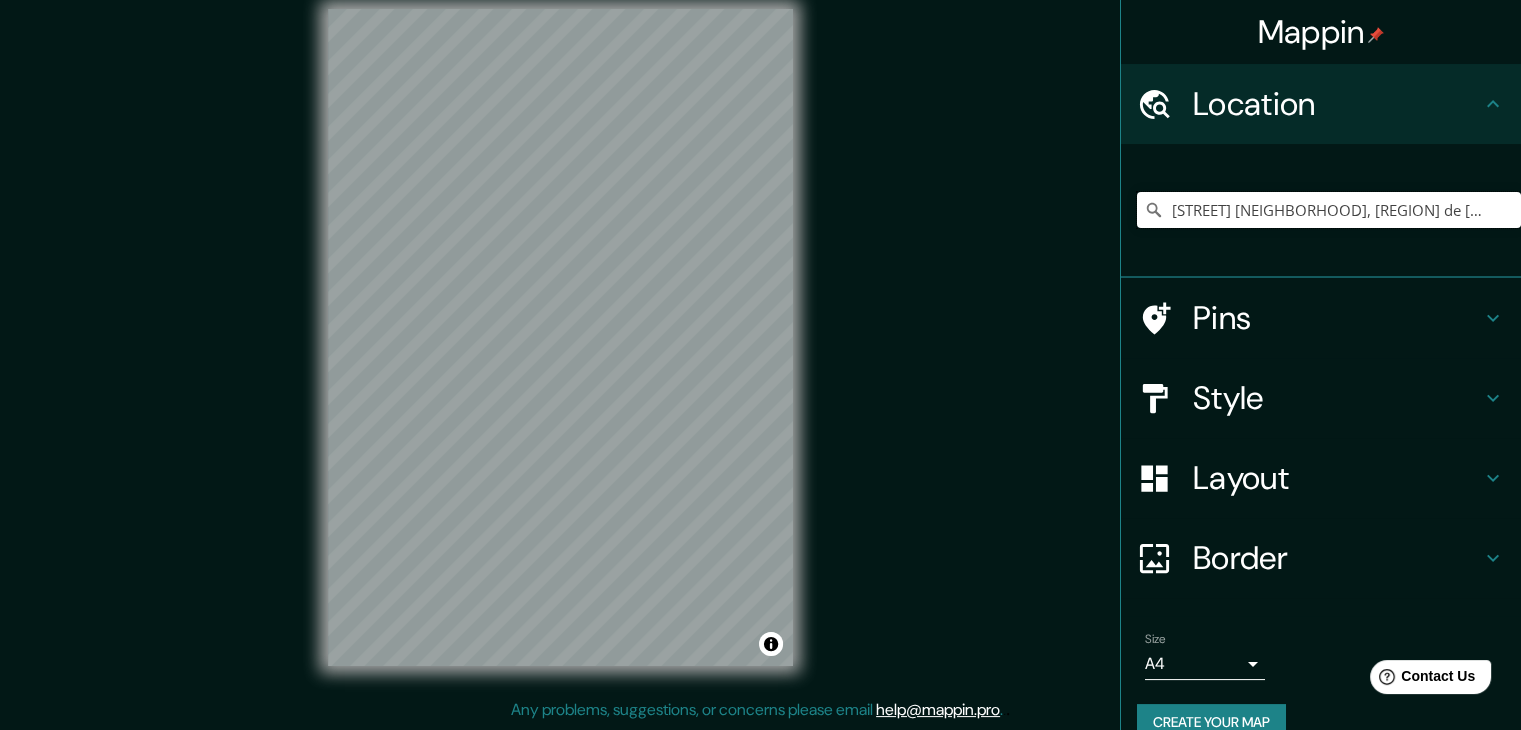 click on "[STREET] [NEIGHBORHOOD], [REGION] de [CITY], [COUNTRY]" at bounding box center (1329, 210) 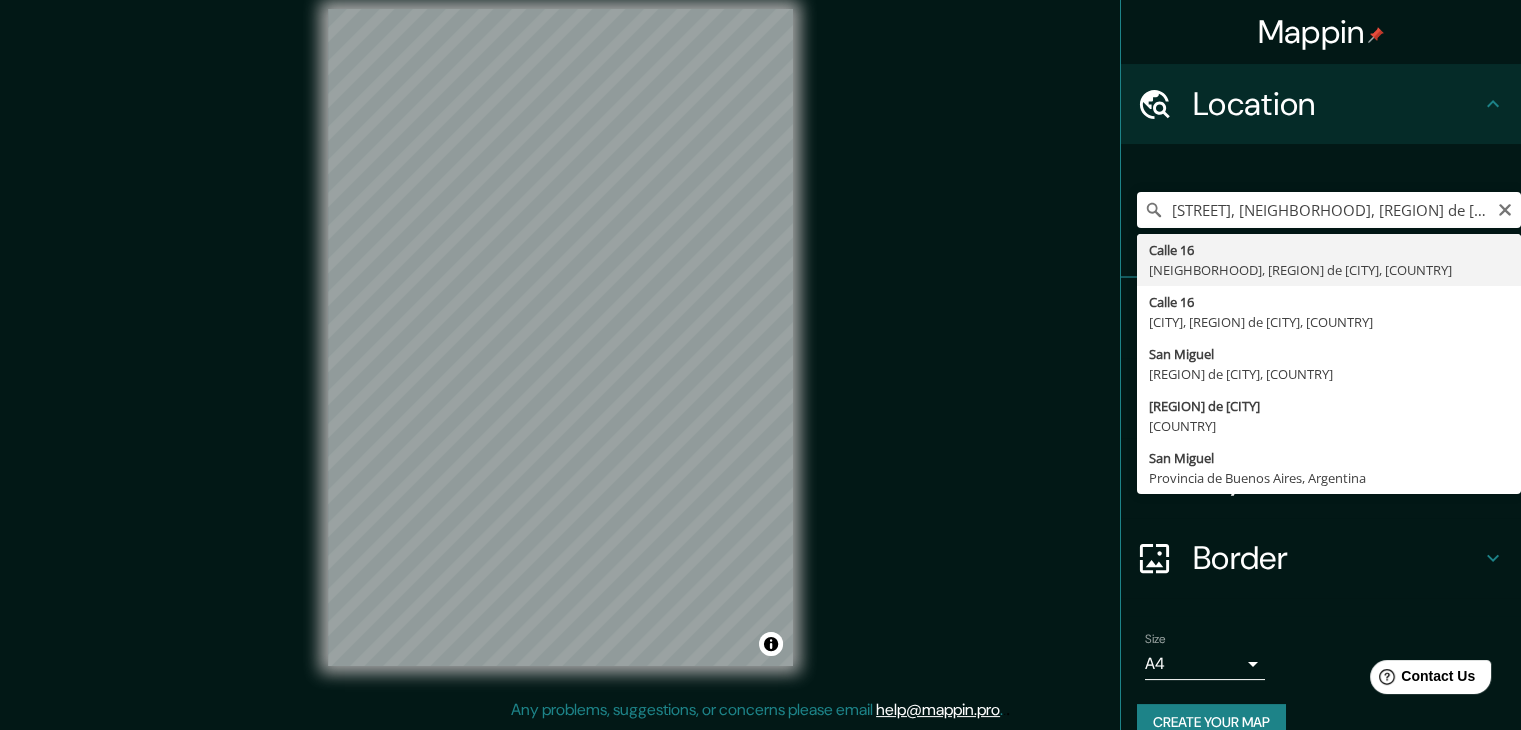 type on "[STREET] [NEIGHBORHOOD], [REGION] de [CITY], [COUNTRY]" 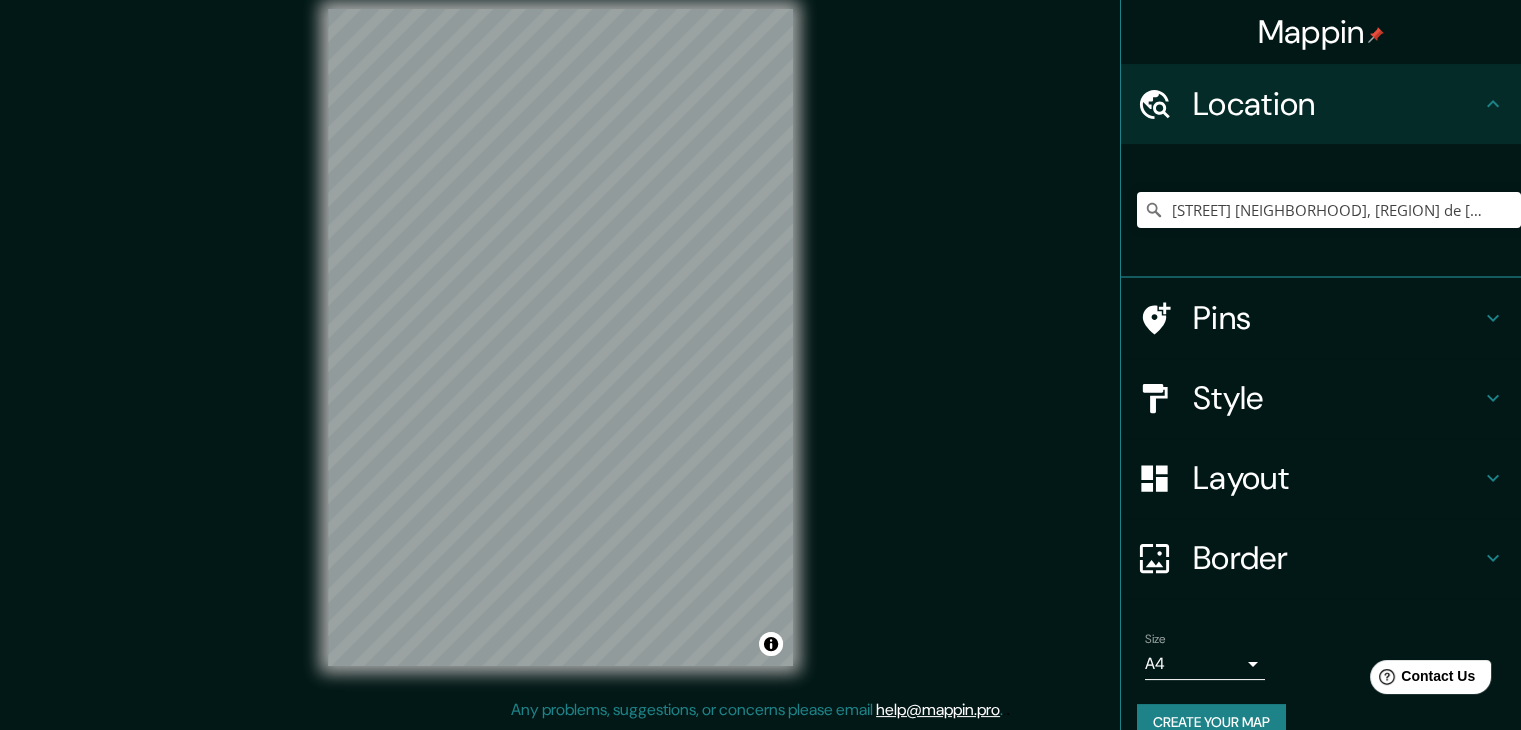 click on "Pins" at bounding box center (1337, 318) 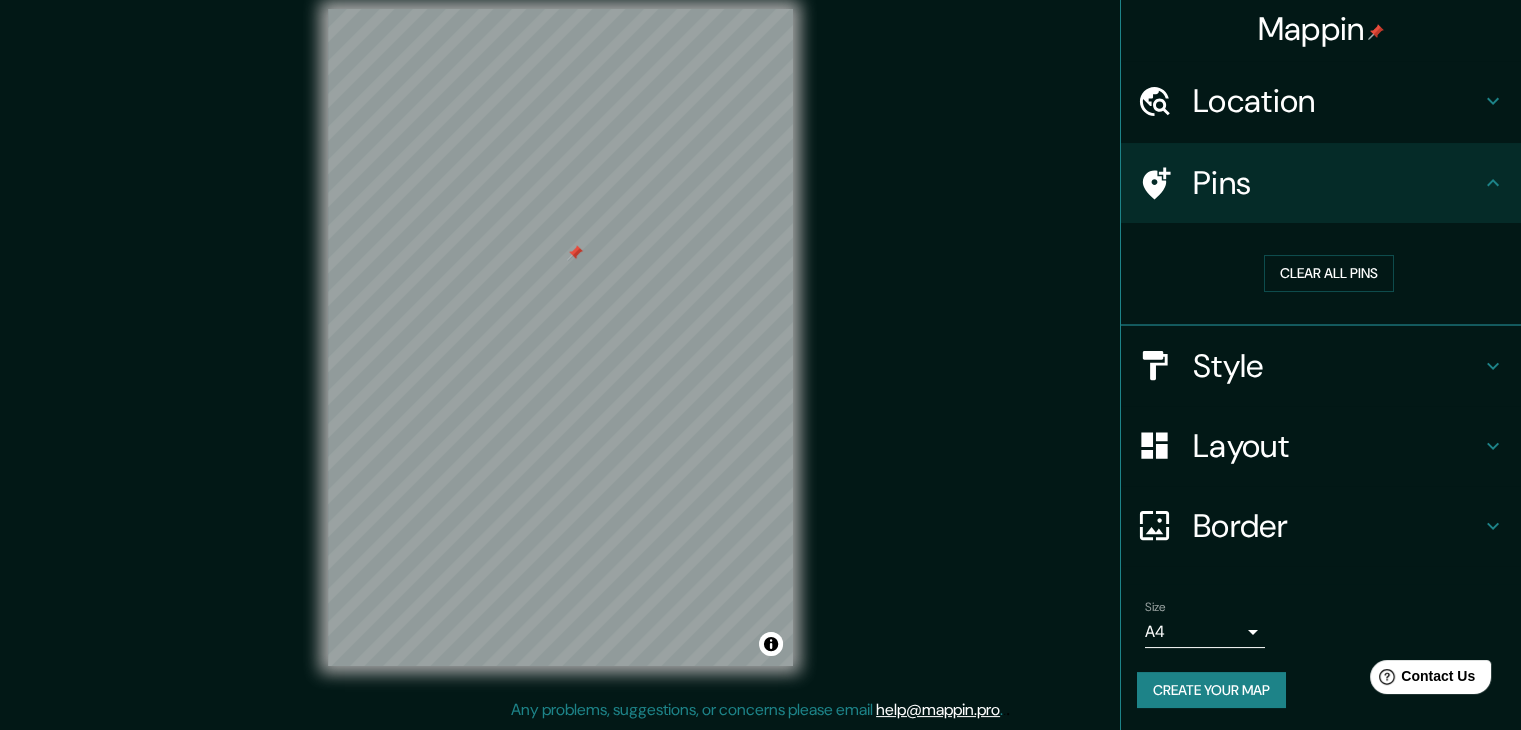 scroll, scrollTop: 4, scrollLeft: 0, axis: vertical 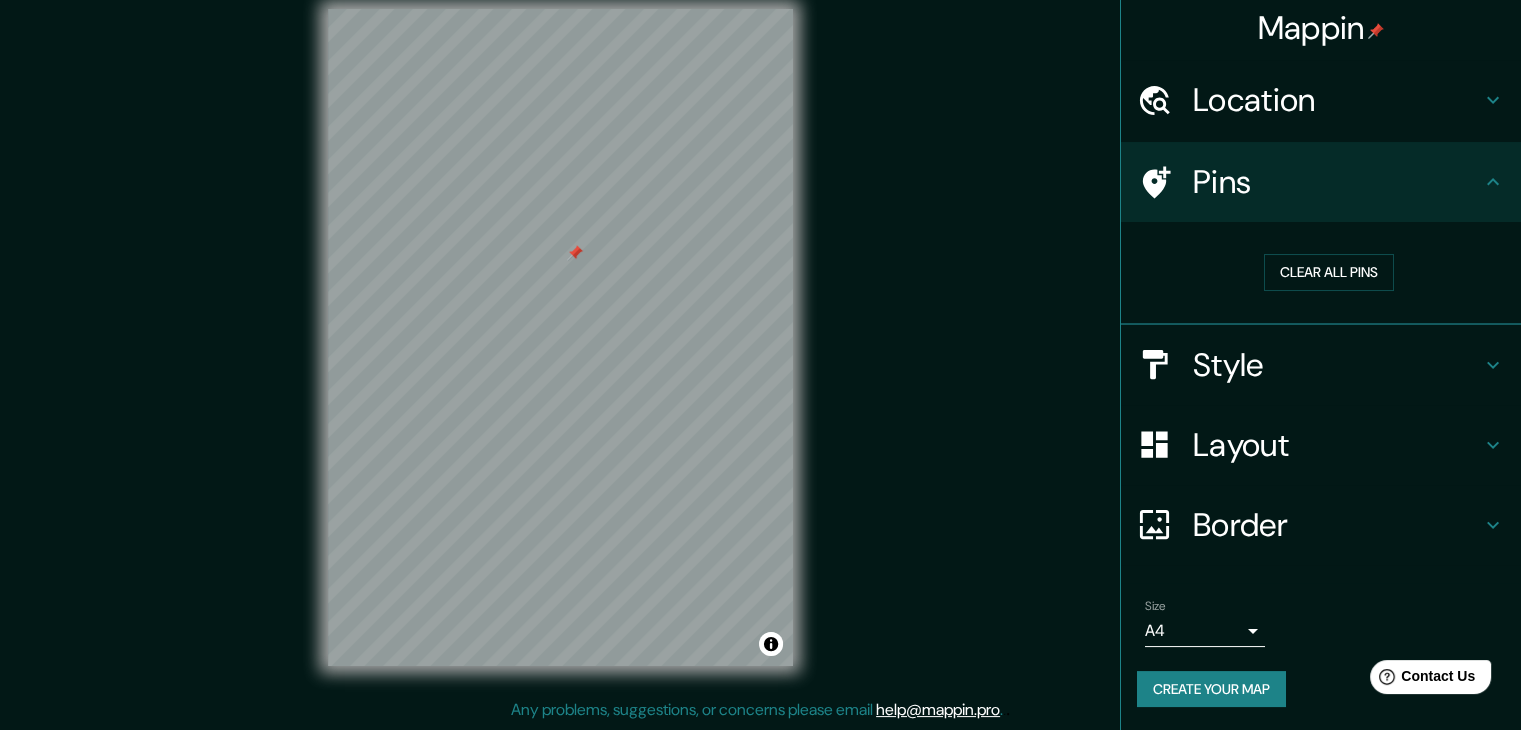 click on "Border" at bounding box center [1337, 525] 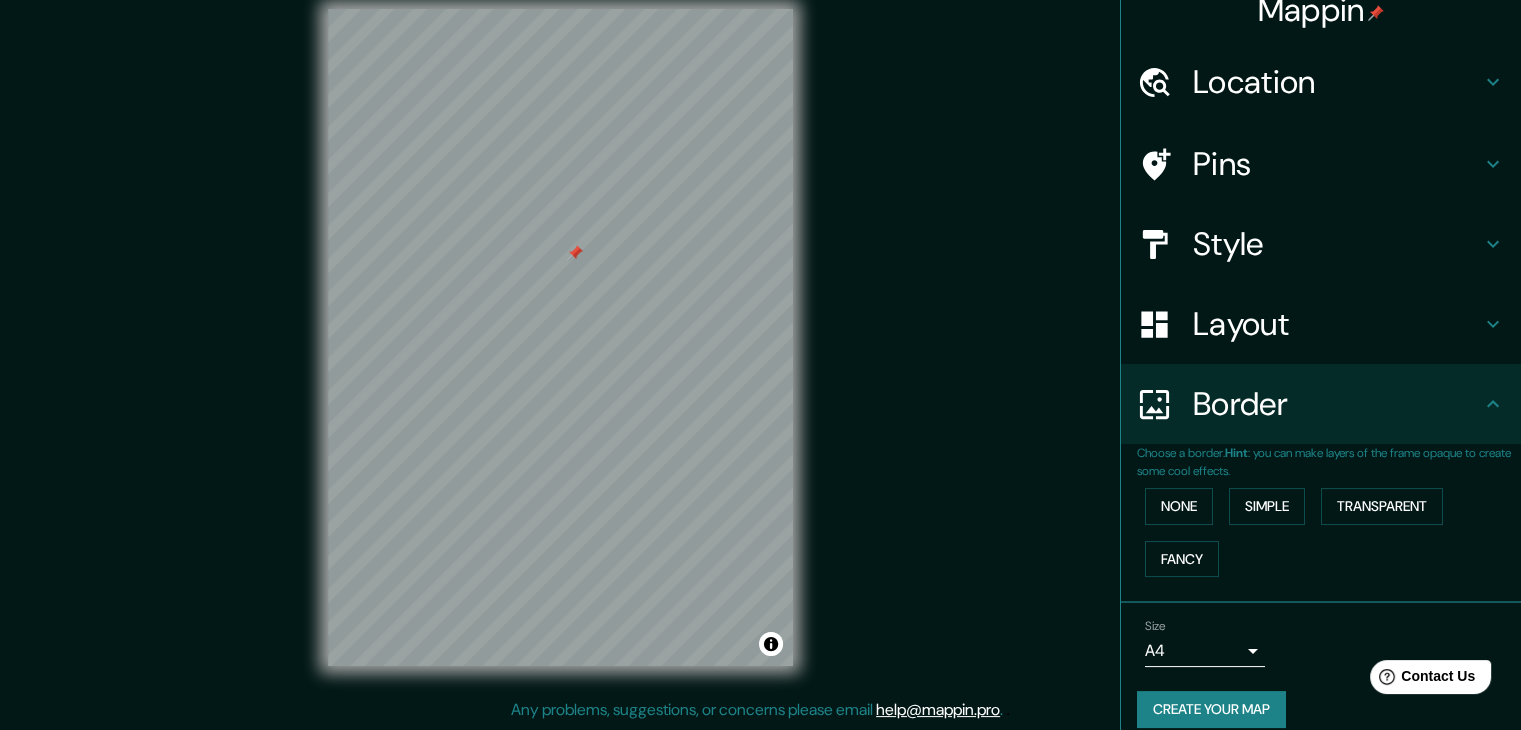 scroll, scrollTop: 42, scrollLeft: 0, axis: vertical 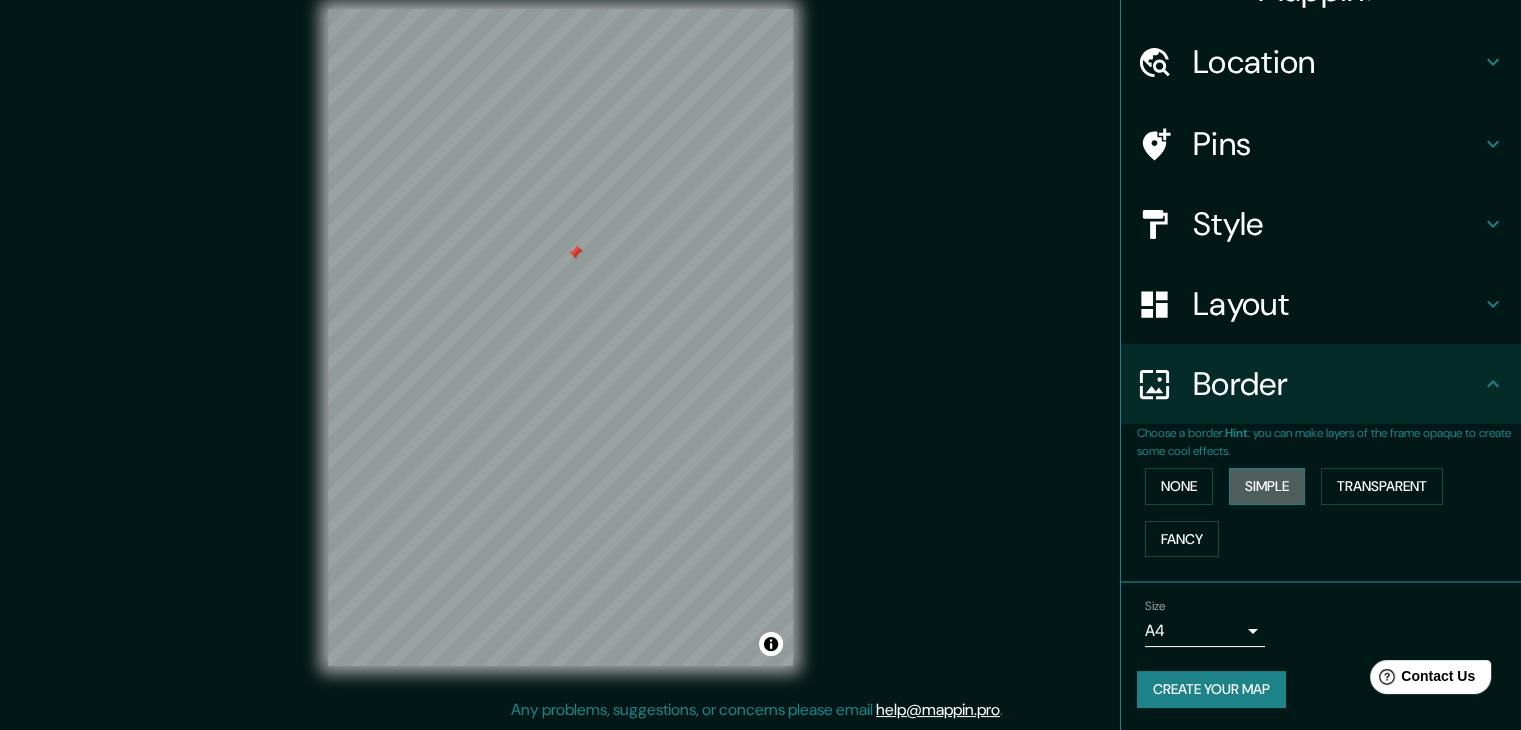 click on "Simple" at bounding box center (1267, 486) 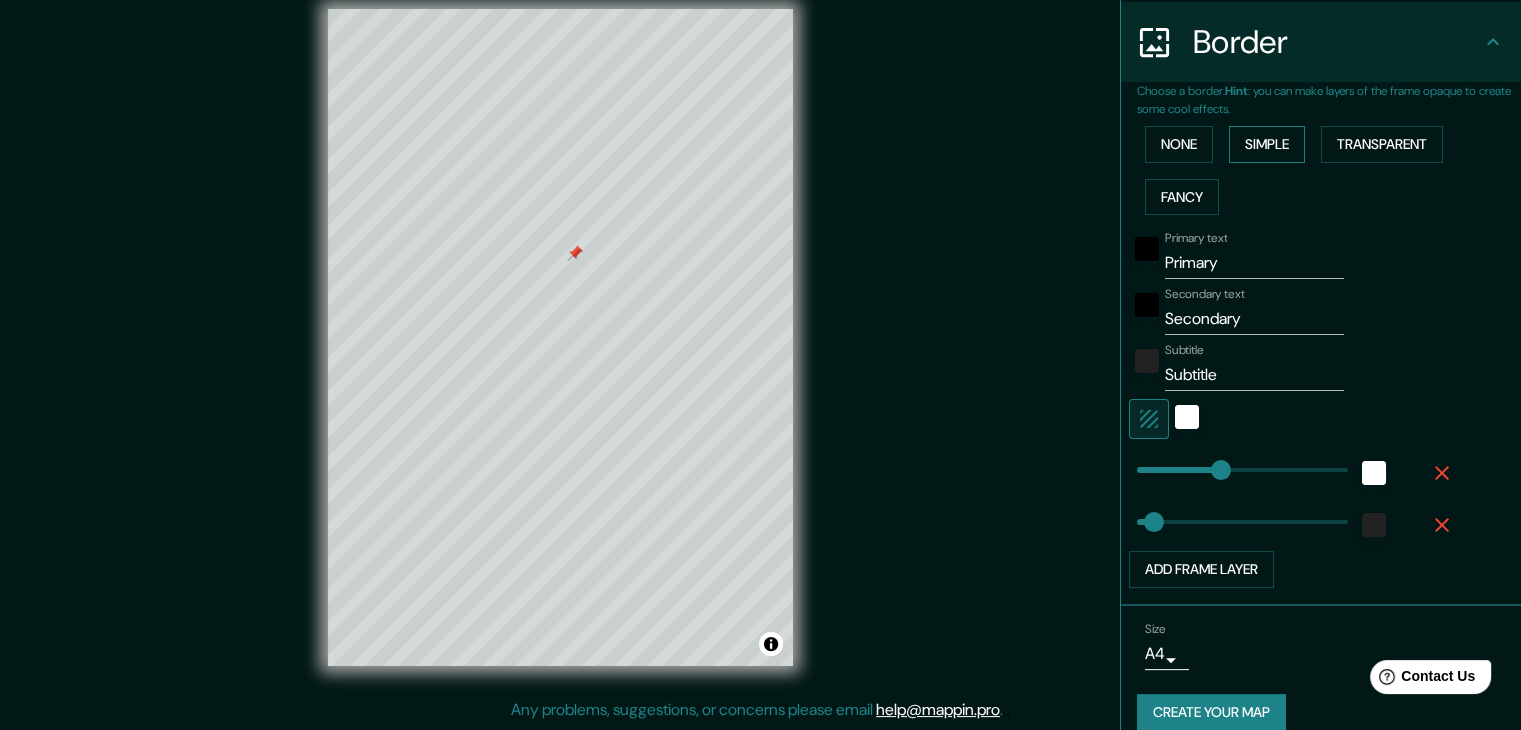 scroll, scrollTop: 405, scrollLeft: 0, axis: vertical 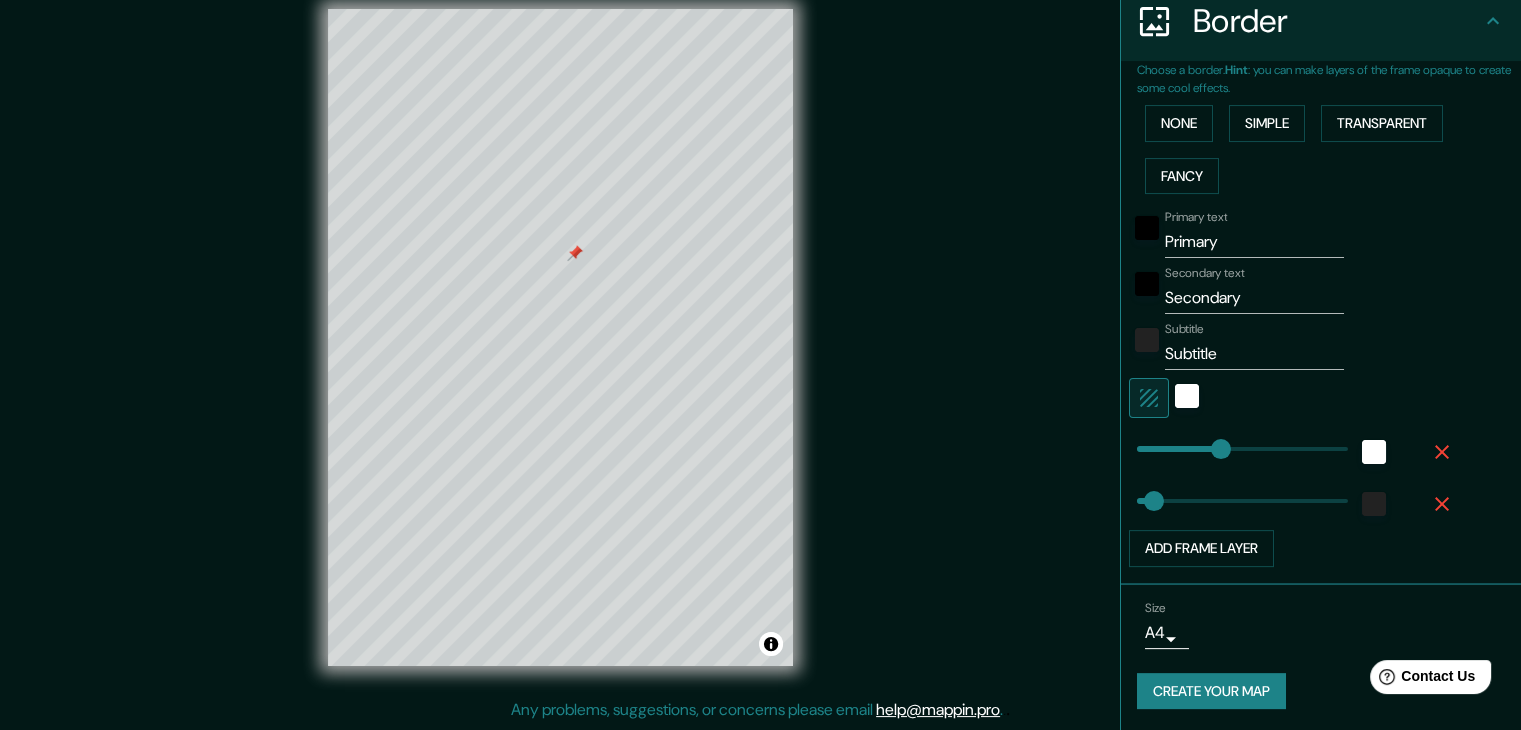type on "0" 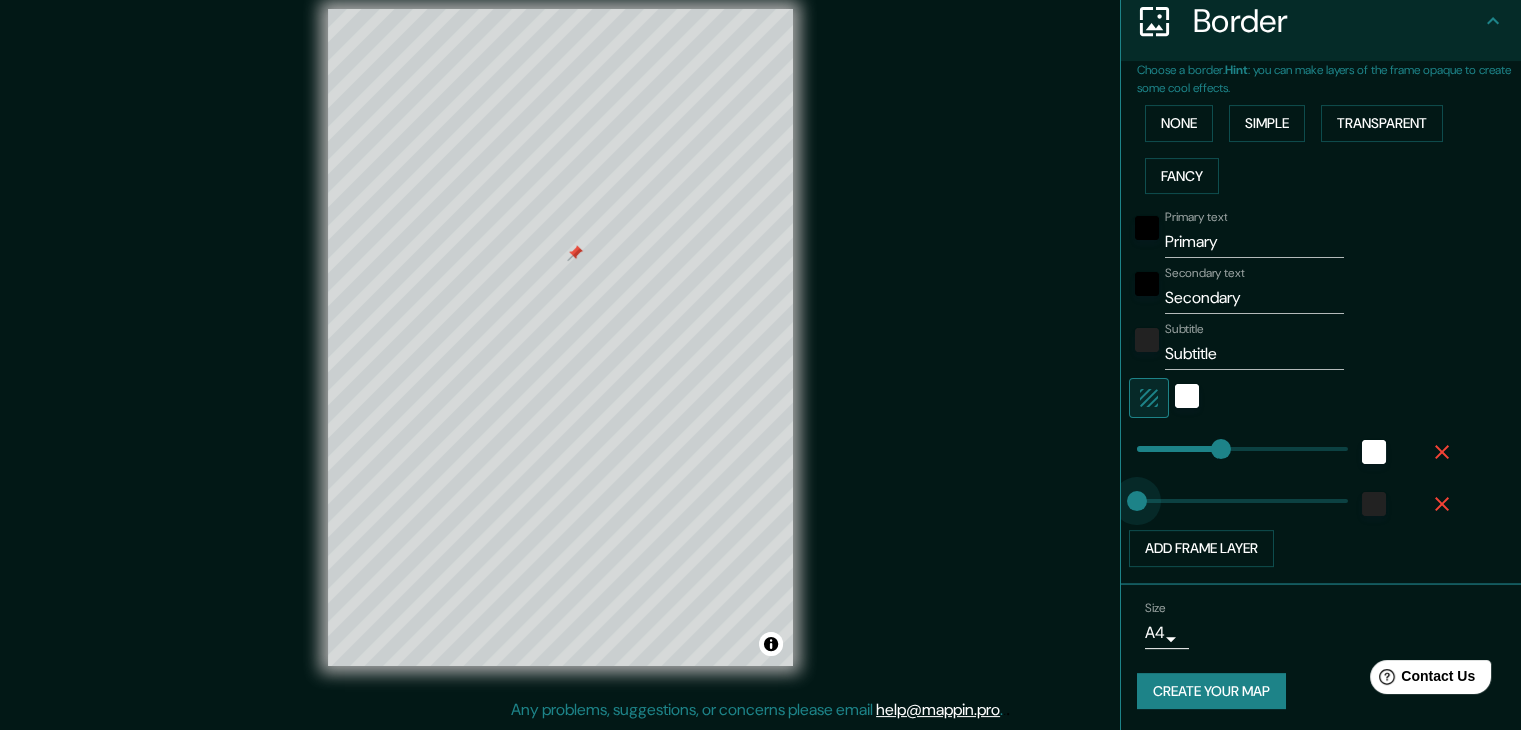 drag, startPoint x: 1141, startPoint y: 498, endPoint x: 1110, endPoint y: 498, distance: 31 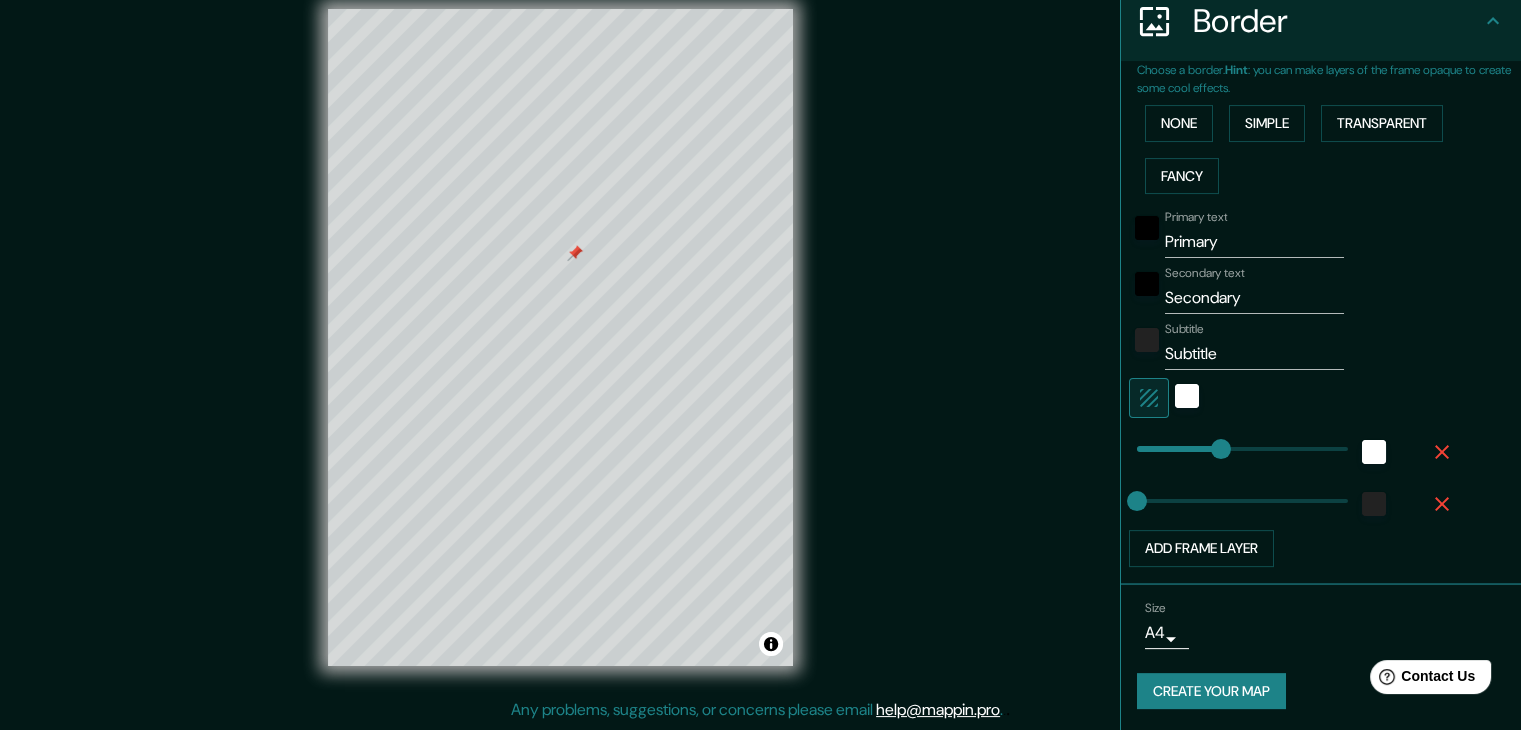 type on "0" 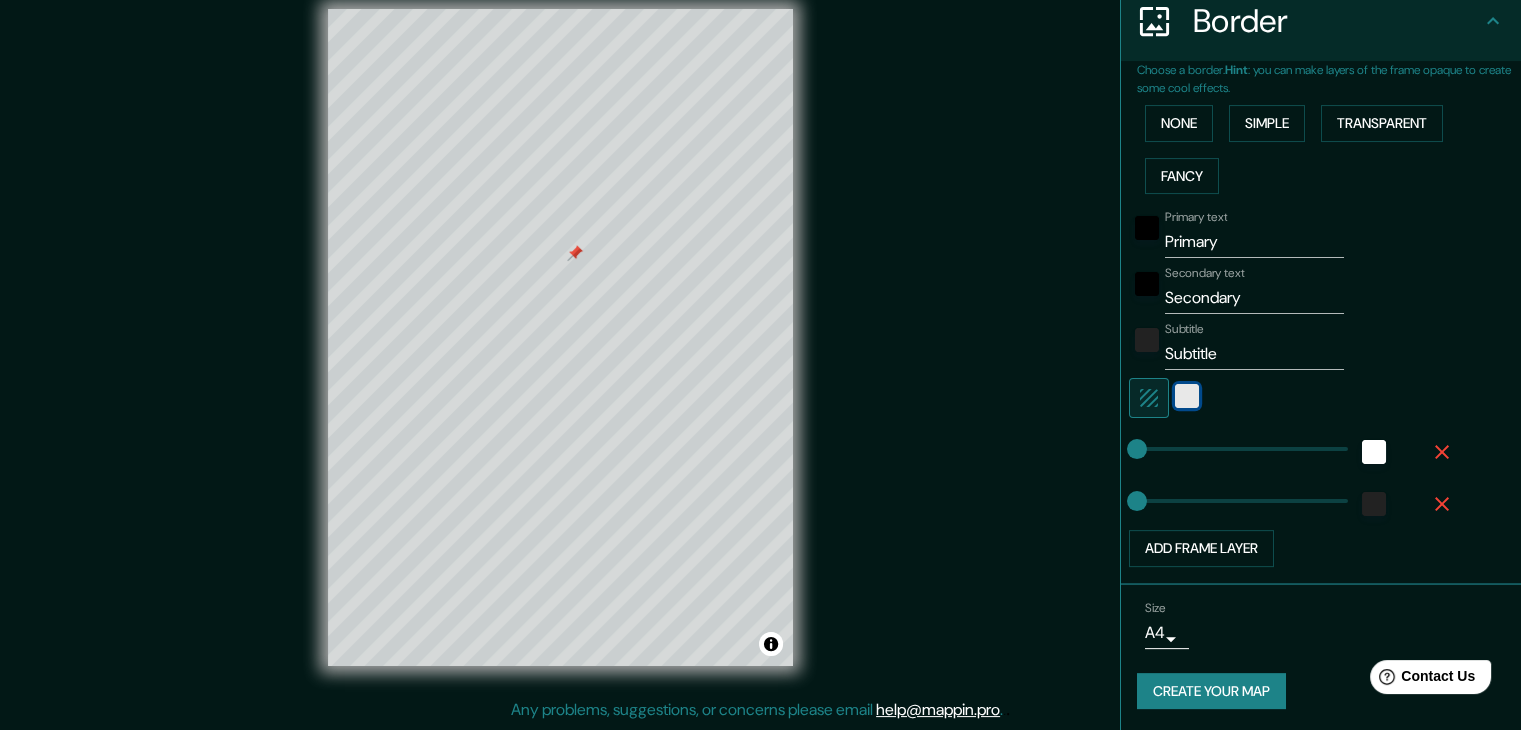 click at bounding box center [1187, 396] 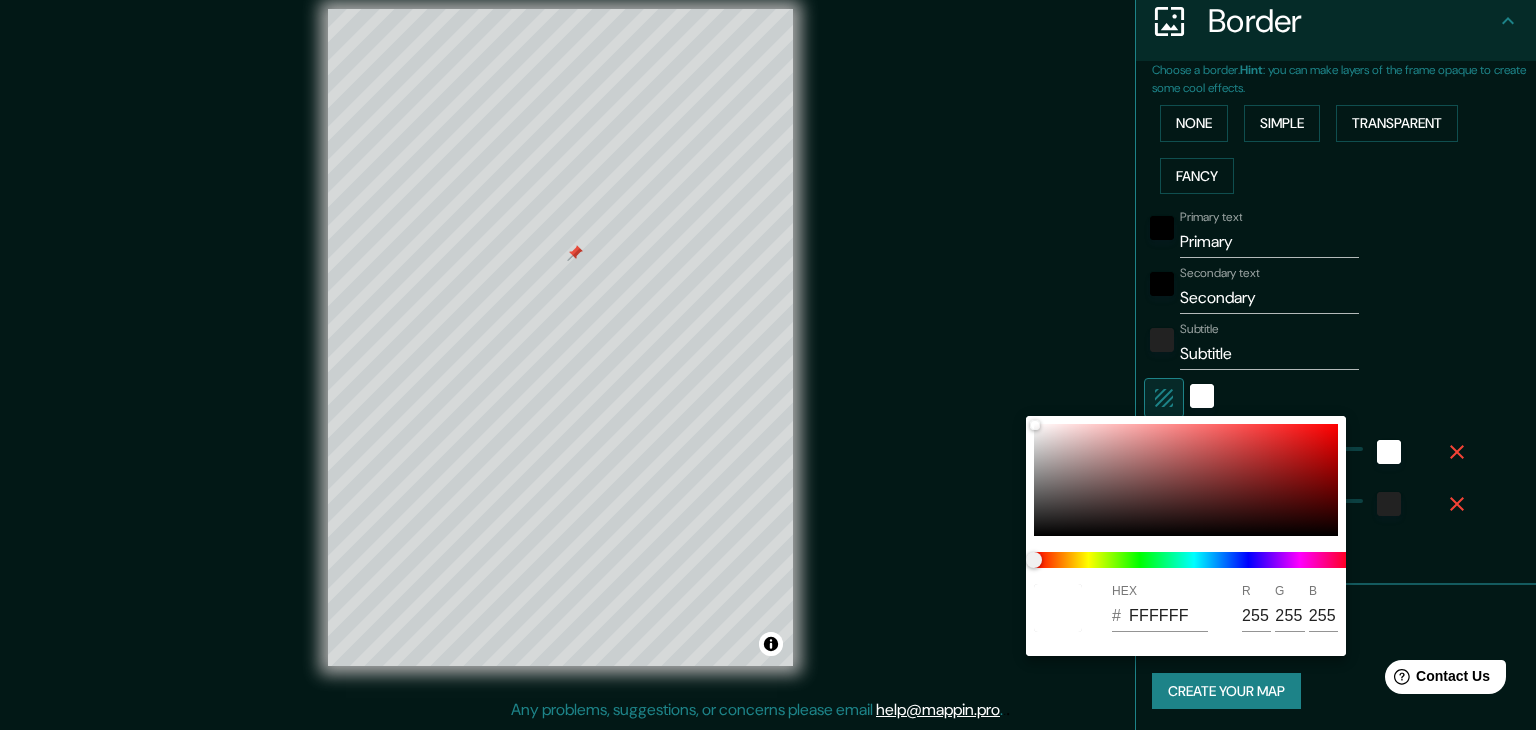 click at bounding box center [768, 365] 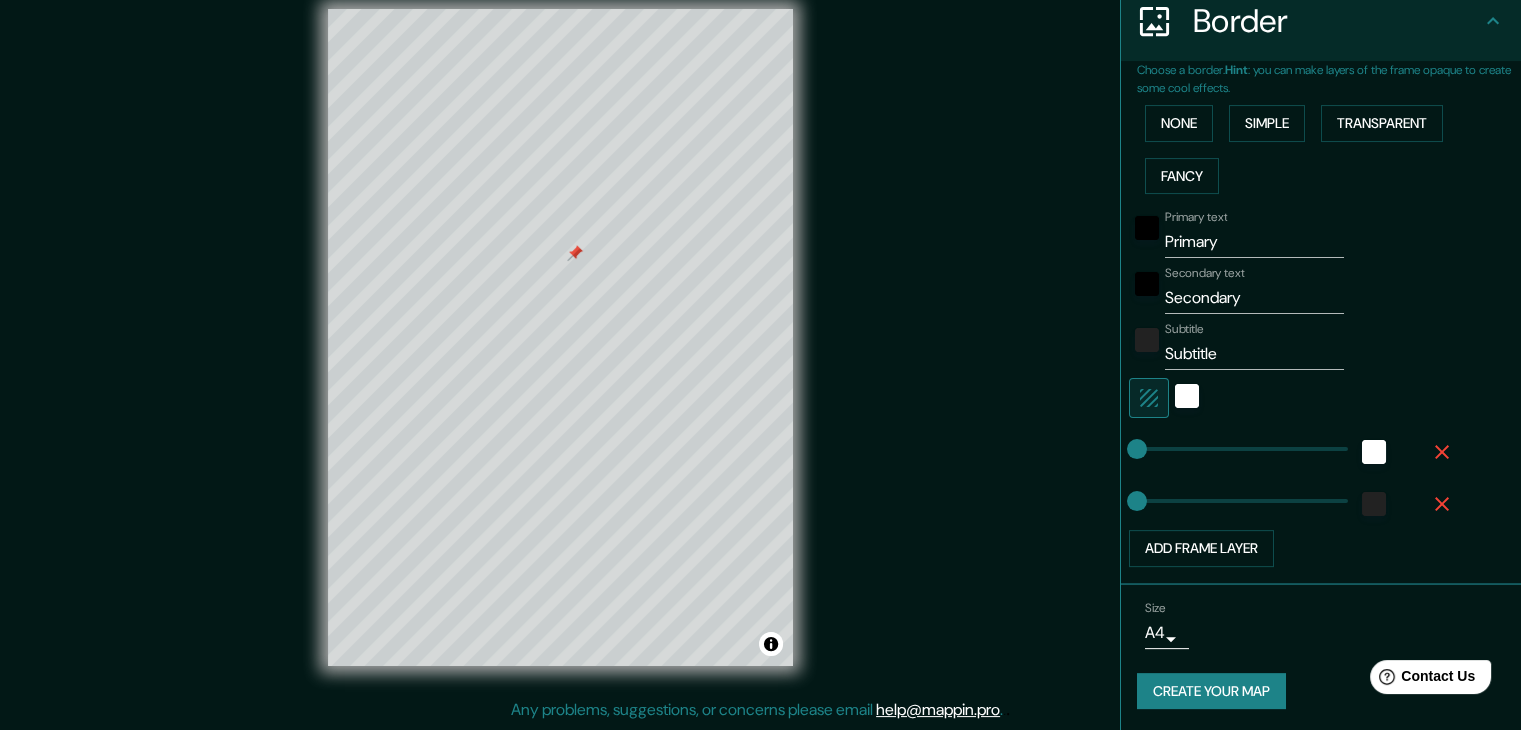 click on "Primary" at bounding box center (1254, 242) 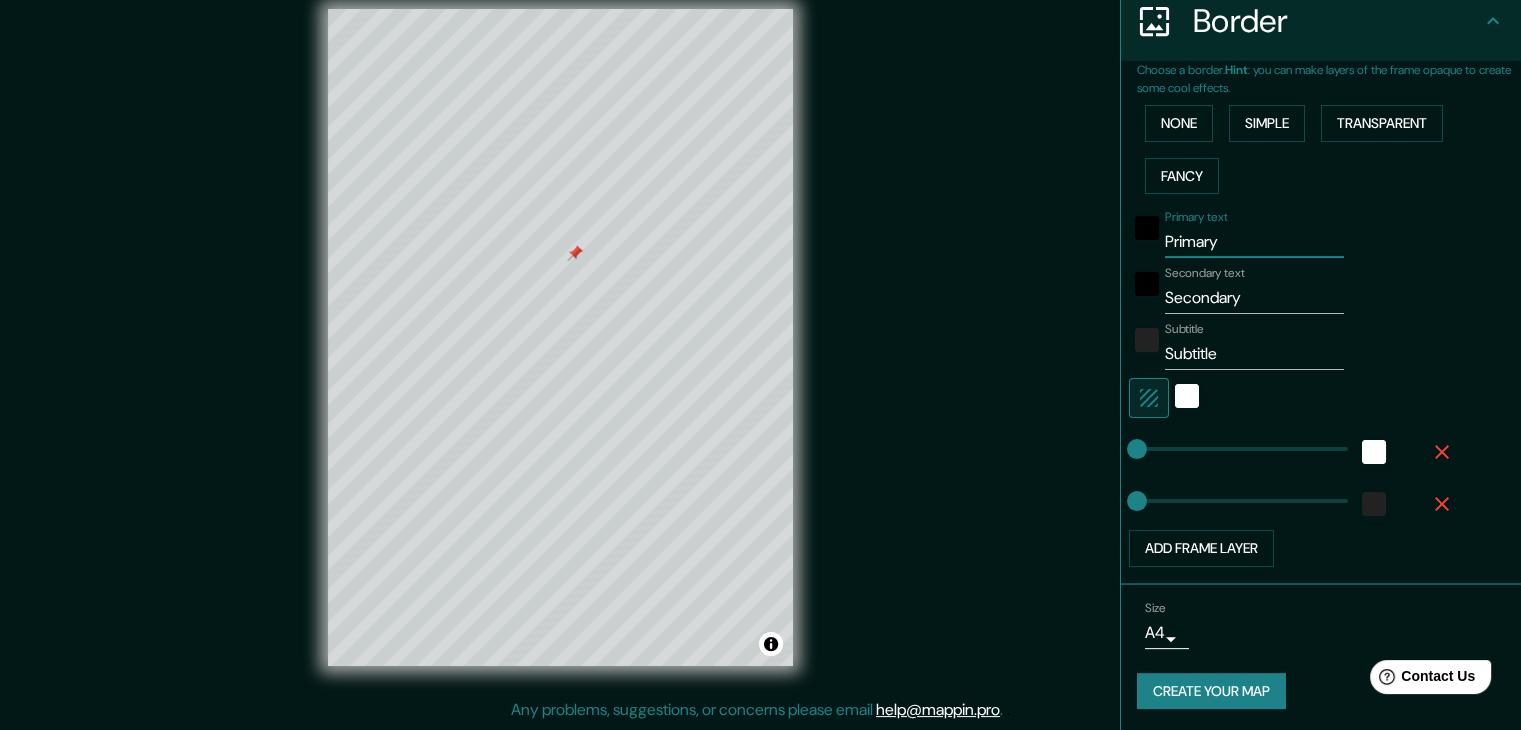 drag, startPoint x: 1182, startPoint y: 237, endPoint x: 1112, endPoint y: 236, distance: 70.00714 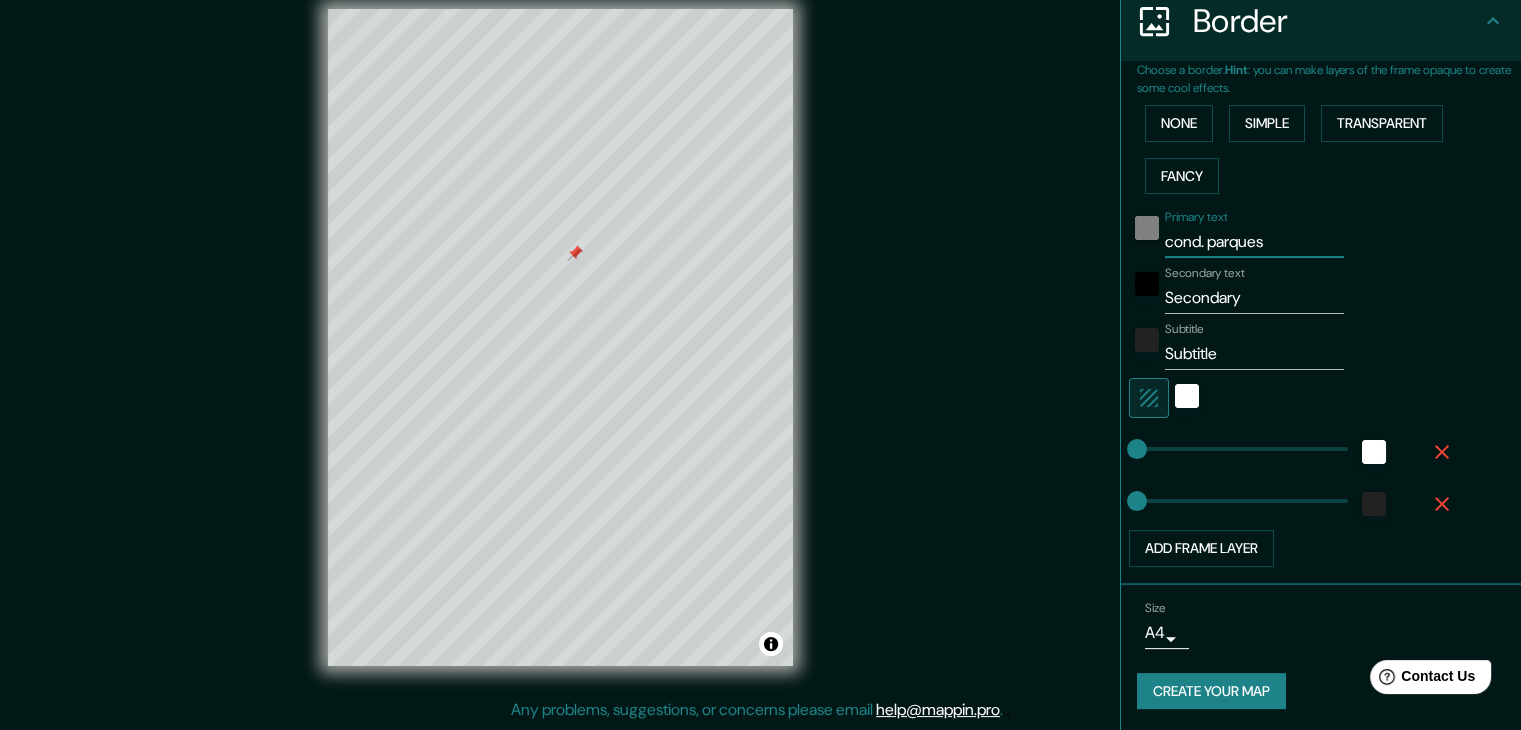 drag, startPoint x: 1269, startPoint y: 238, endPoint x: 1136, endPoint y: 236, distance: 133.01503 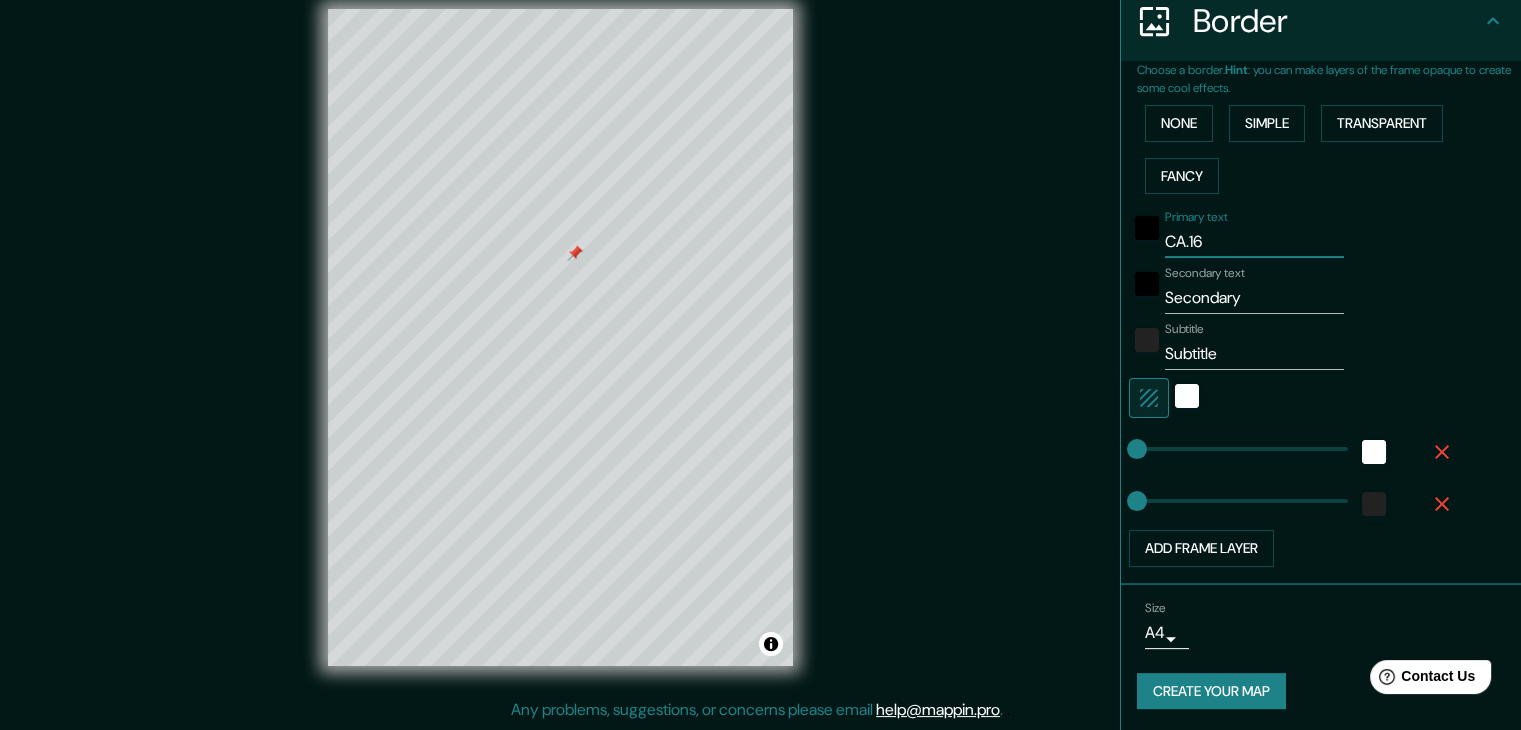 type on "CA.16" 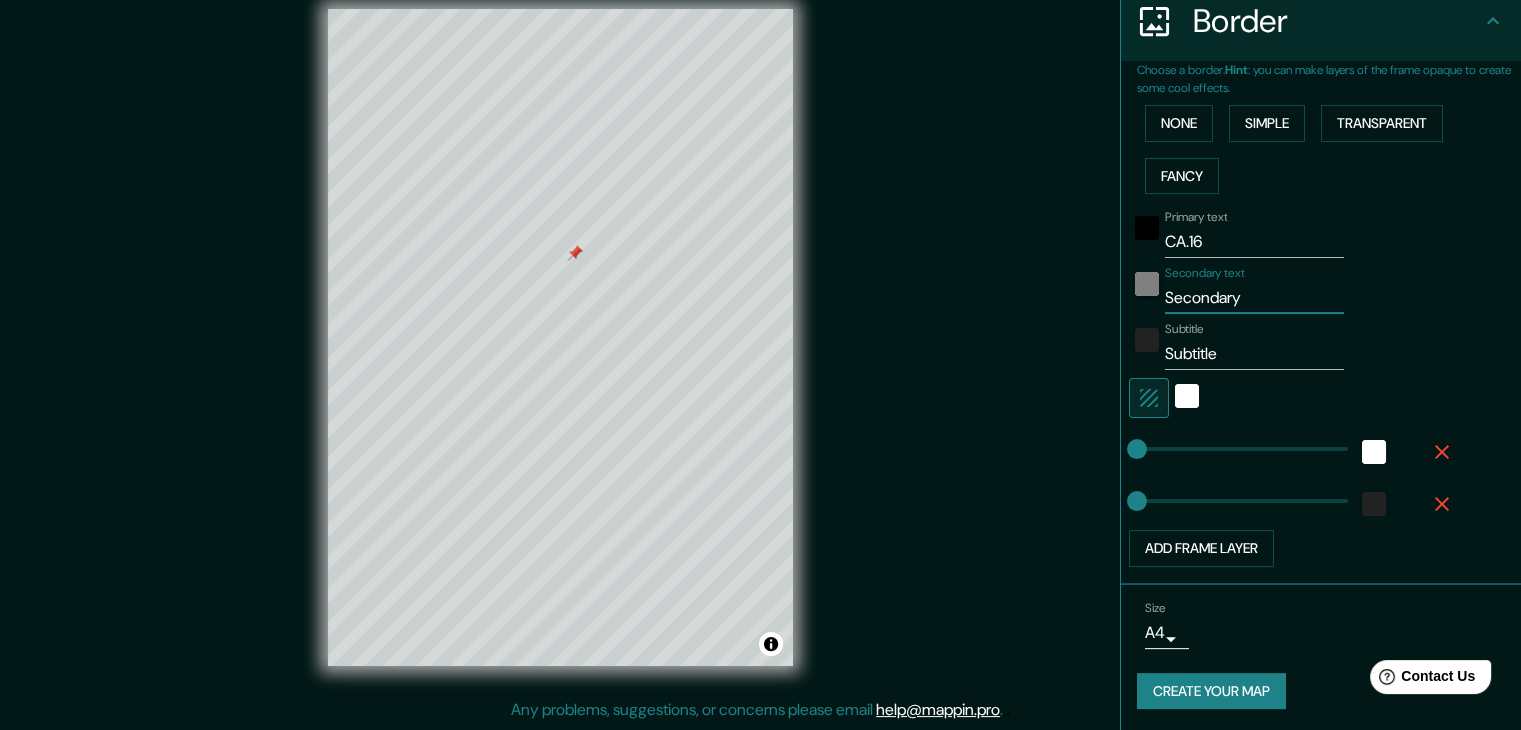 drag, startPoint x: 1247, startPoint y: 292, endPoint x: 1120, endPoint y: 290, distance: 127.01575 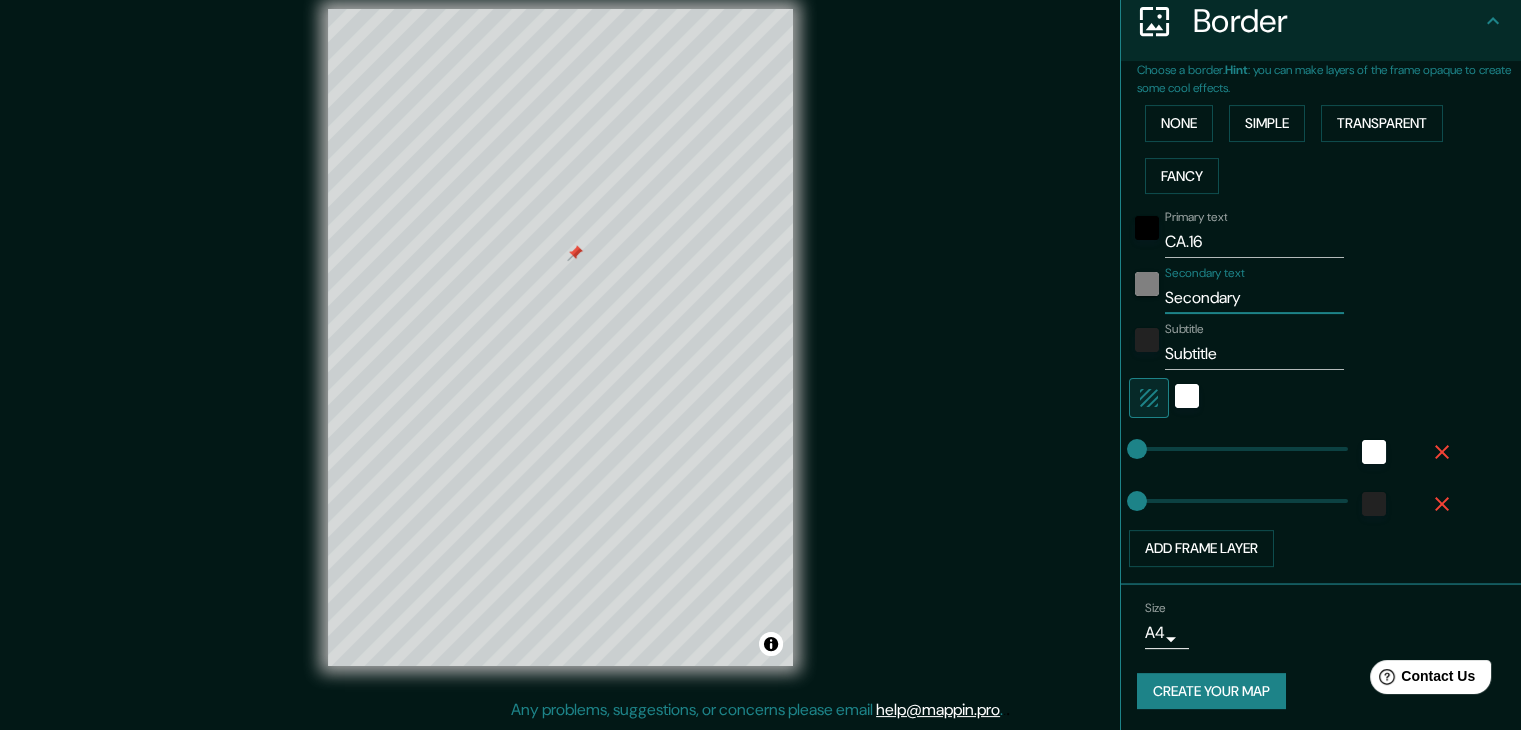 click on "Secondary text Secondary" at bounding box center (1293, 290) 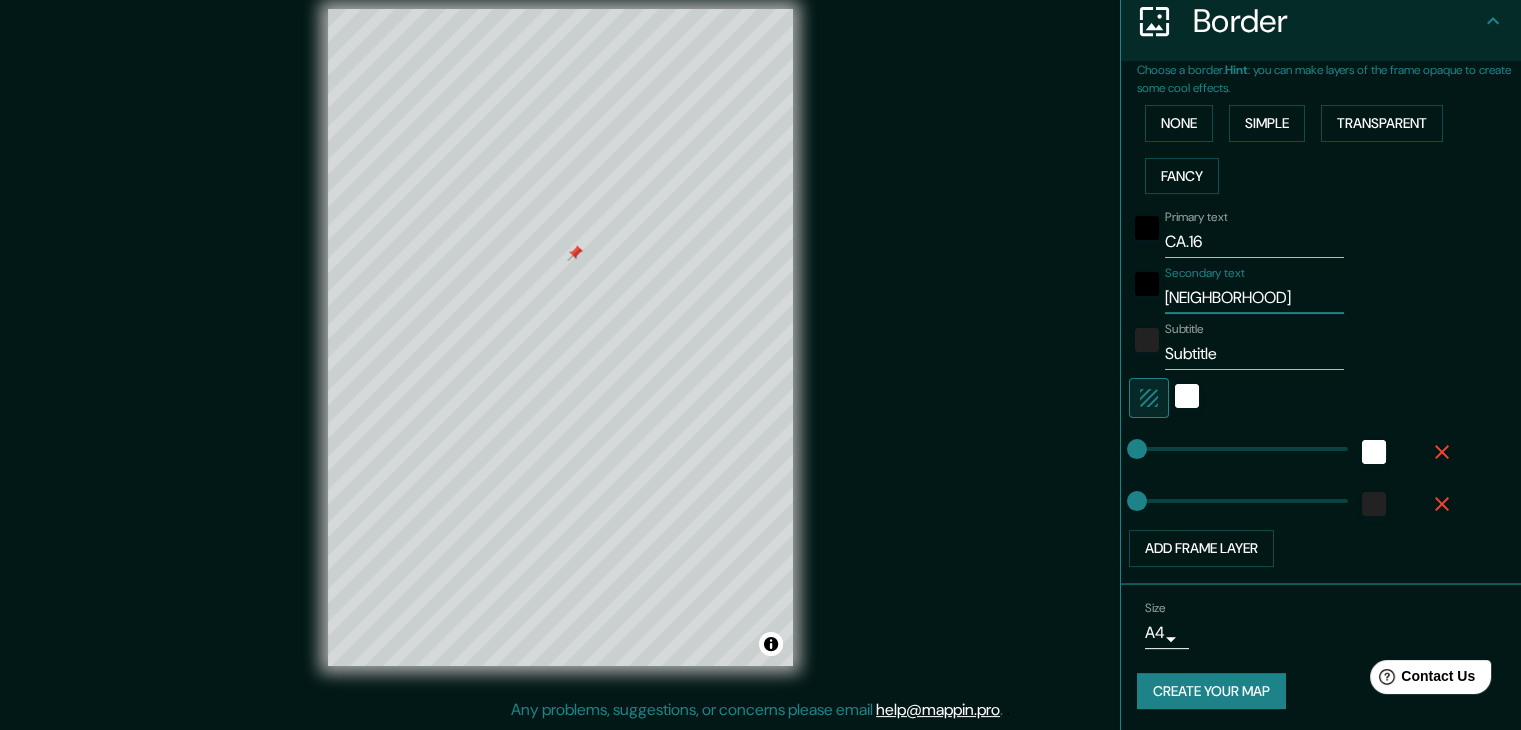 type on "SAN MIGUEL" 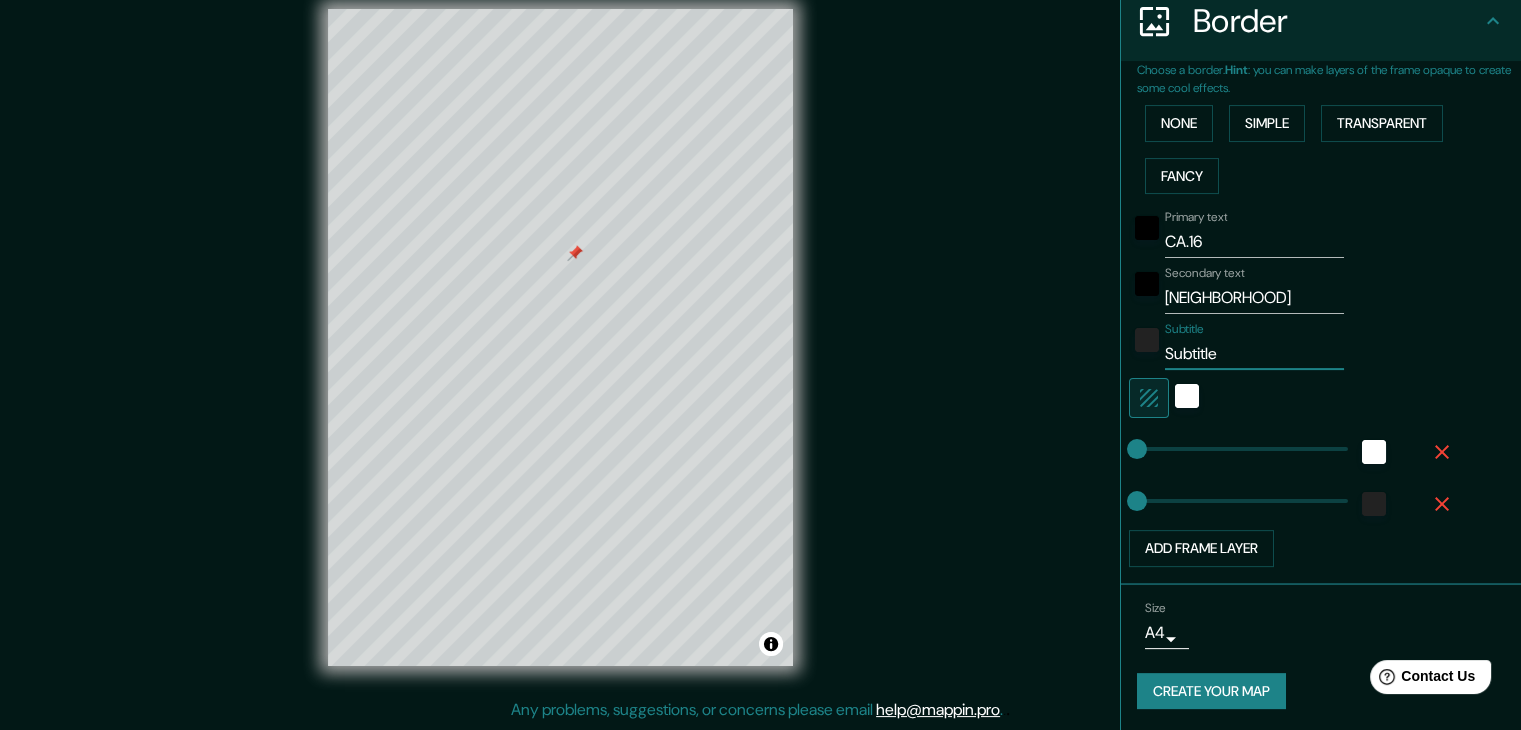 click on "Mappin Location Calle 16, San Miguel, Provincia de Lima, Perú Pins Style Layout Border Choose a border.  Hint : you can make layers of the frame opaque to create some cool effects. None Simple Transparent Fancy Primary text CA.16 Secondary text SAN MIGUEL Subtitle Subtitle Add frame layer Size A4 single Create your map © Mapbox   © OpenStreetMap   Improve this map Any problems, suggestions, or concerns please email    help@mappin.pro . . ." at bounding box center [760, 353] 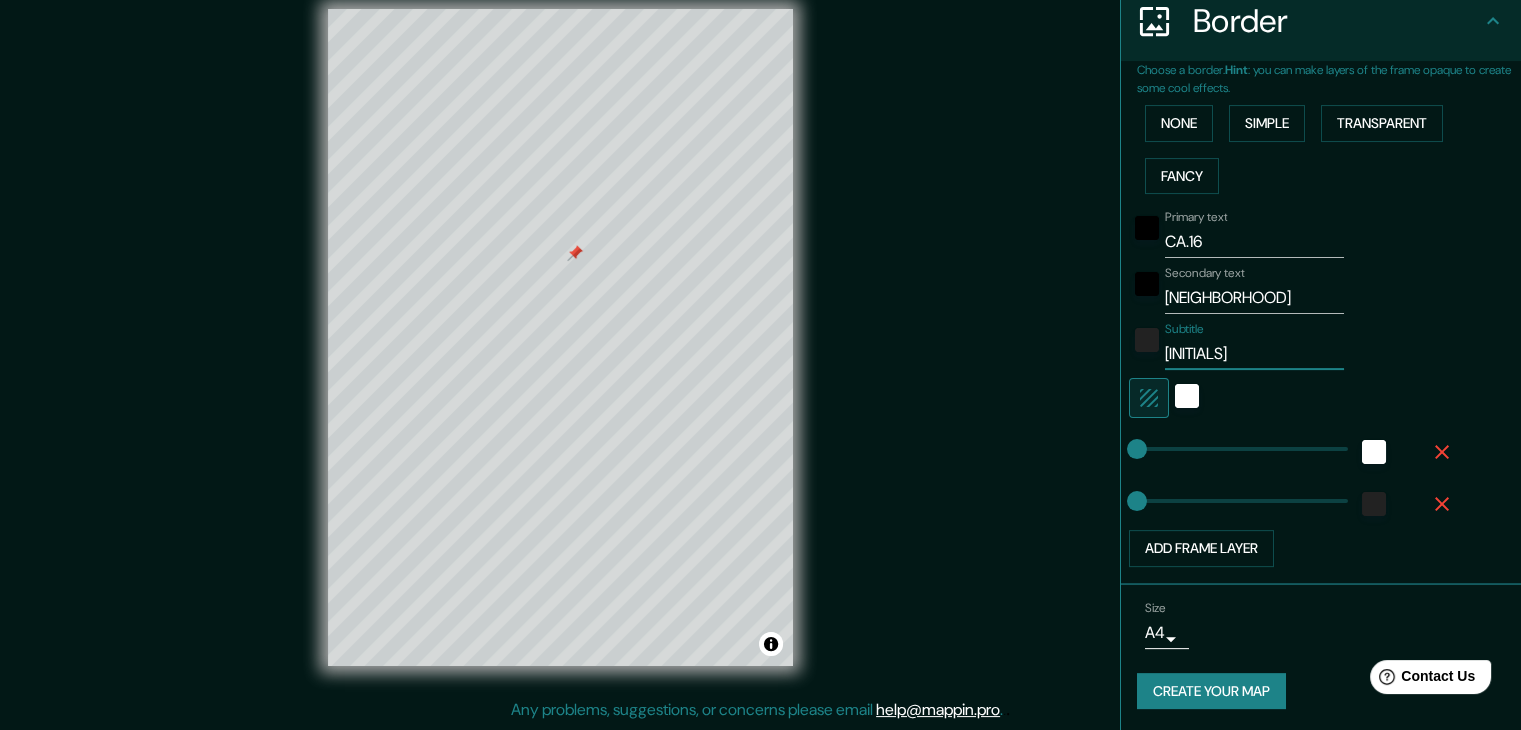 type on "l" 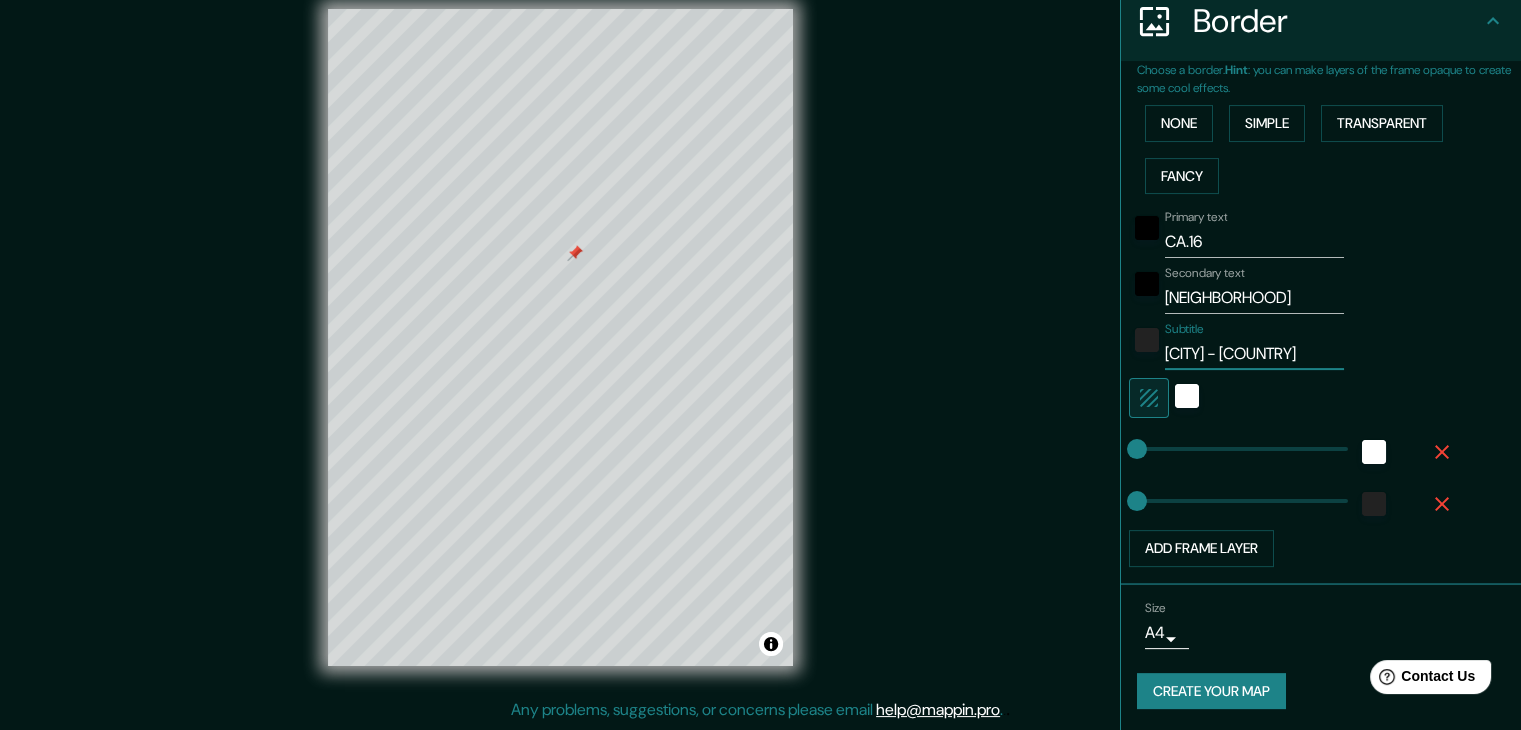 type on "LIMA - PERÚ" 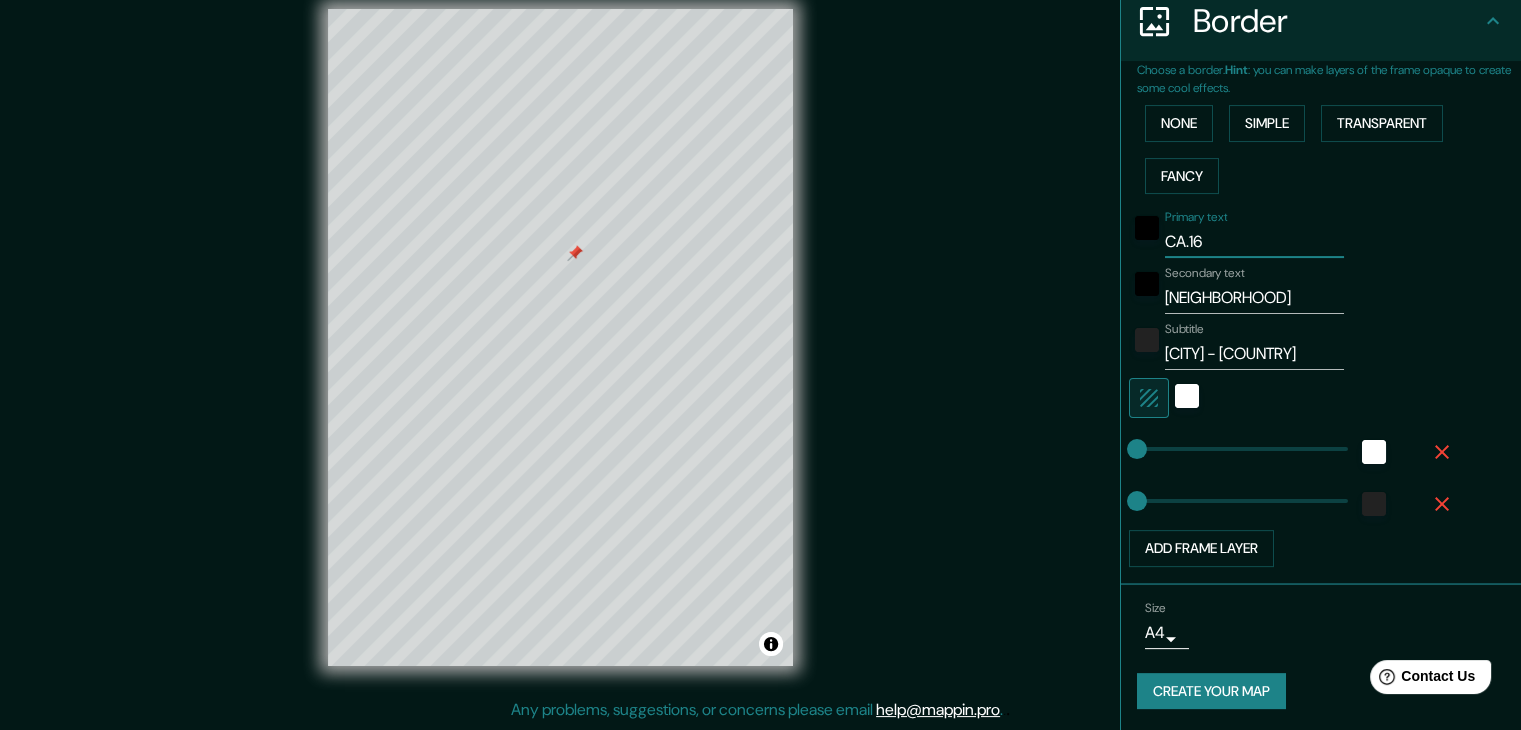 drag, startPoint x: 1196, startPoint y: 234, endPoint x: 1159, endPoint y: 238, distance: 37.215588 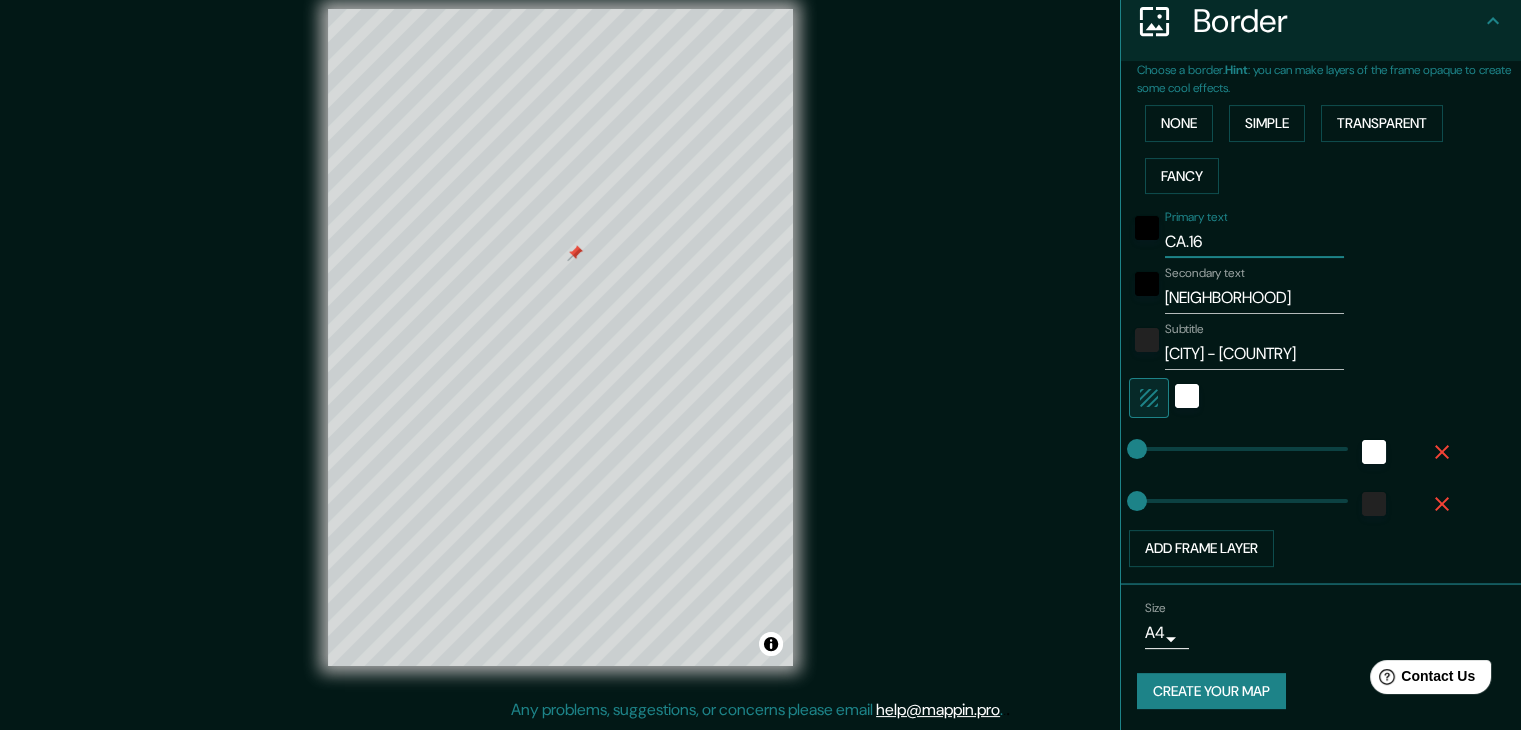 click on "CA.16" at bounding box center (1254, 242) 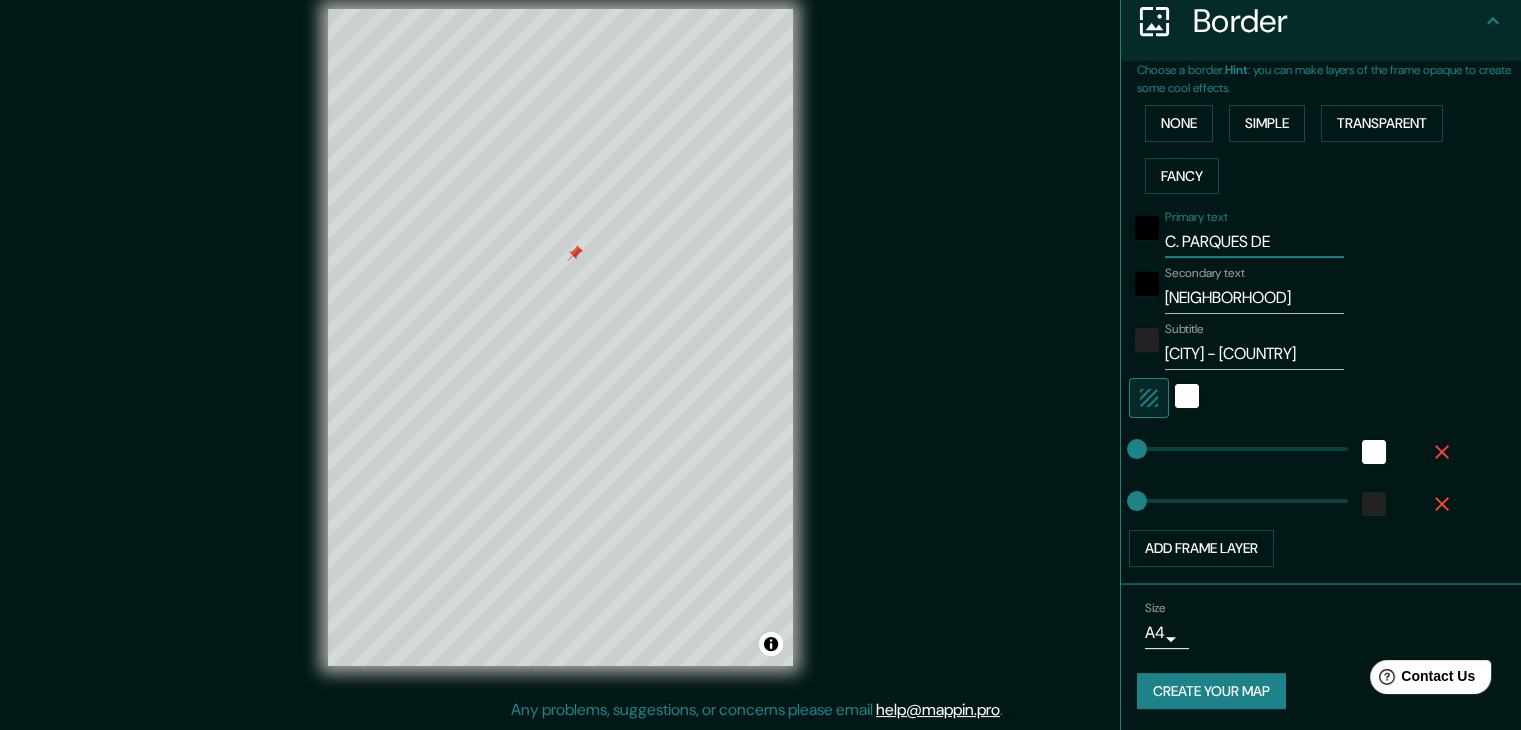 drag, startPoint x: 1266, startPoint y: 242, endPoint x: 1196, endPoint y: 245, distance: 70.064255 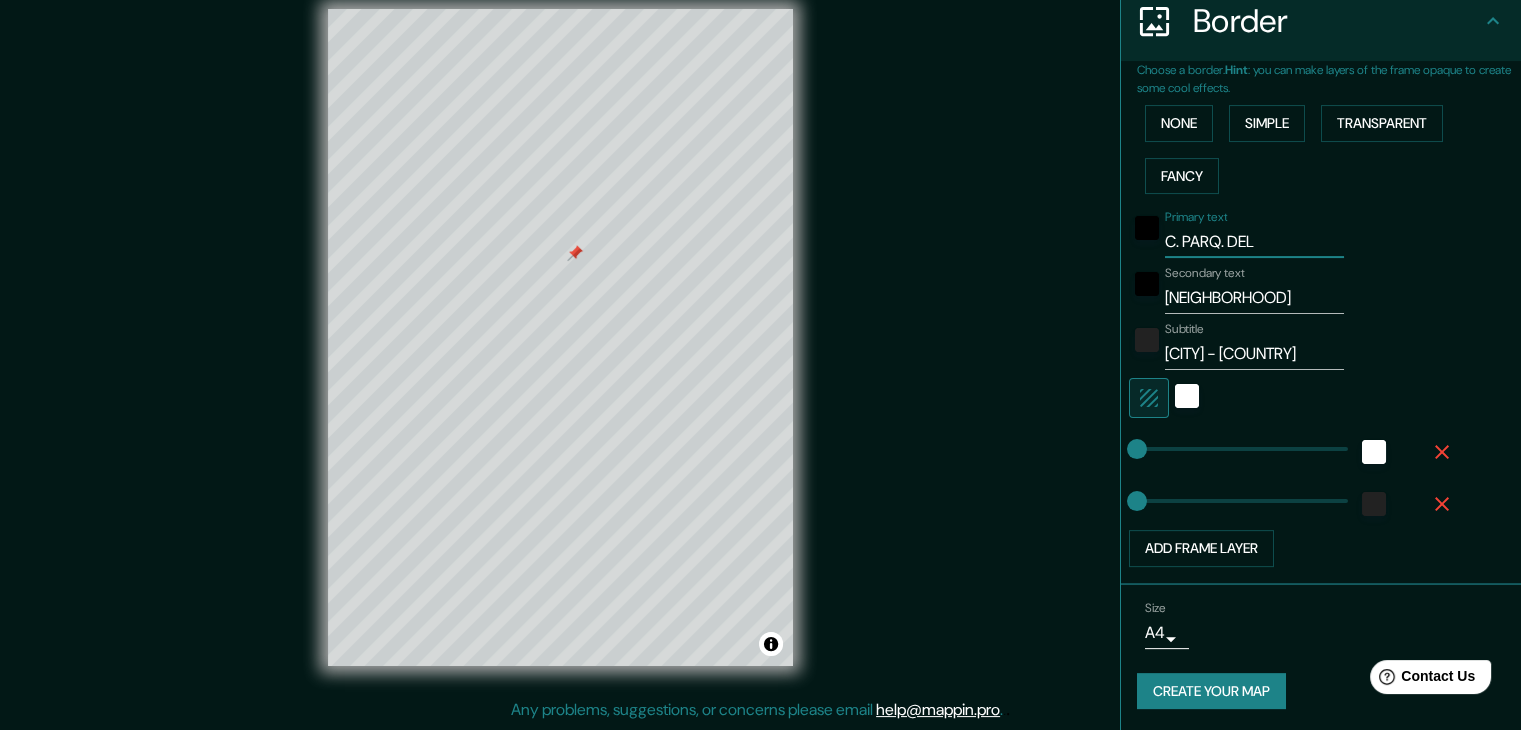 drag, startPoint x: 1249, startPoint y: 245, endPoint x: 1175, endPoint y: 241, distance: 74.10803 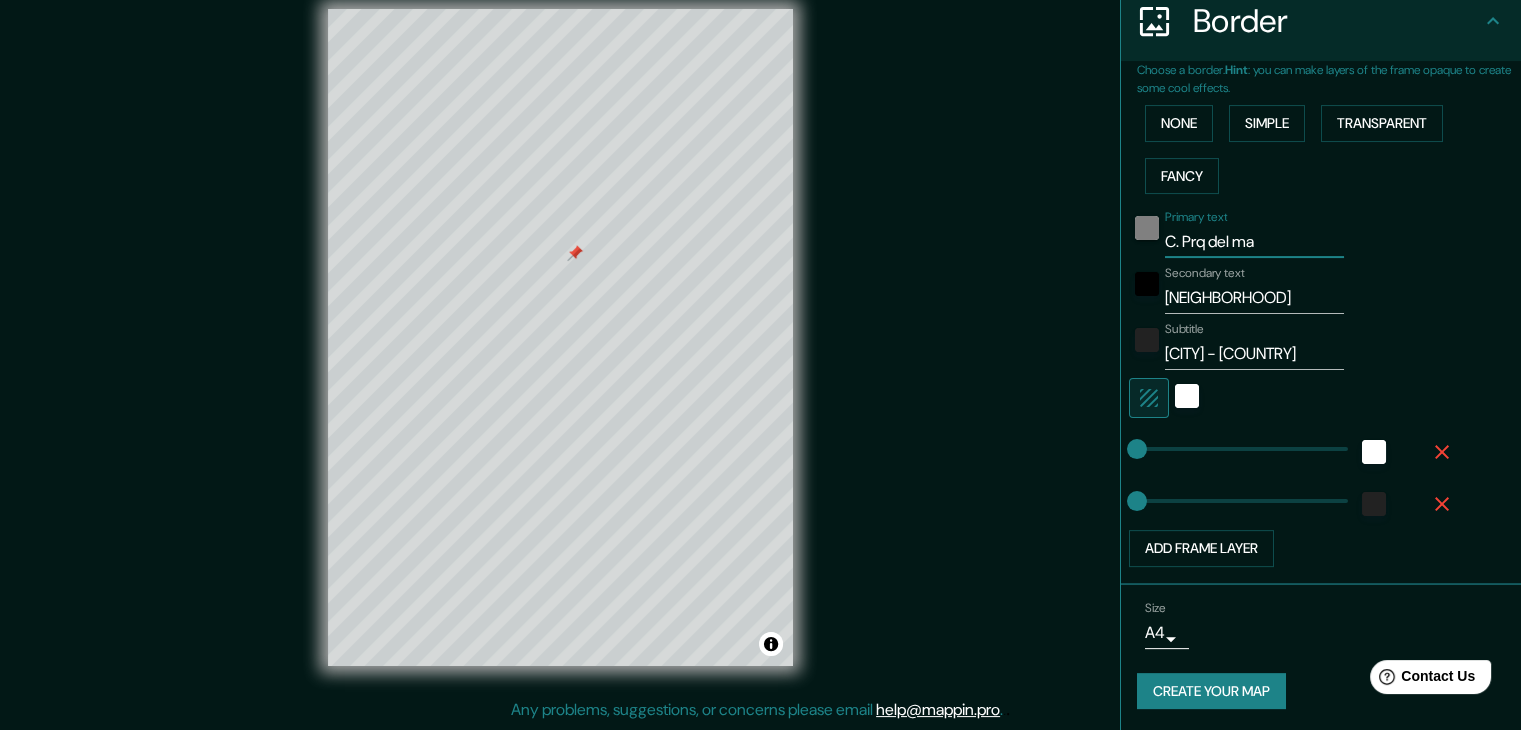 drag, startPoint x: 1172, startPoint y: 241, endPoint x: 1135, endPoint y: 237, distance: 37.215588 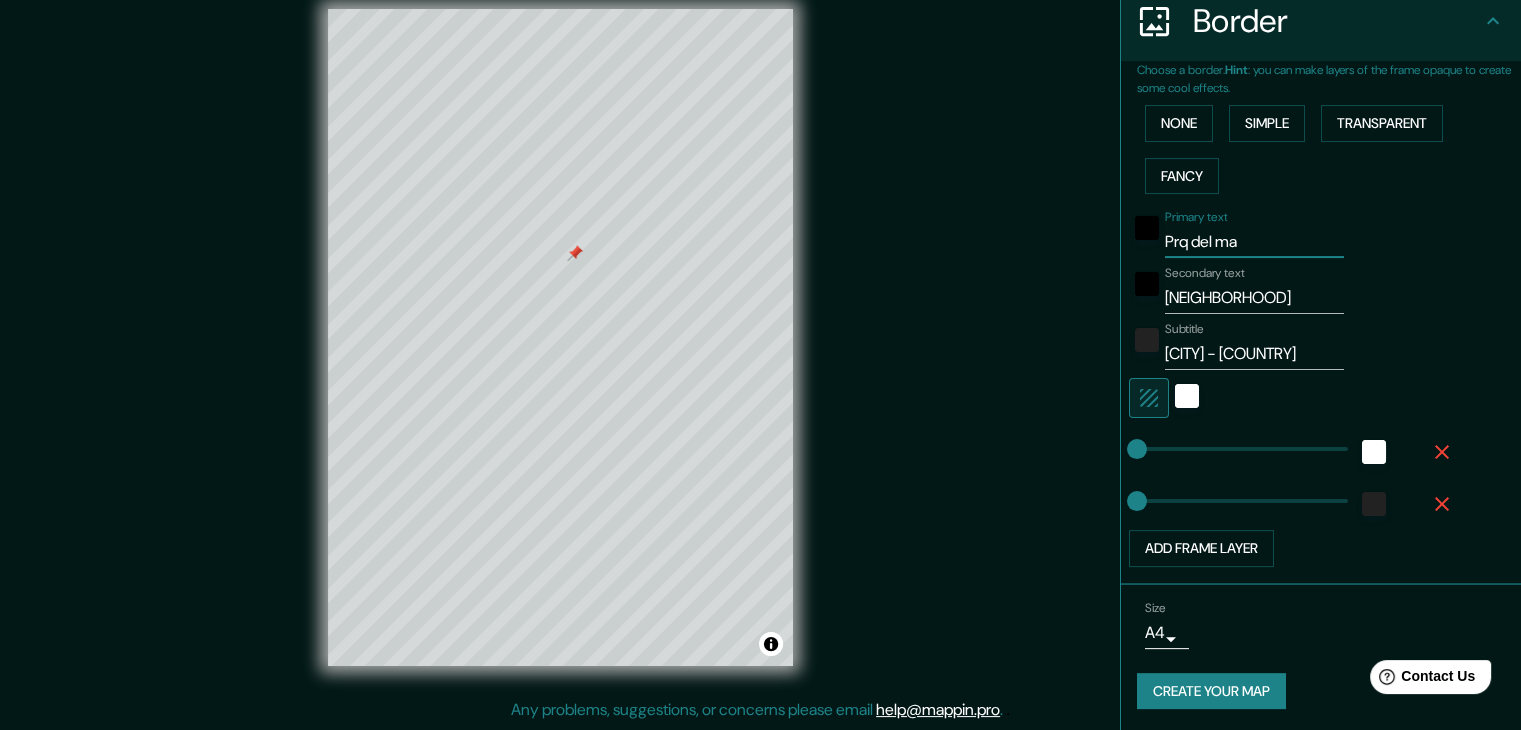 click on "Prq del ma" at bounding box center (1254, 242) 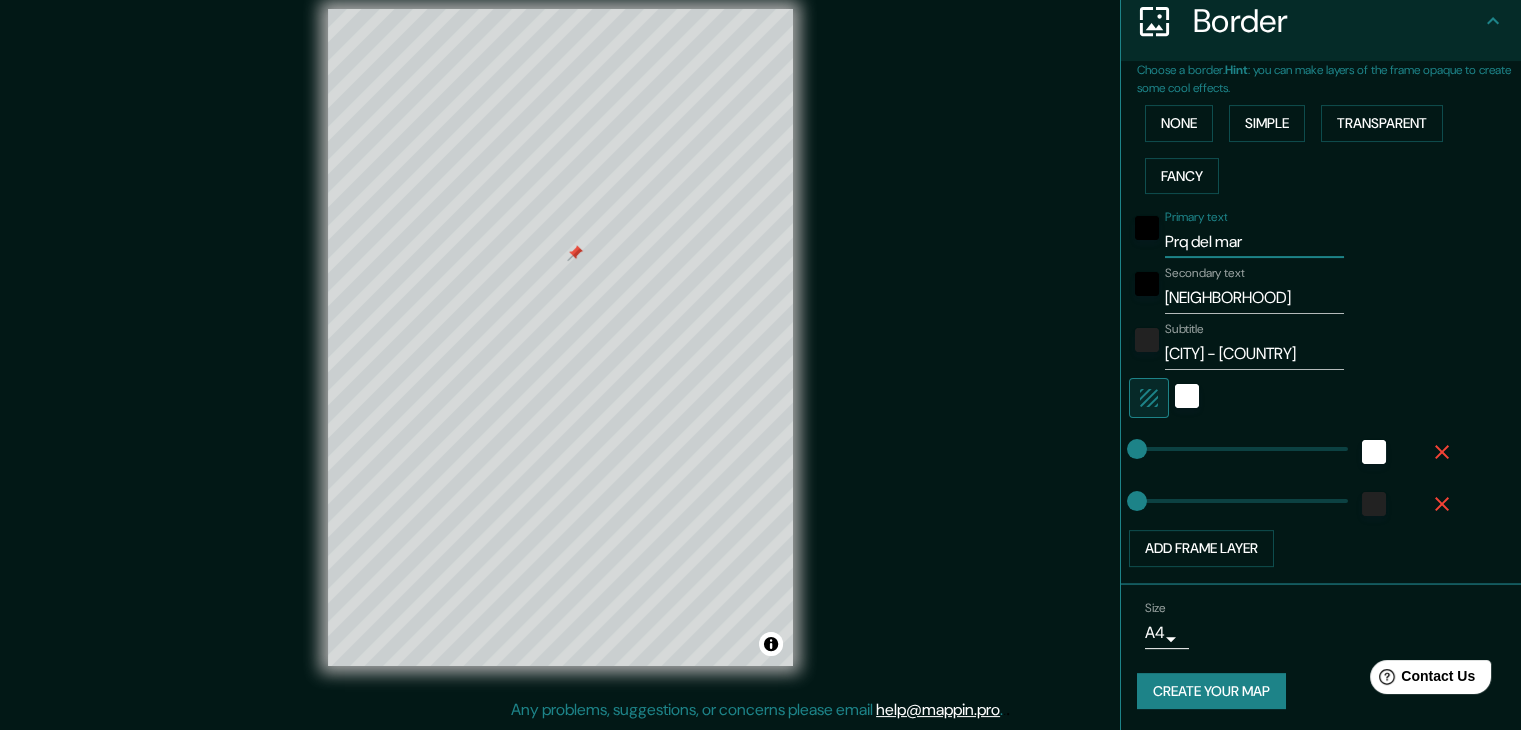 click on "Prq del mar" at bounding box center (1254, 242) 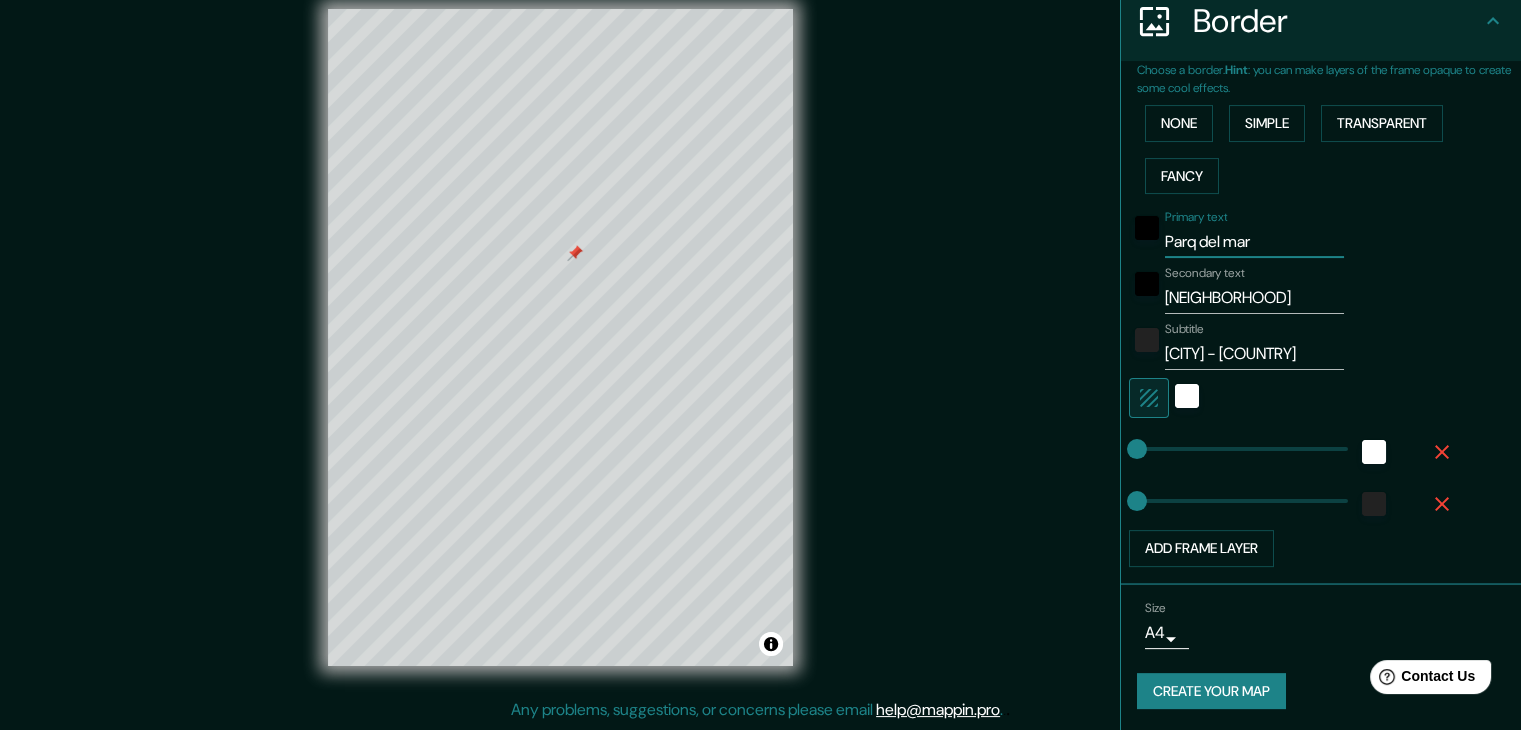 click on "Parq del mar" at bounding box center [1254, 242] 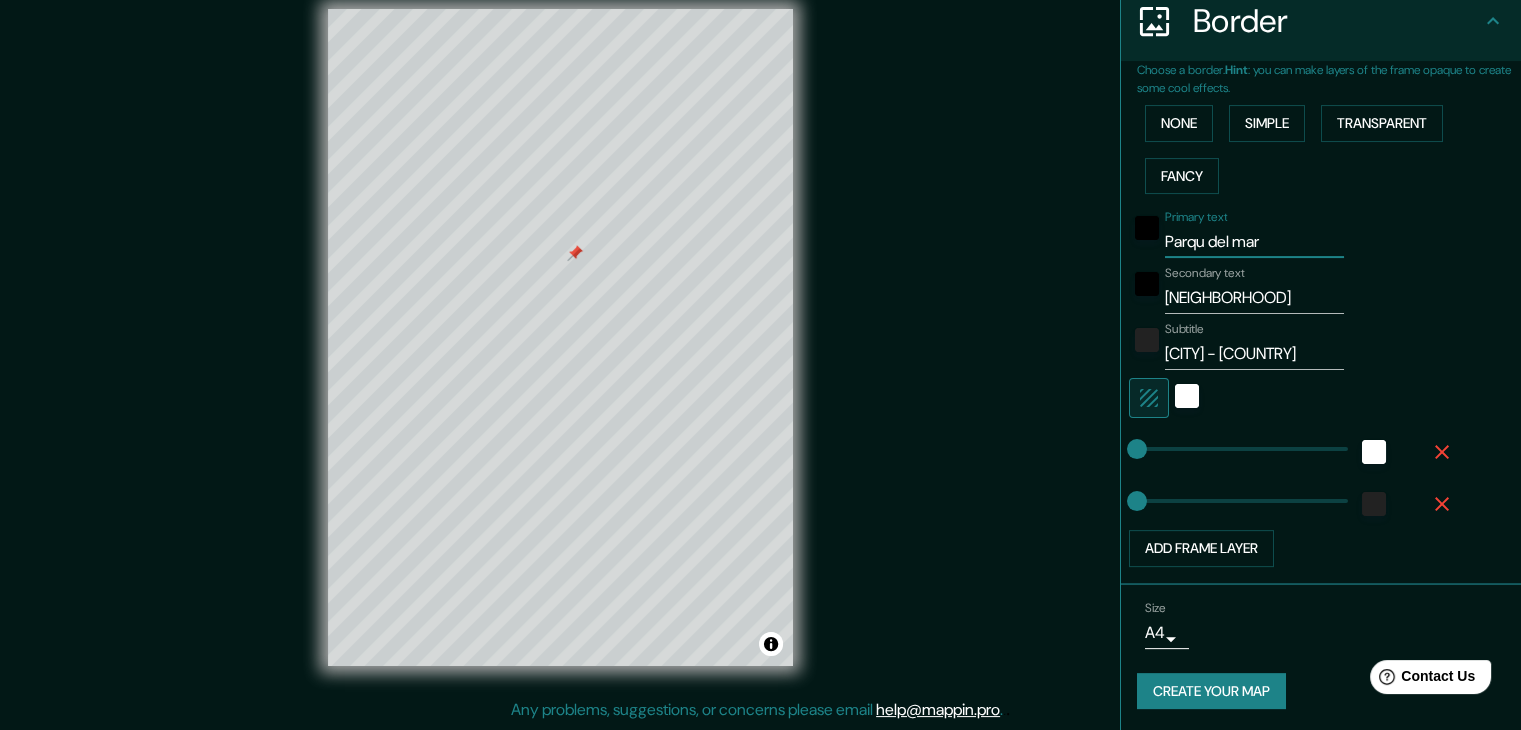 type on "Parqu del mar" 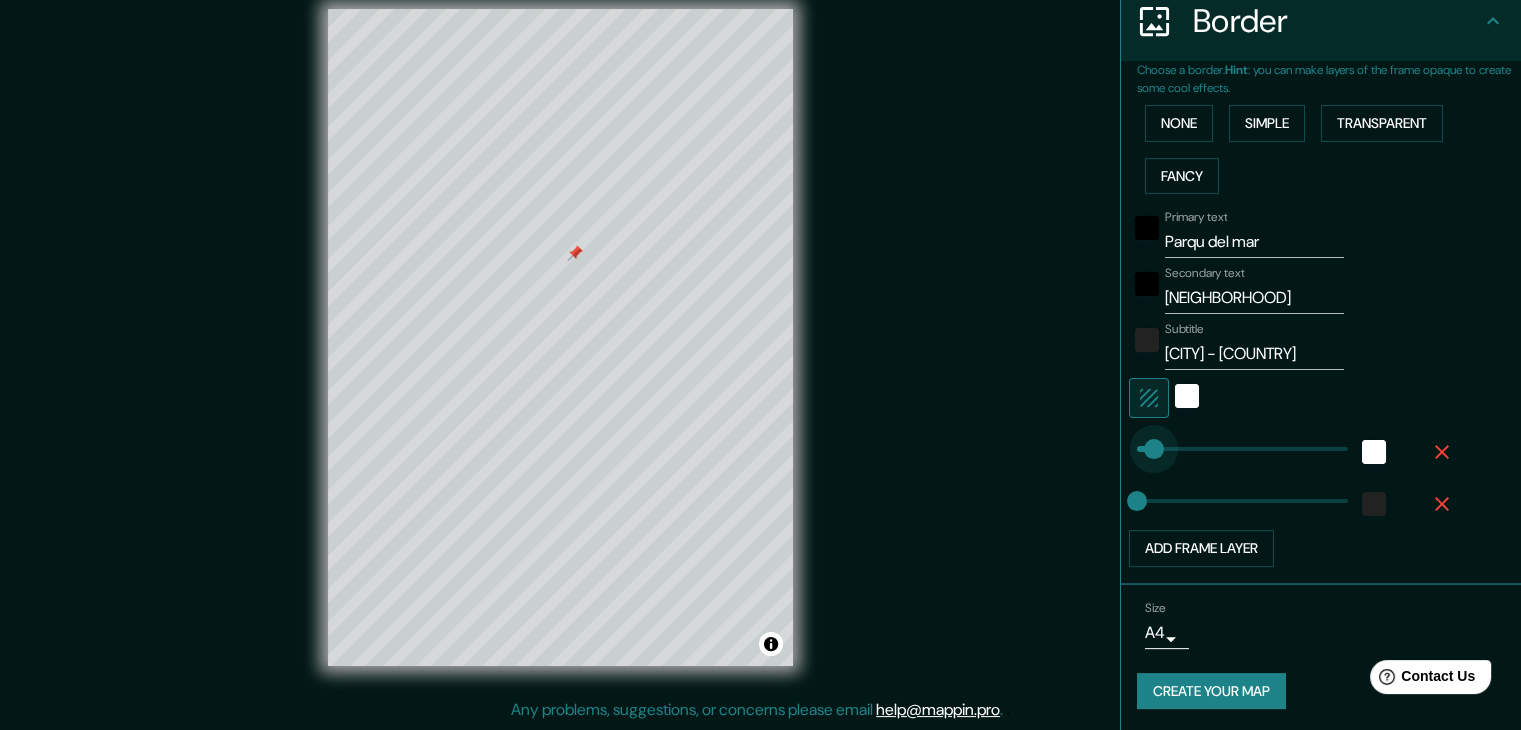 type on "129" 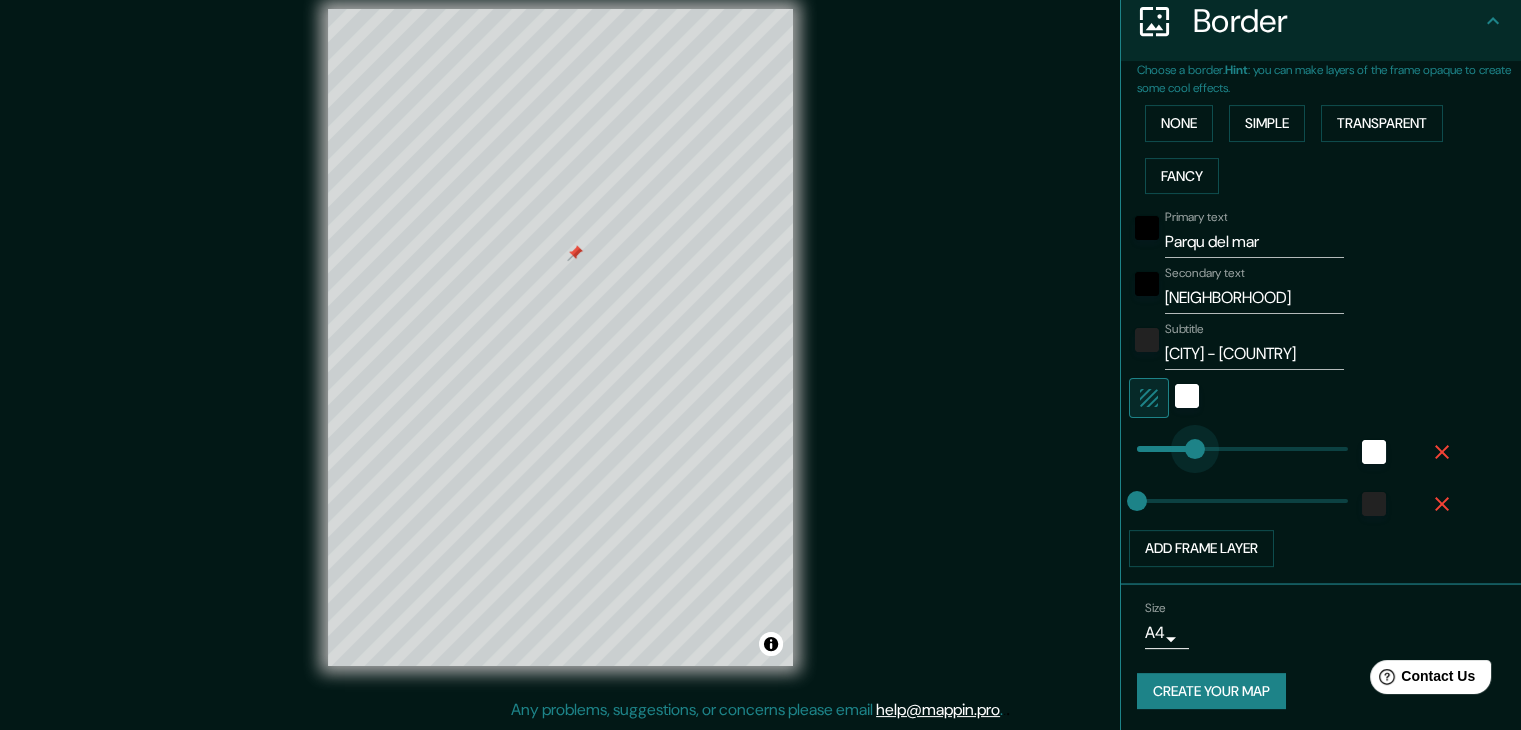 drag, startPoint x: 1124, startPoint y: 449, endPoint x: 1180, endPoint y: 448, distance: 56.008926 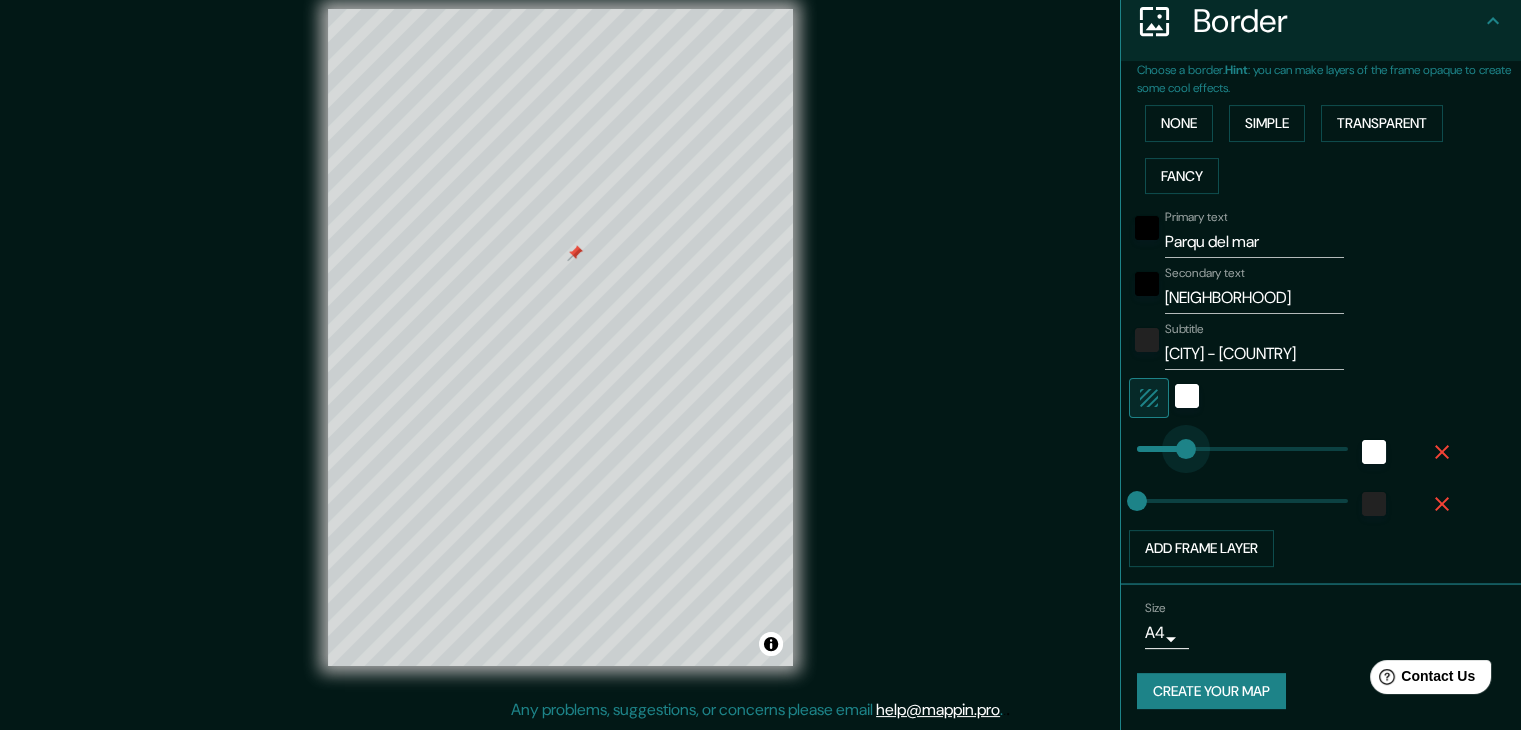 type on "94" 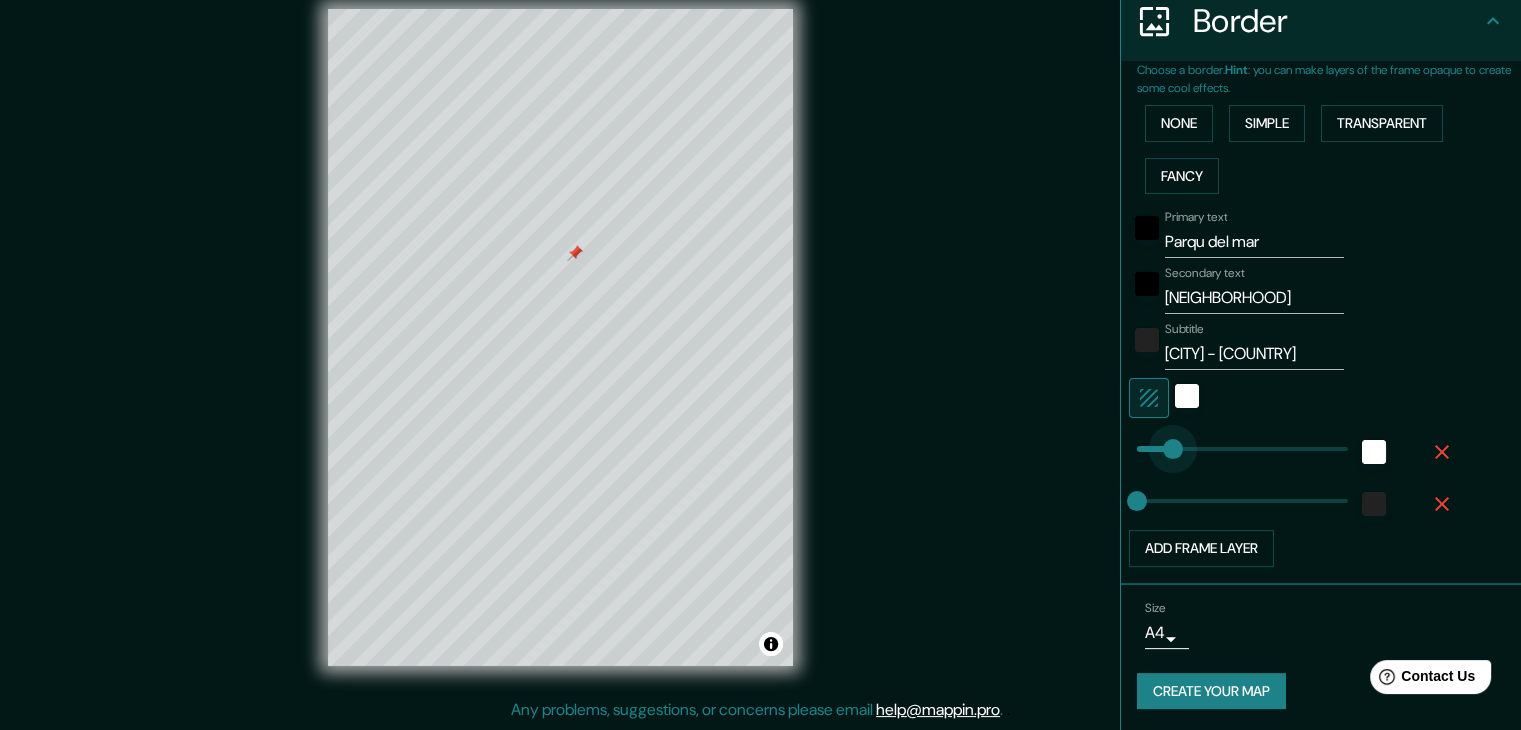 type on "47" 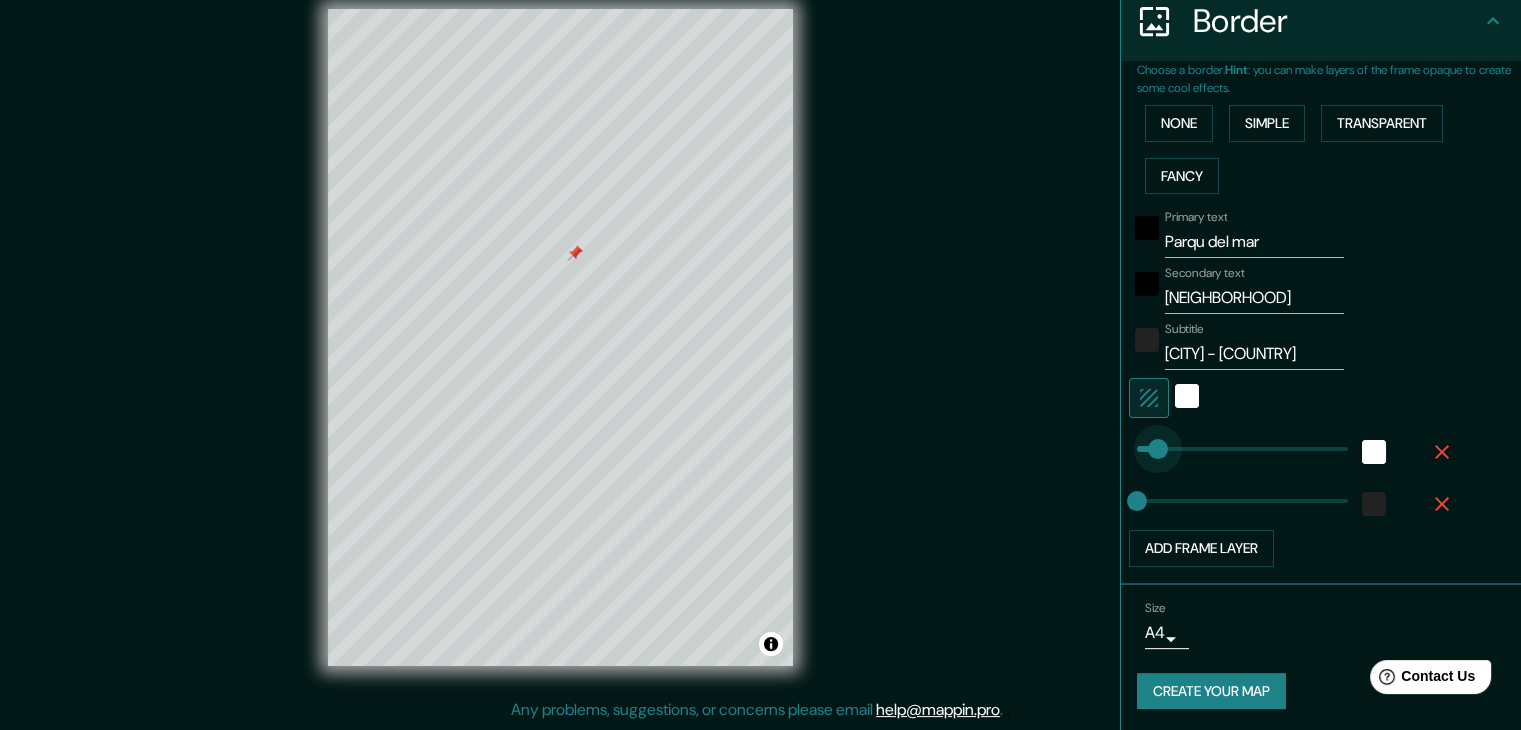 drag, startPoint x: 1171, startPoint y: 448, endPoint x: 1143, endPoint y: 453, distance: 28.442924 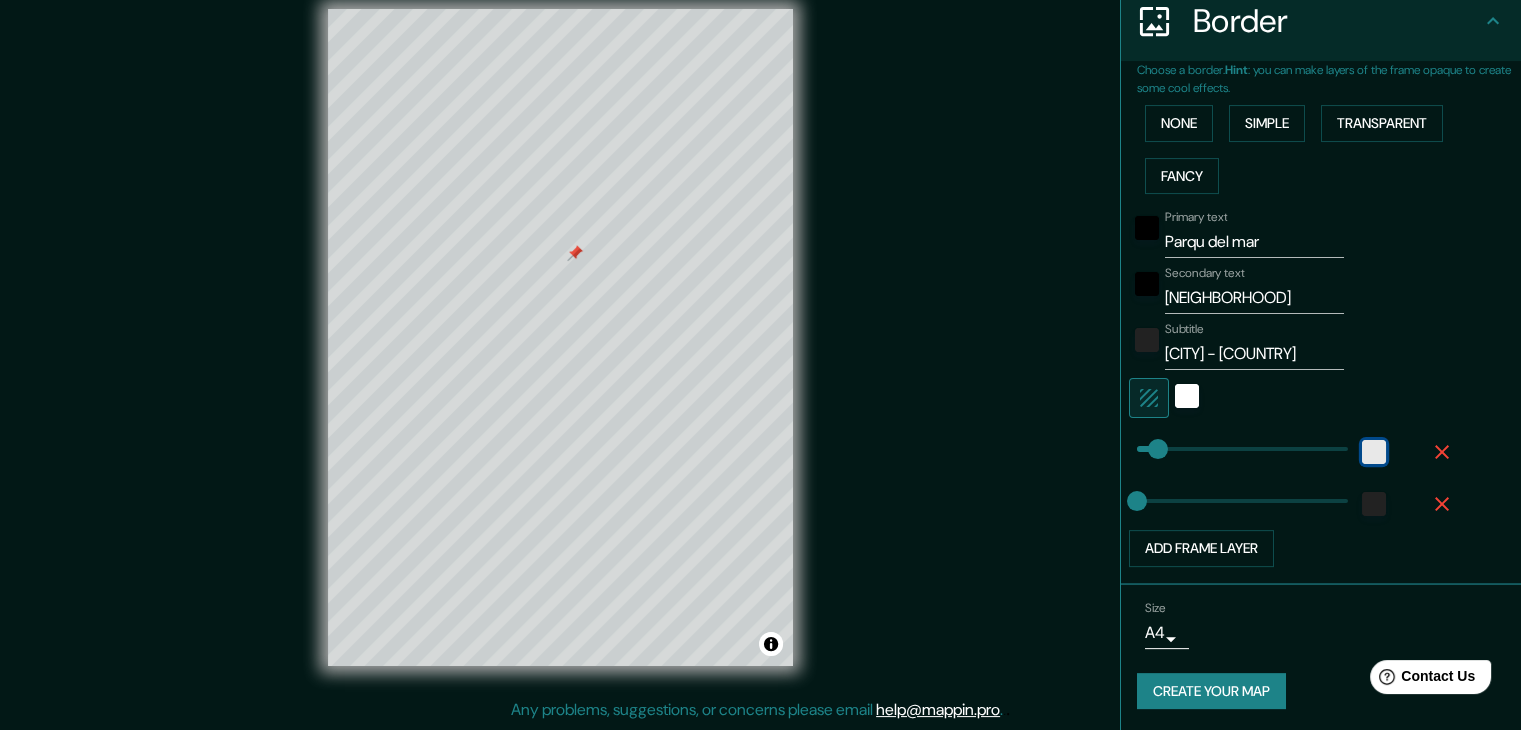 click at bounding box center (1374, 452) 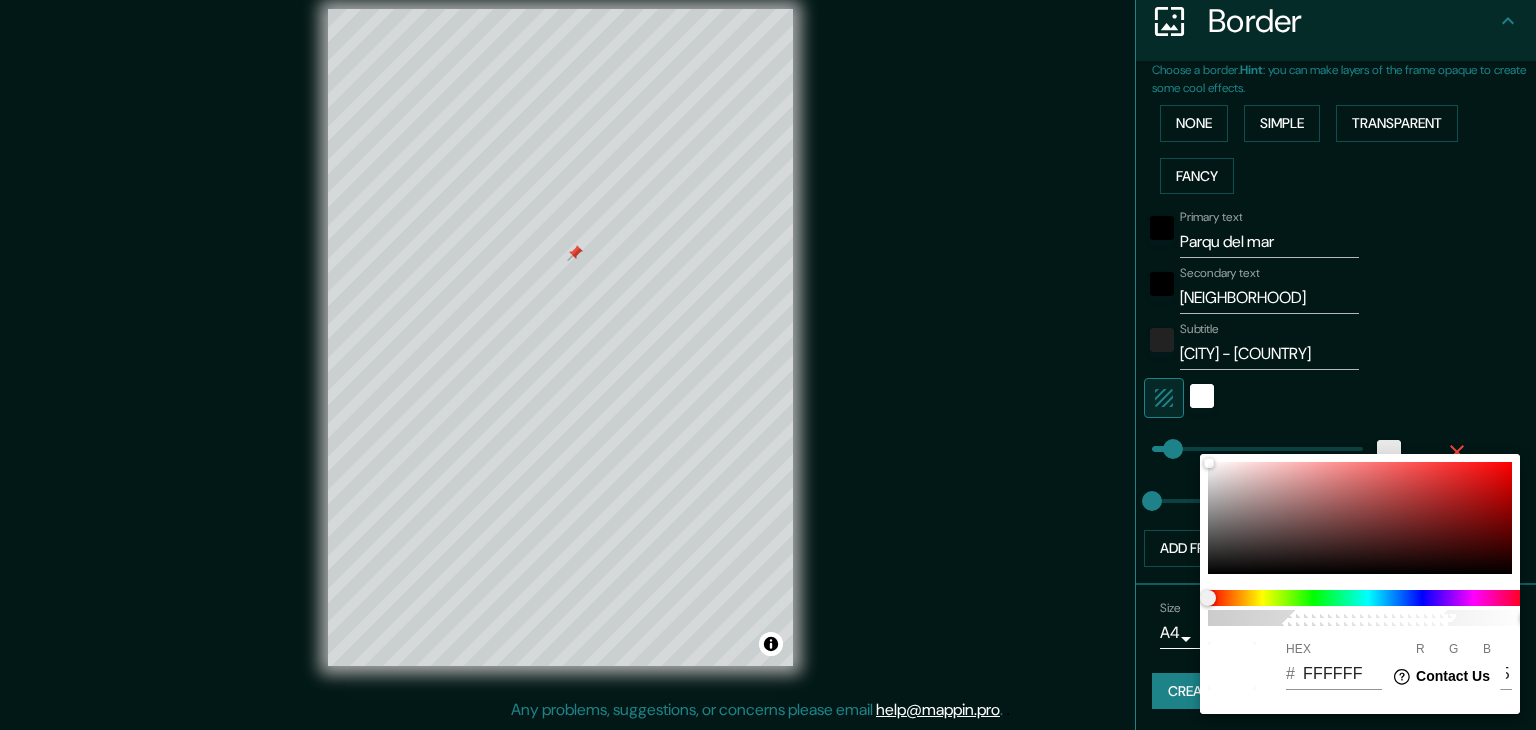 click at bounding box center (768, 365) 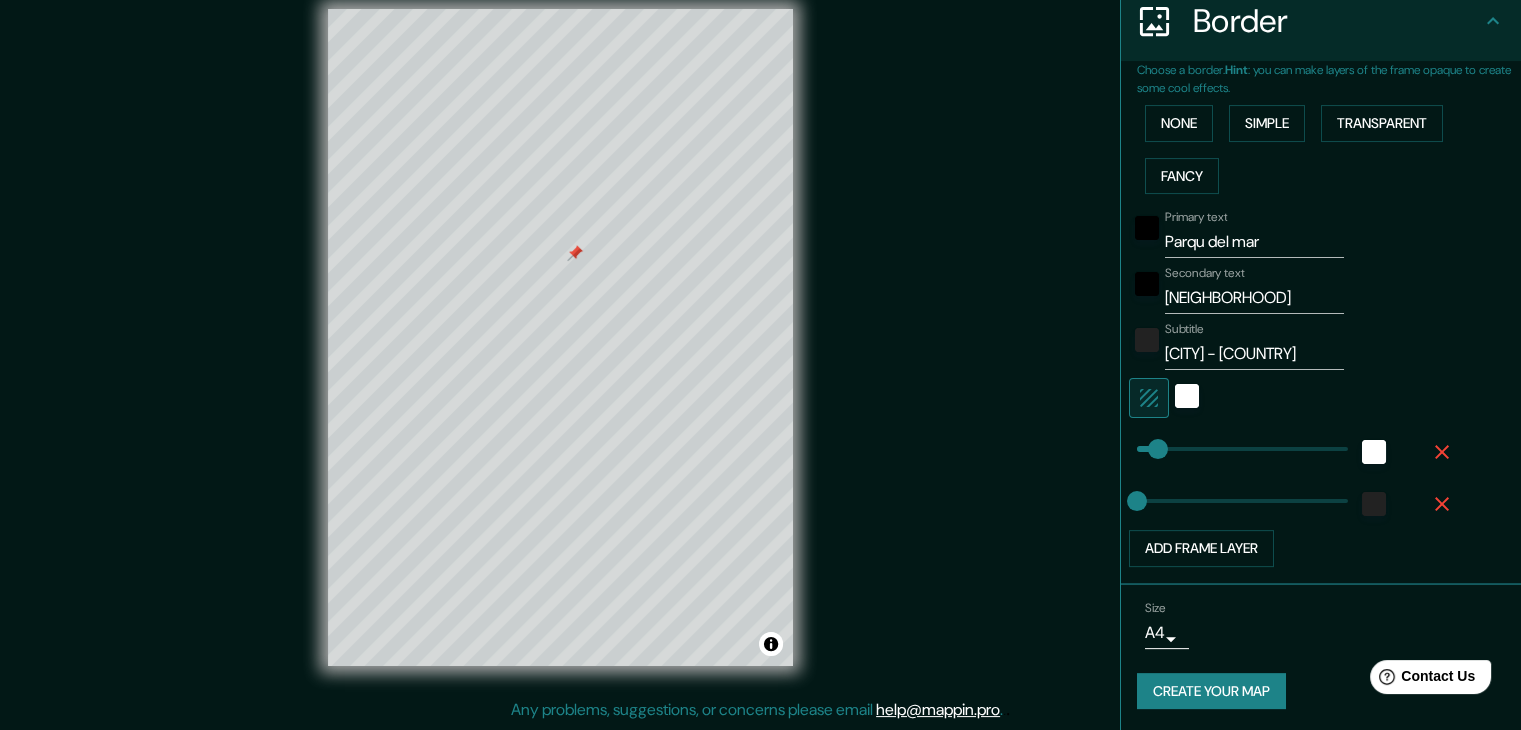 click 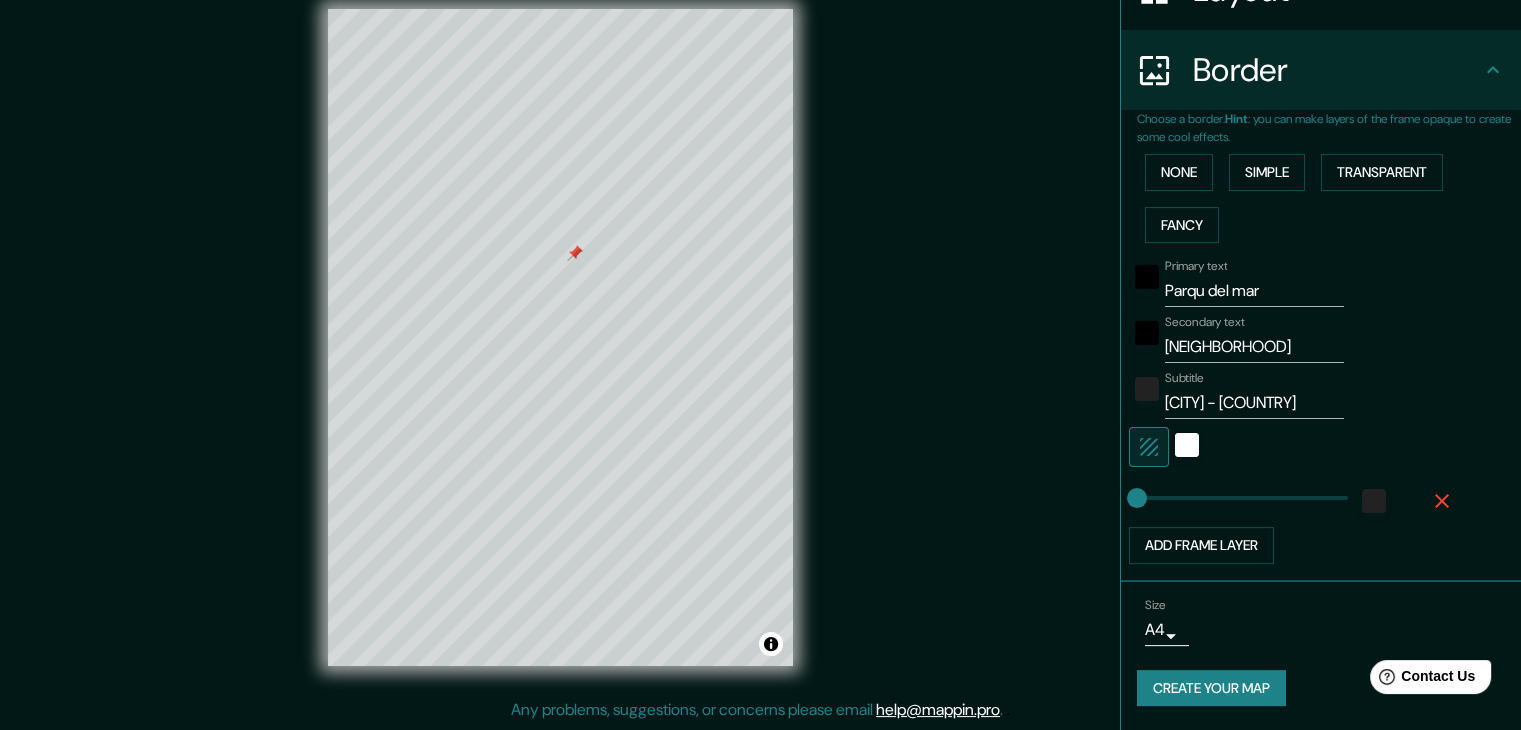 scroll, scrollTop: 353, scrollLeft: 0, axis: vertical 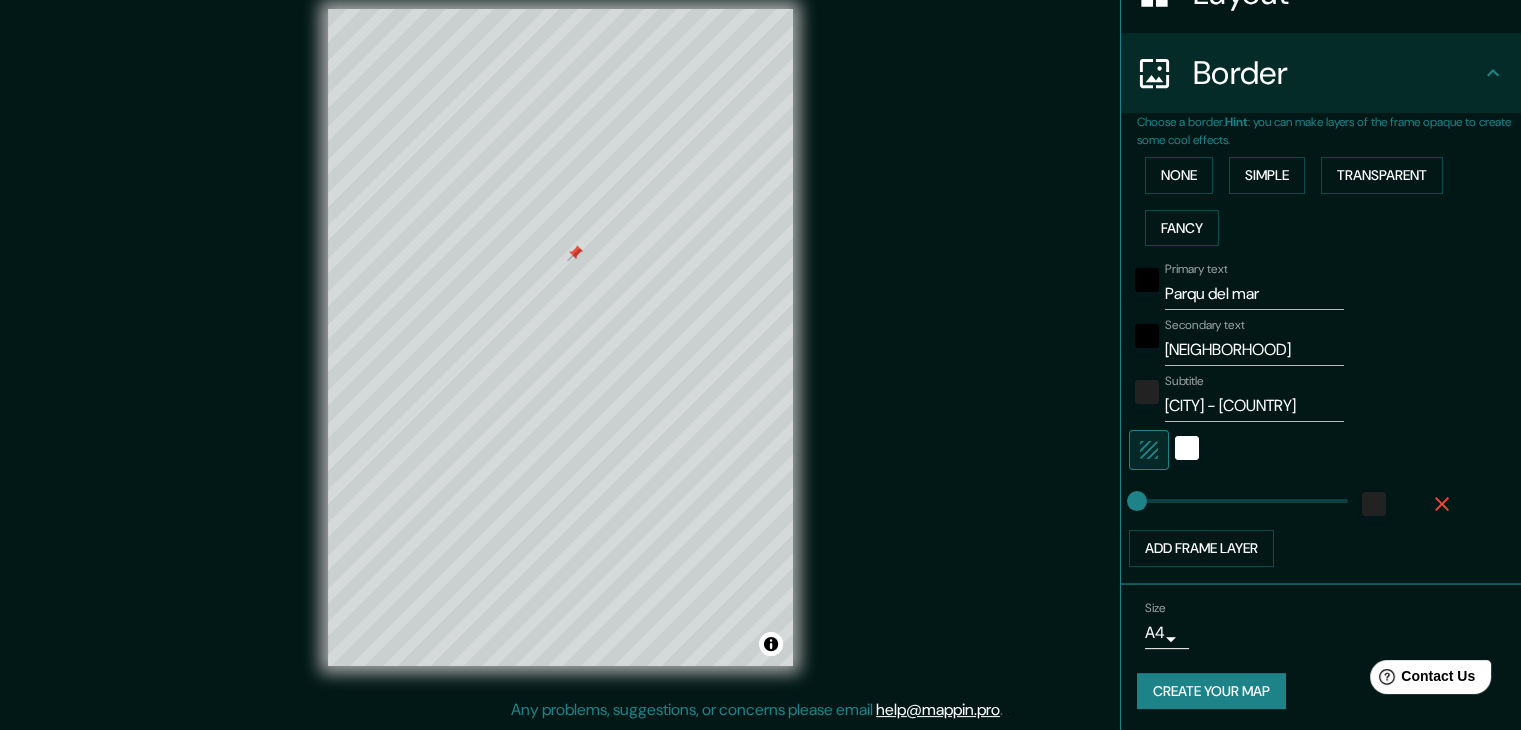 click 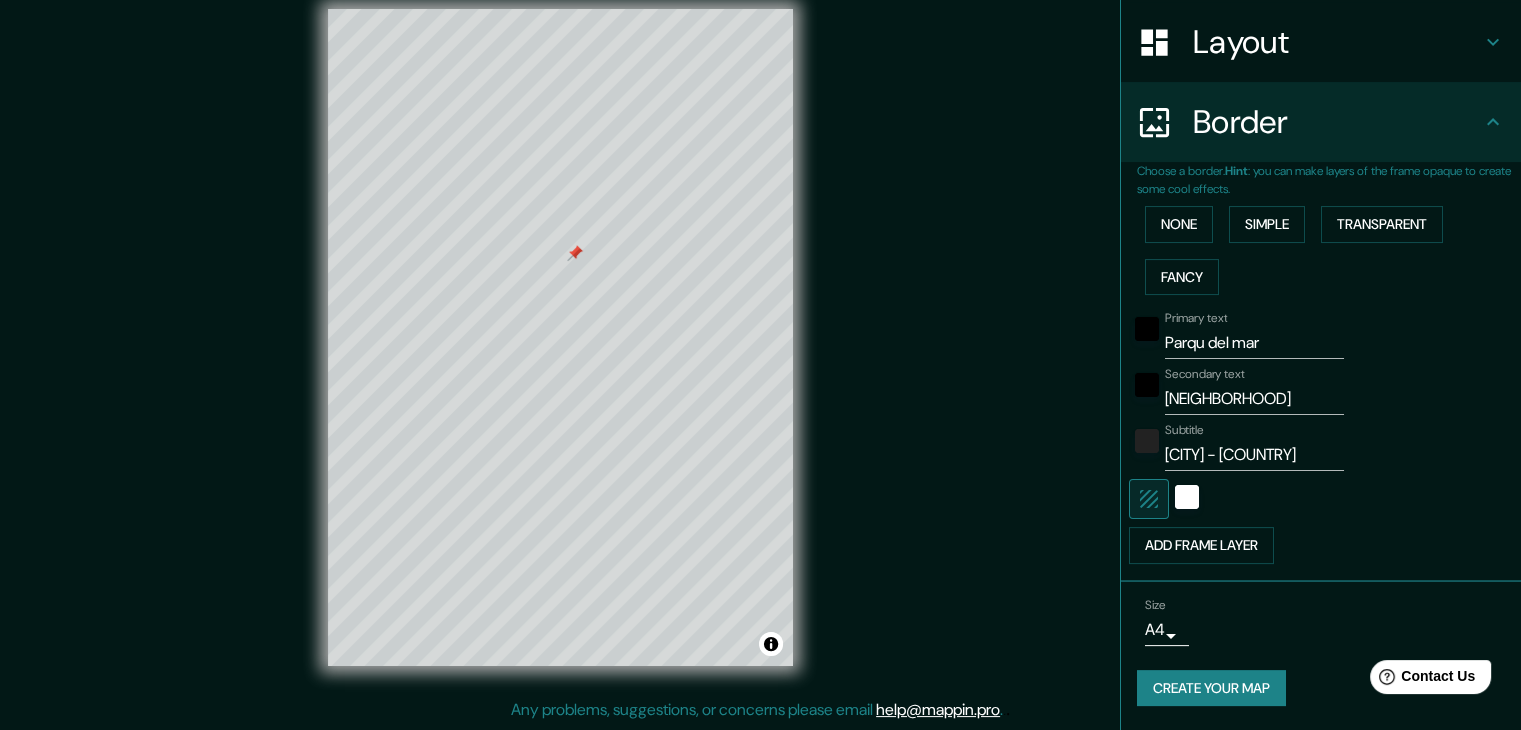 scroll, scrollTop: 301, scrollLeft: 0, axis: vertical 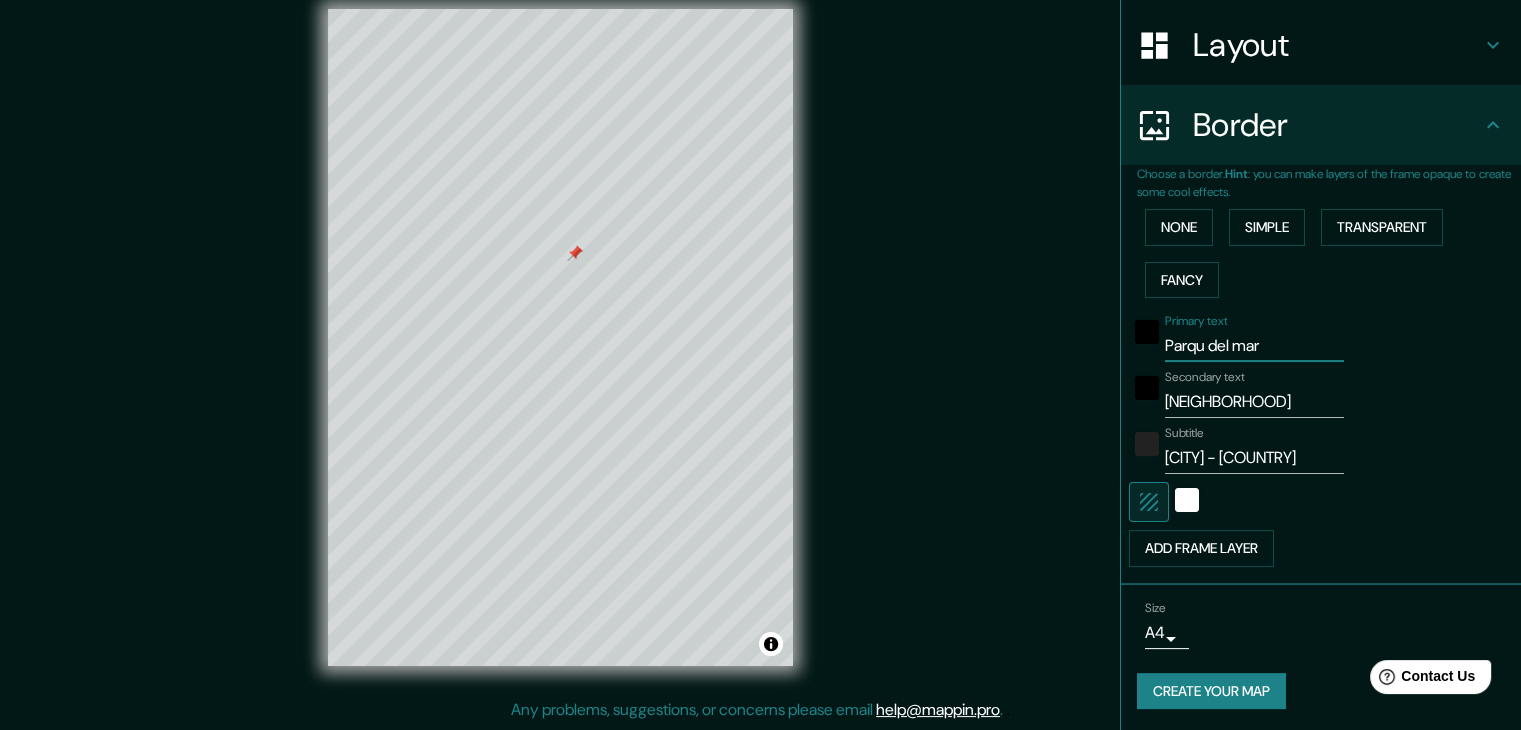click on "Parqu del mar" at bounding box center [1254, 346] 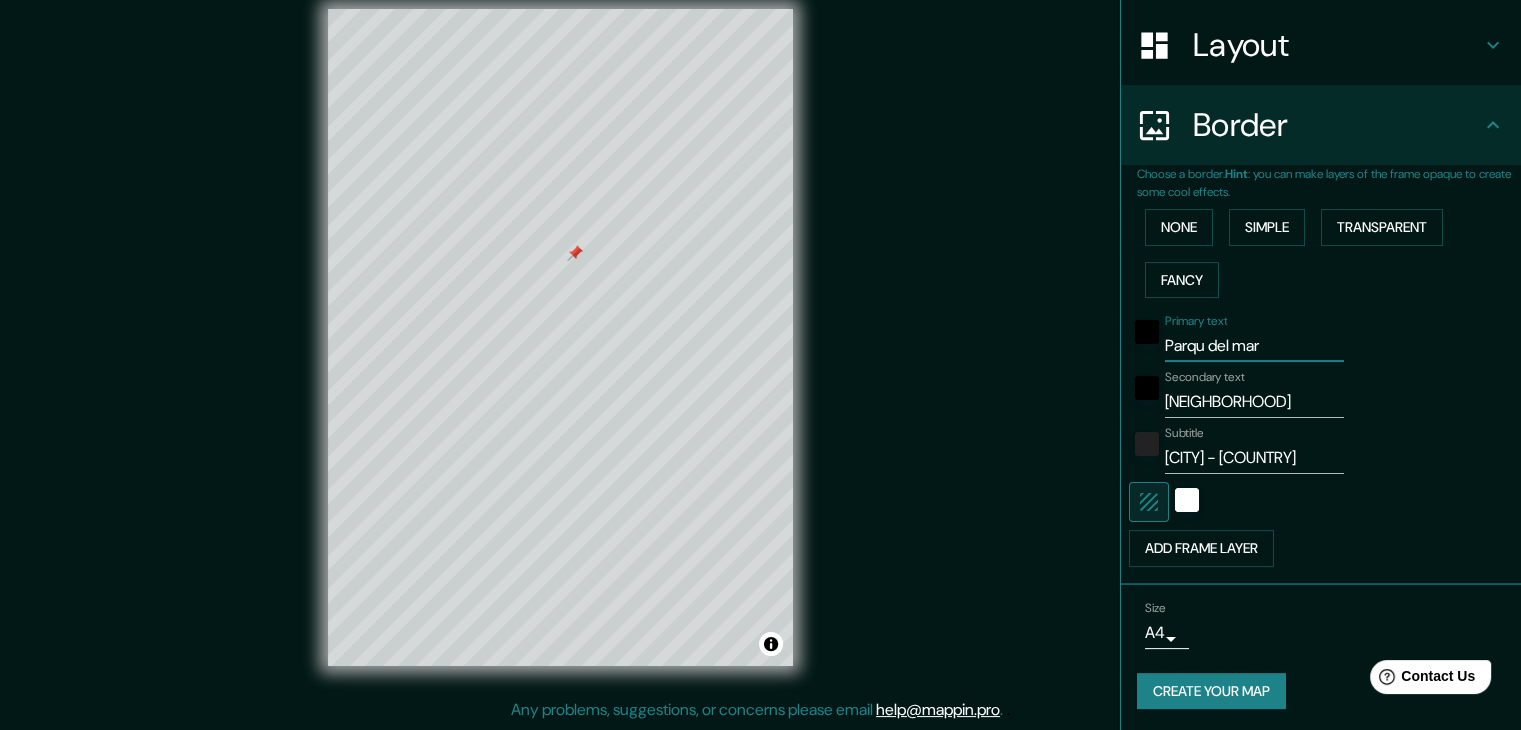 drag, startPoint x: 1192, startPoint y: 345, endPoint x: 1160, endPoint y: 341, distance: 32.24903 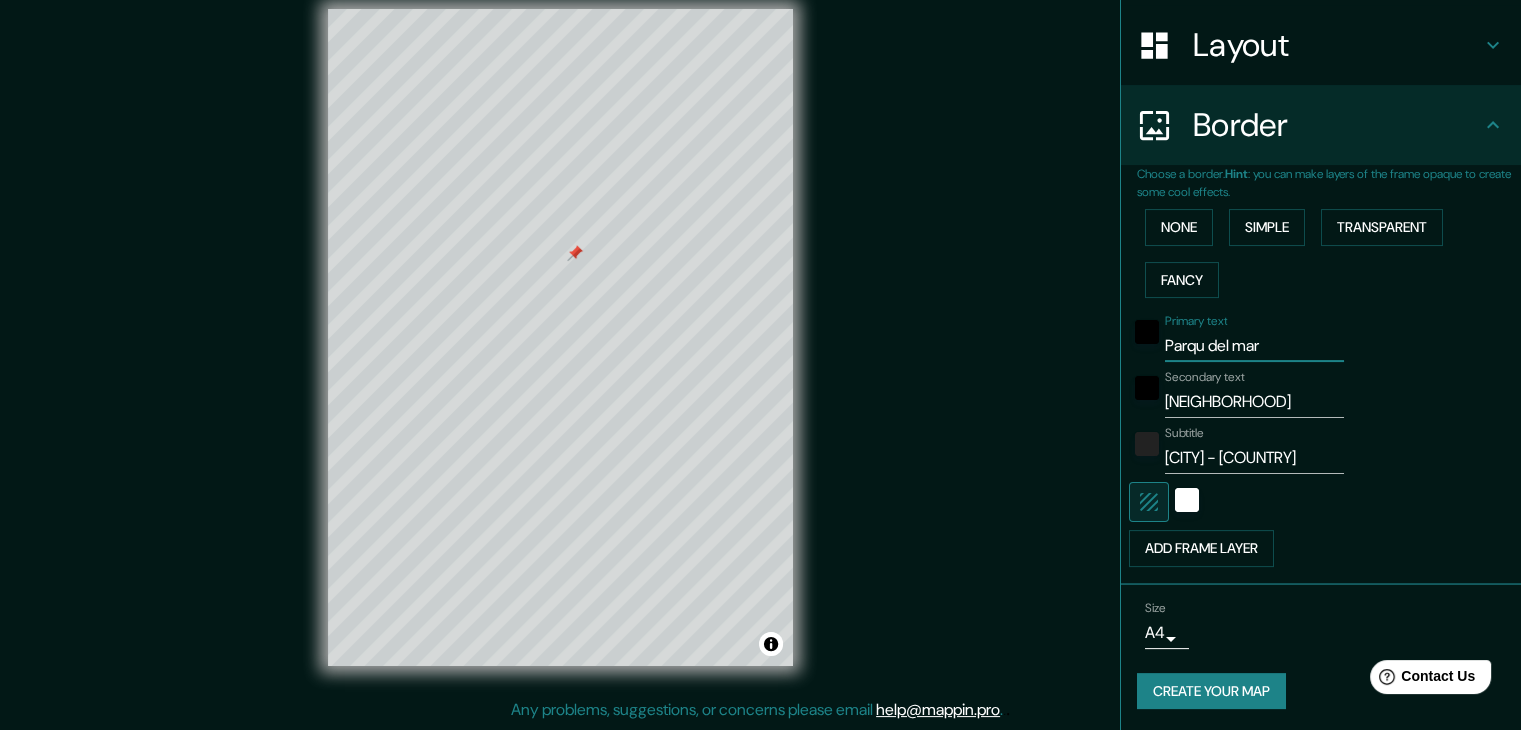 click on "Parqu del mar" at bounding box center (1254, 346) 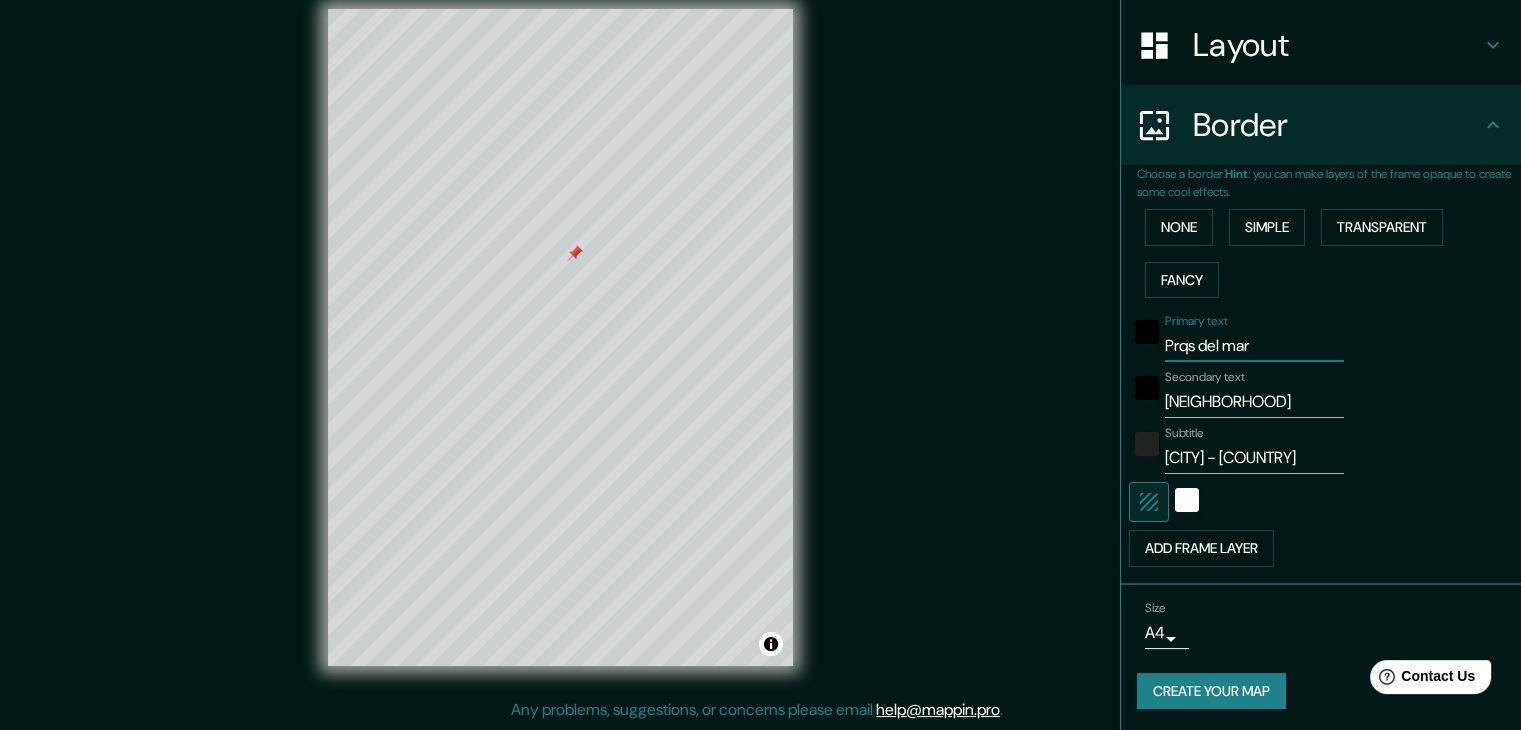 click on "Prqs del mar" at bounding box center (1254, 346) 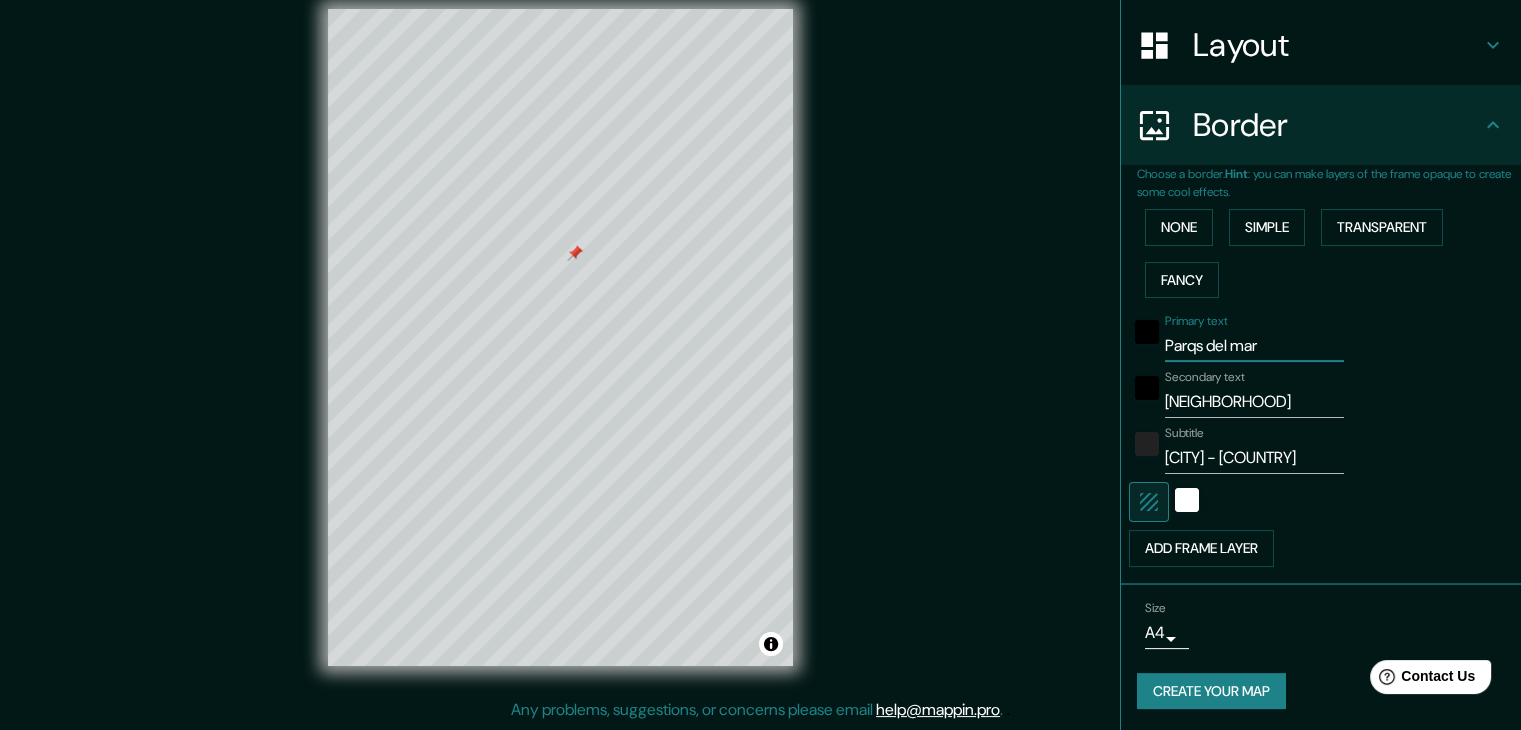drag, startPoint x: 1193, startPoint y: 343, endPoint x: 1183, endPoint y: 341, distance: 10.198039 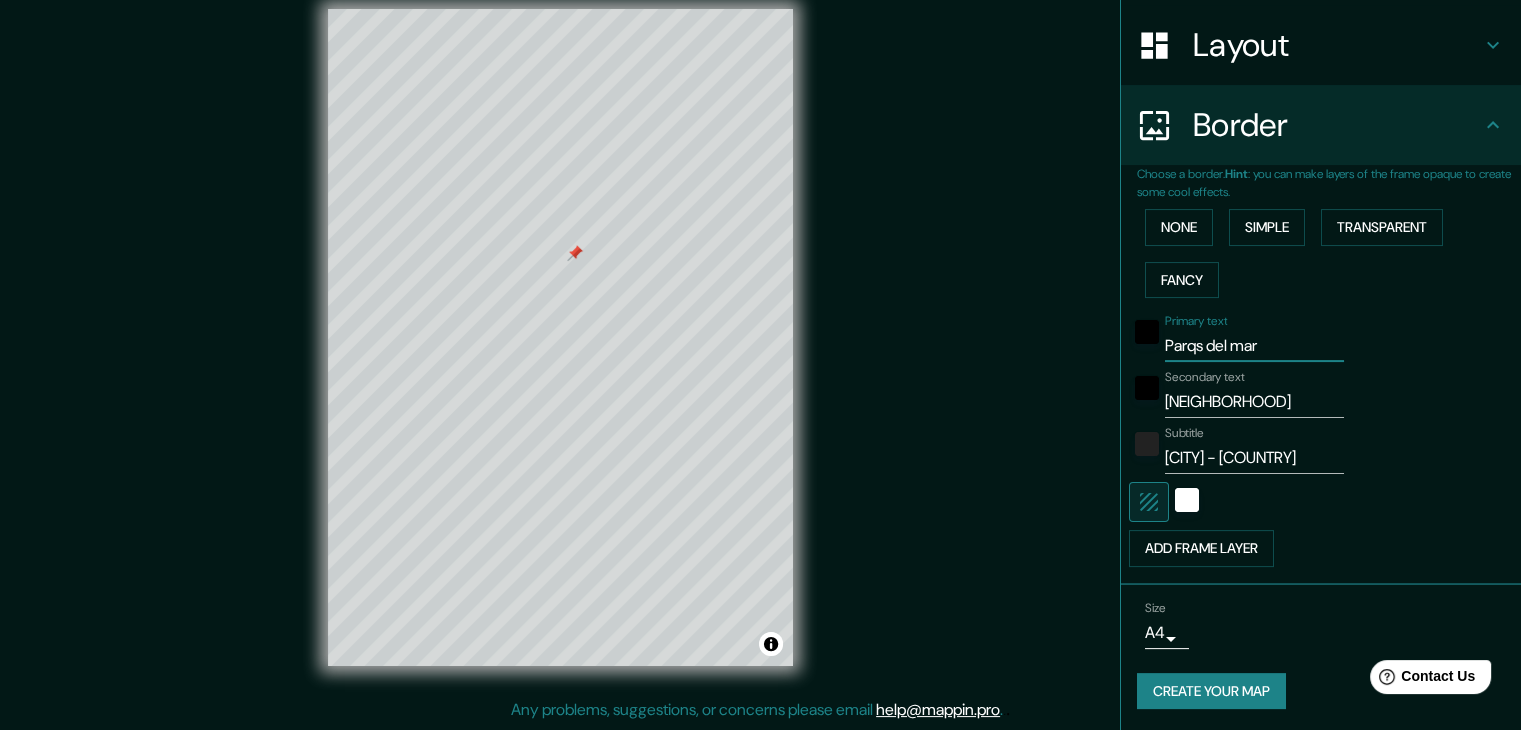 click on "Parqs del mar" at bounding box center [1254, 346] 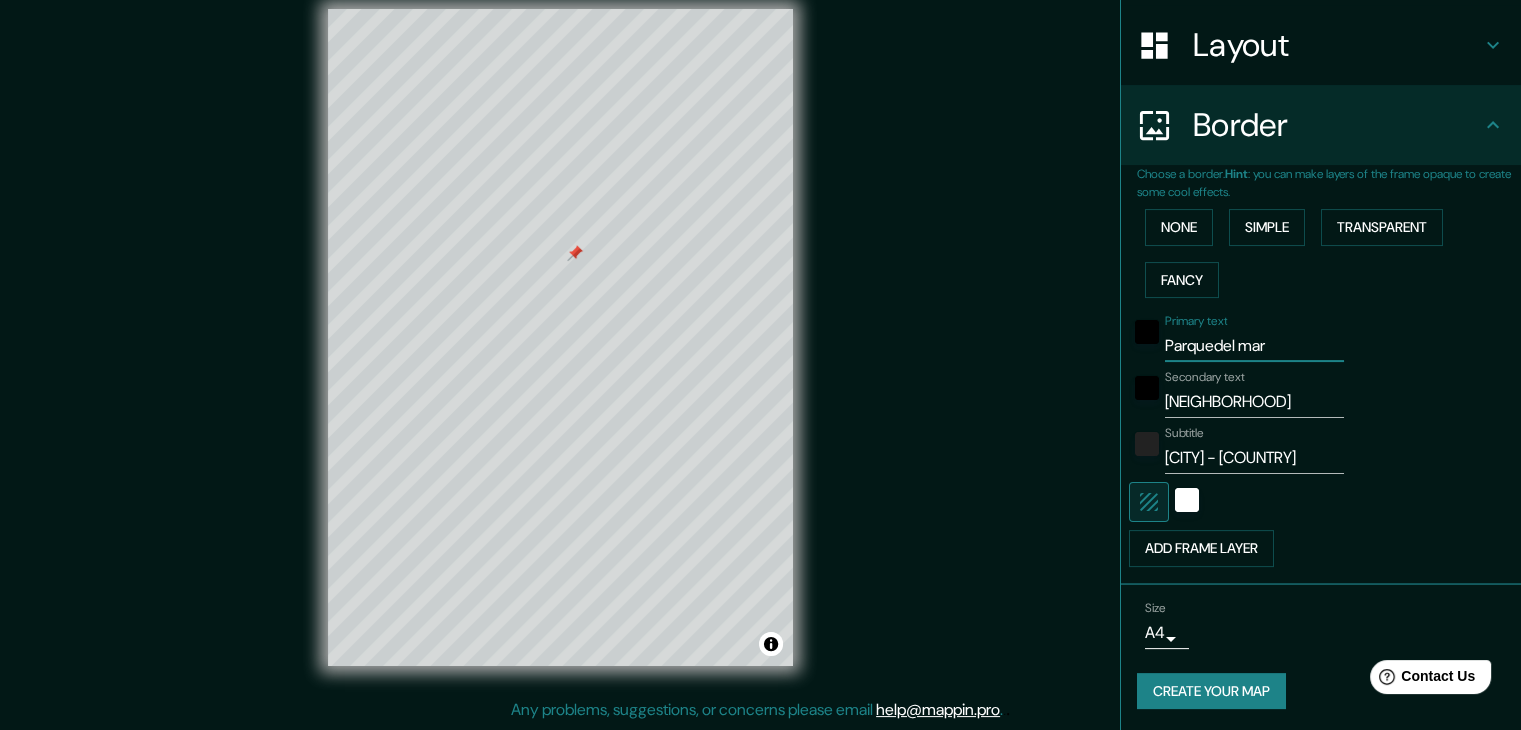 drag, startPoint x: 1201, startPoint y: 345, endPoint x: 1179, endPoint y: 346, distance: 22.022715 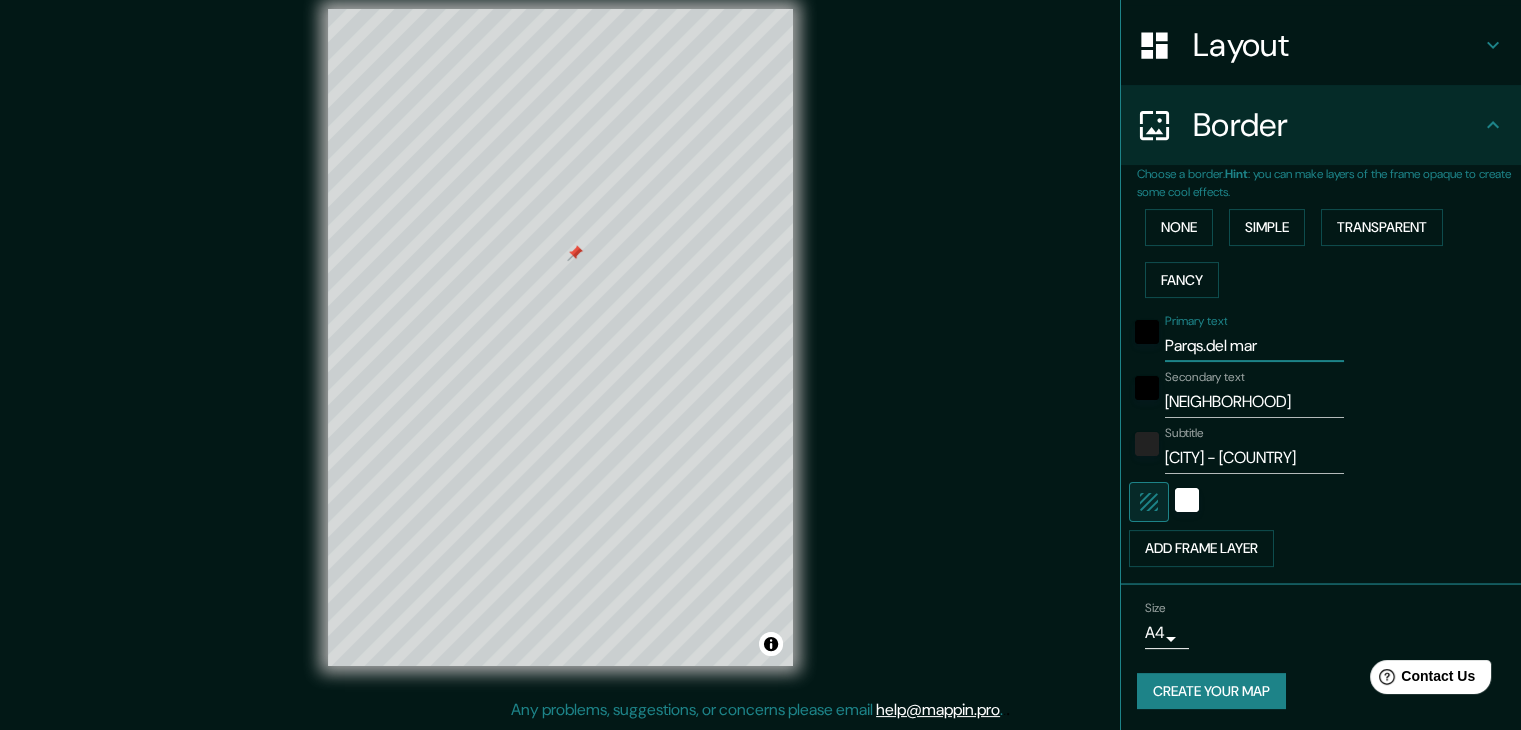 click on "Parqs.del mar" at bounding box center (1254, 346) 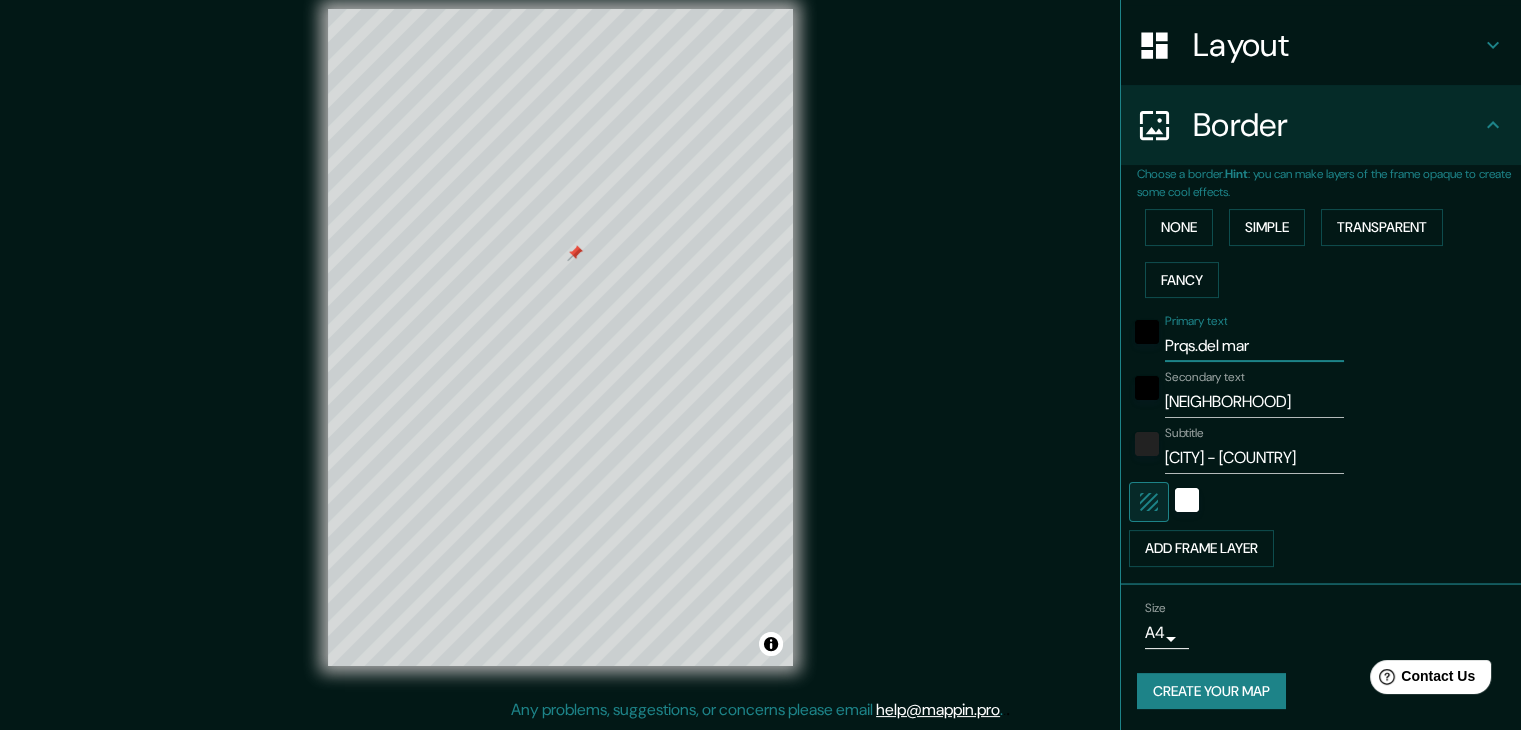 click on "Prqs.del mar" at bounding box center [1254, 346] 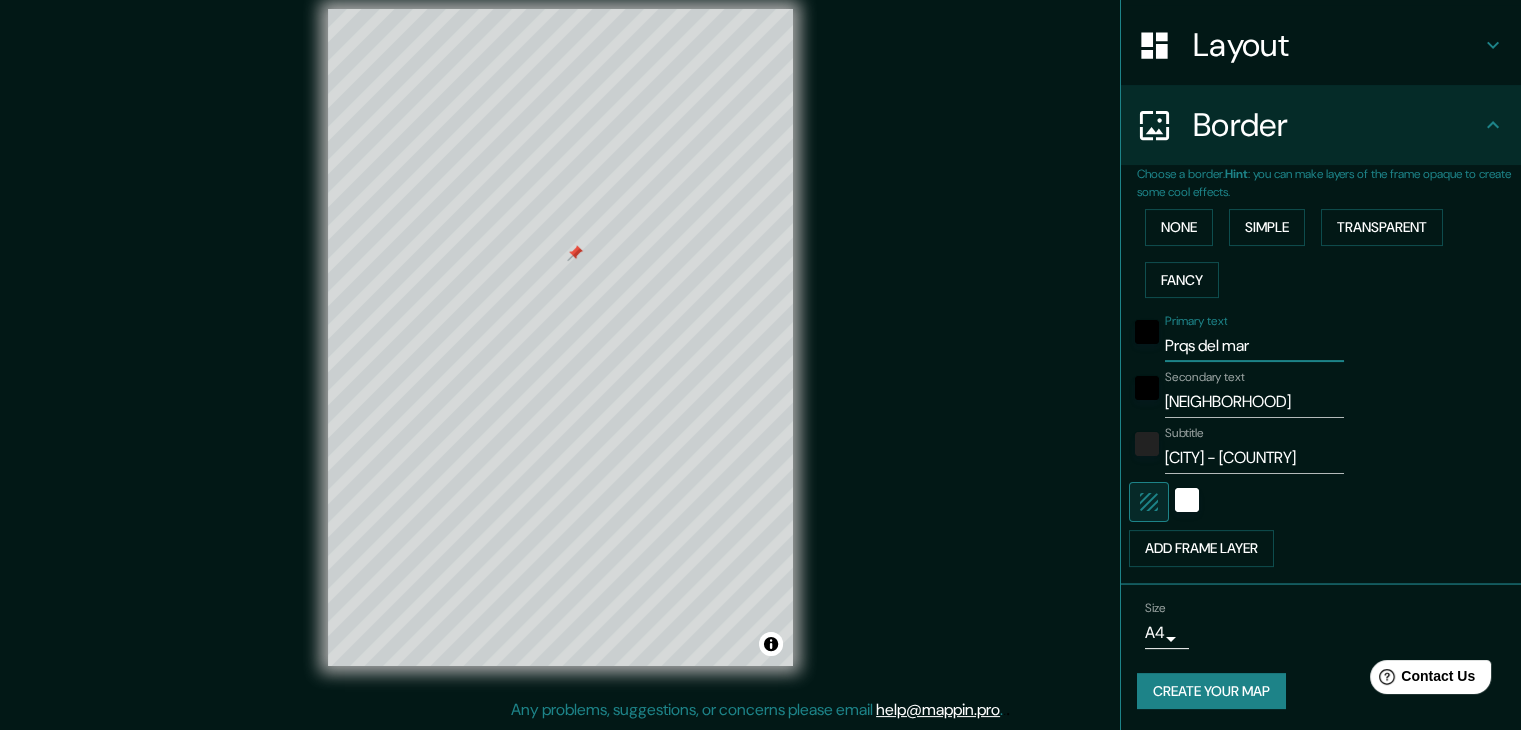 click on "Prqs del mar" at bounding box center [1254, 346] 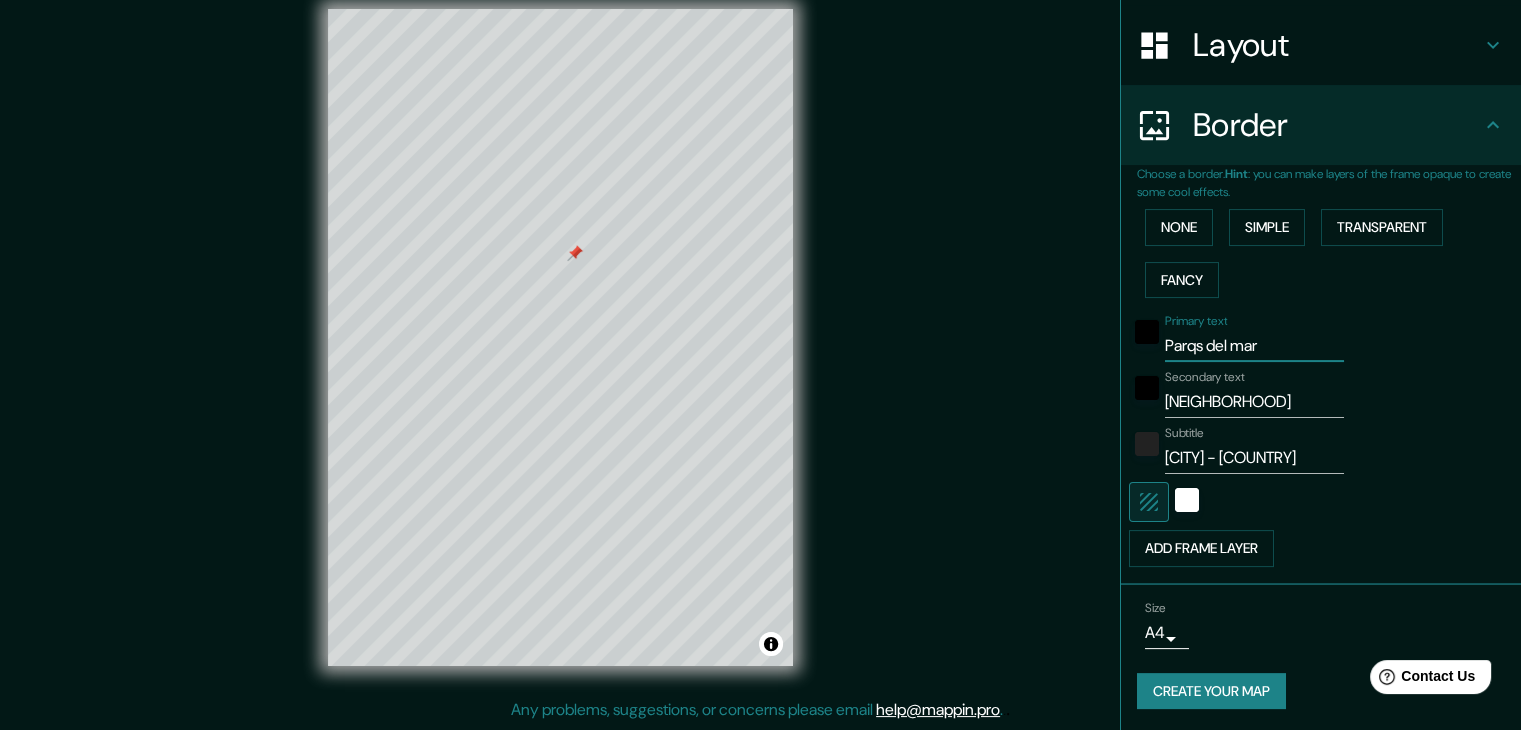 click on "Parqs del mar" at bounding box center (1254, 346) 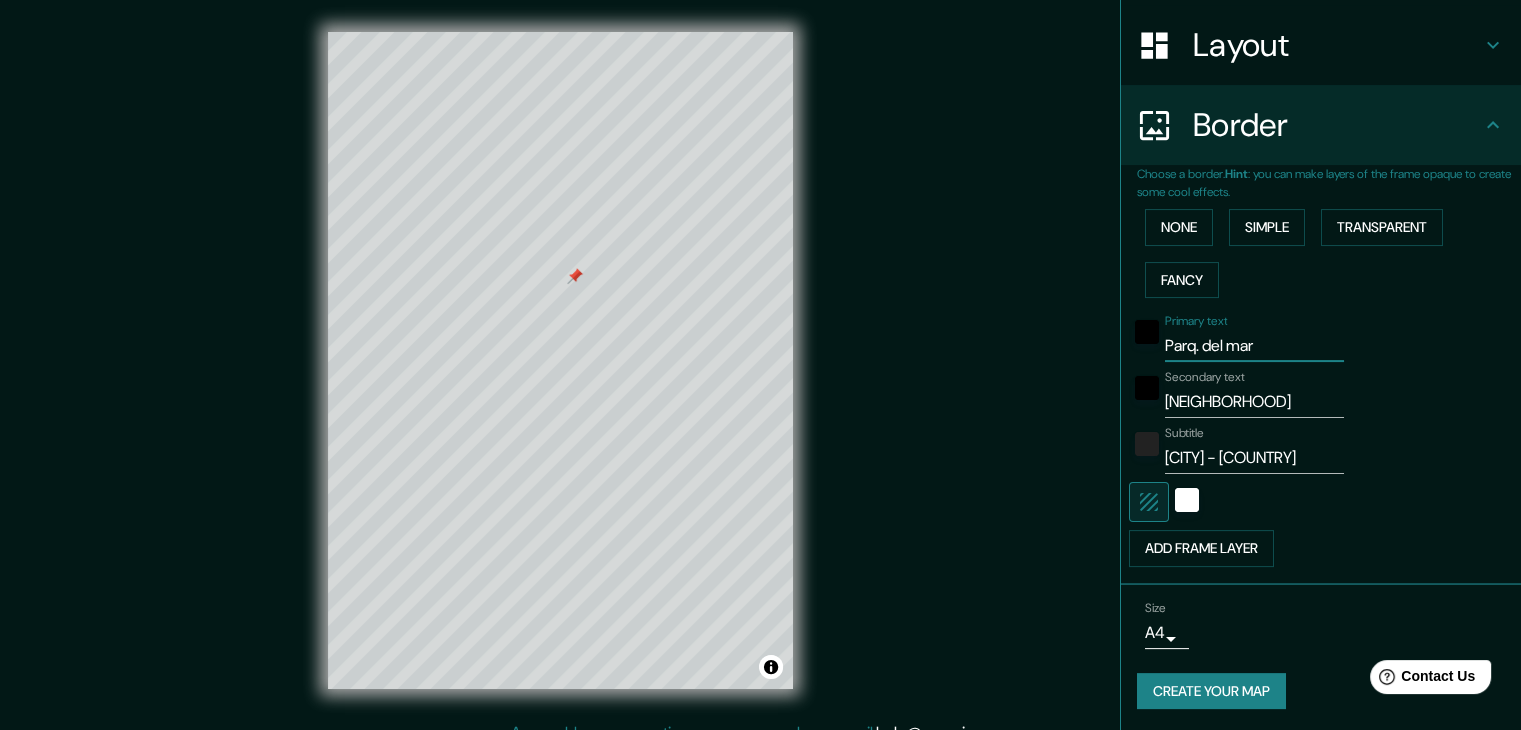 scroll, scrollTop: 0, scrollLeft: 0, axis: both 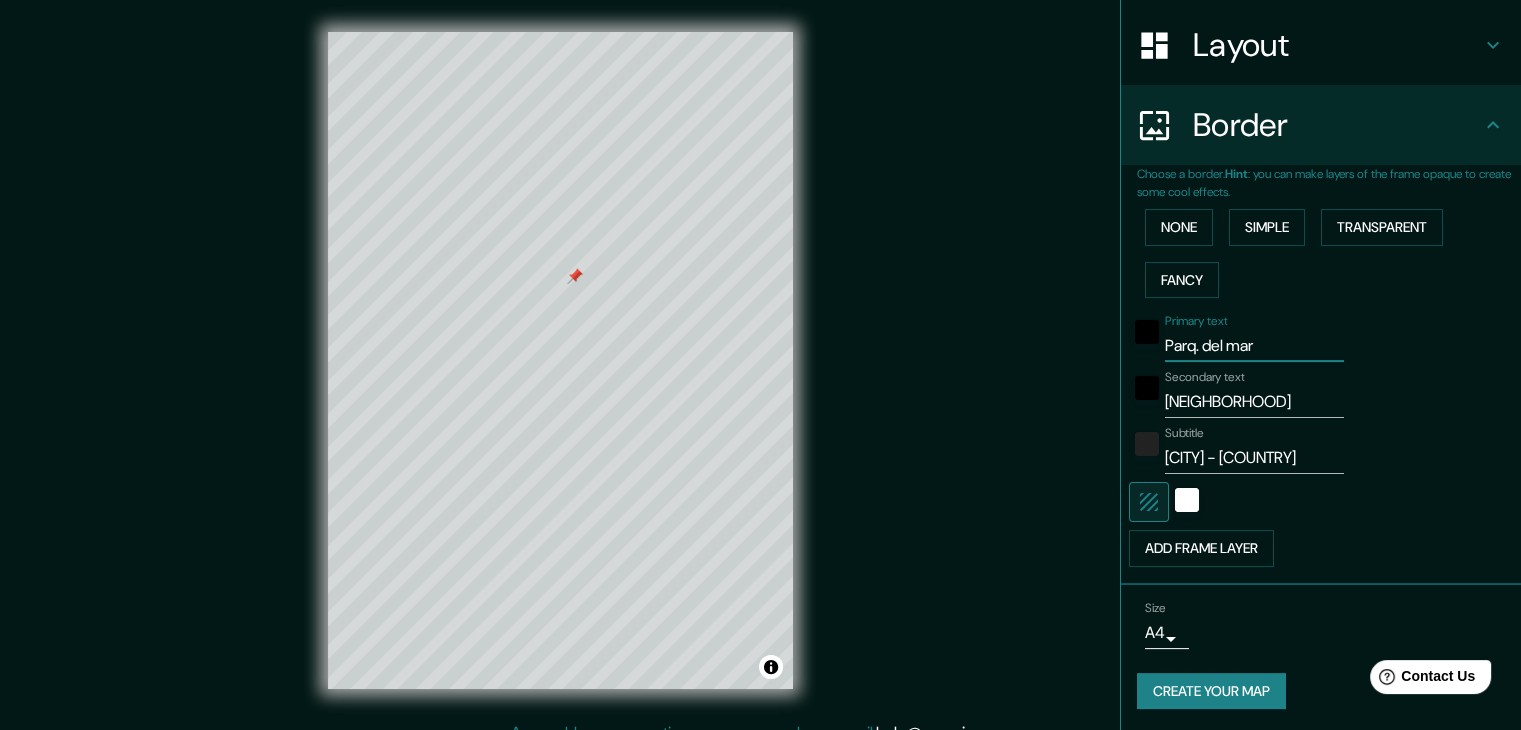 type on "Parq. del mar" 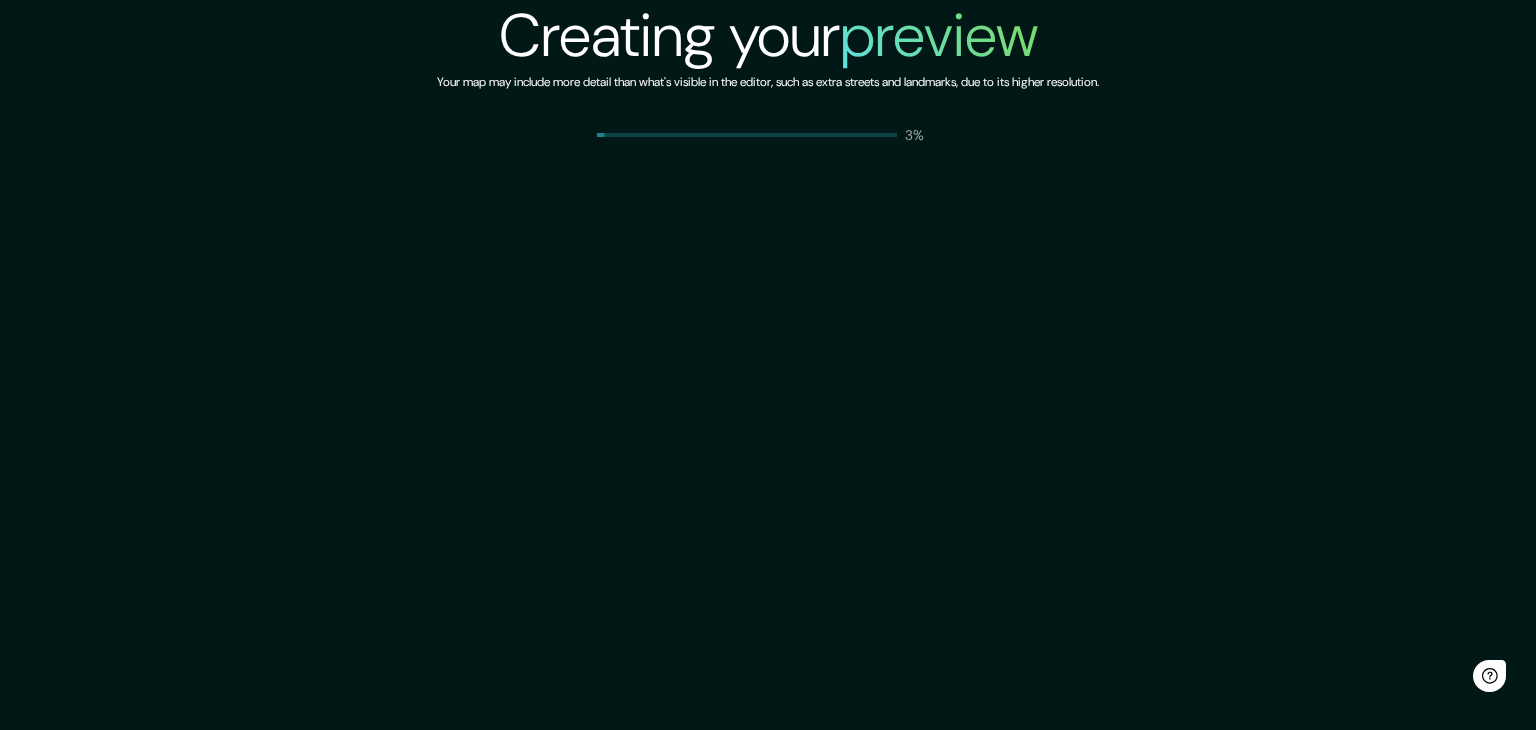 scroll, scrollTop: 0, scrollLeft: 0, axis: both 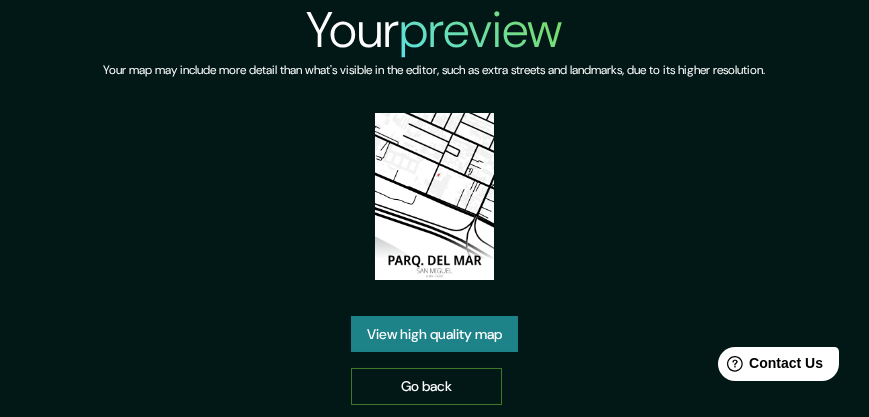 click on "Go back" at bounding box center [426, 386] 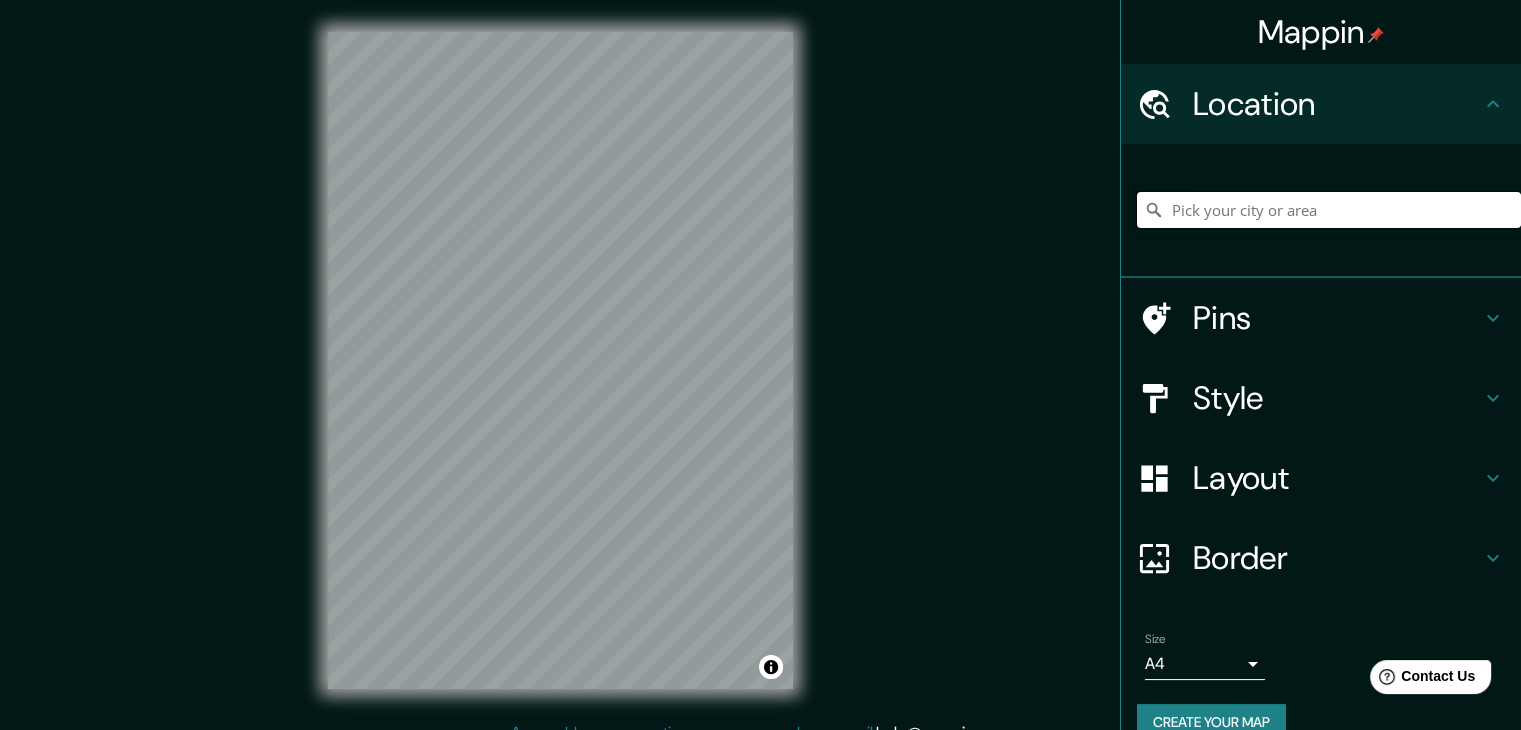 click at bounding box center (1329, 210) 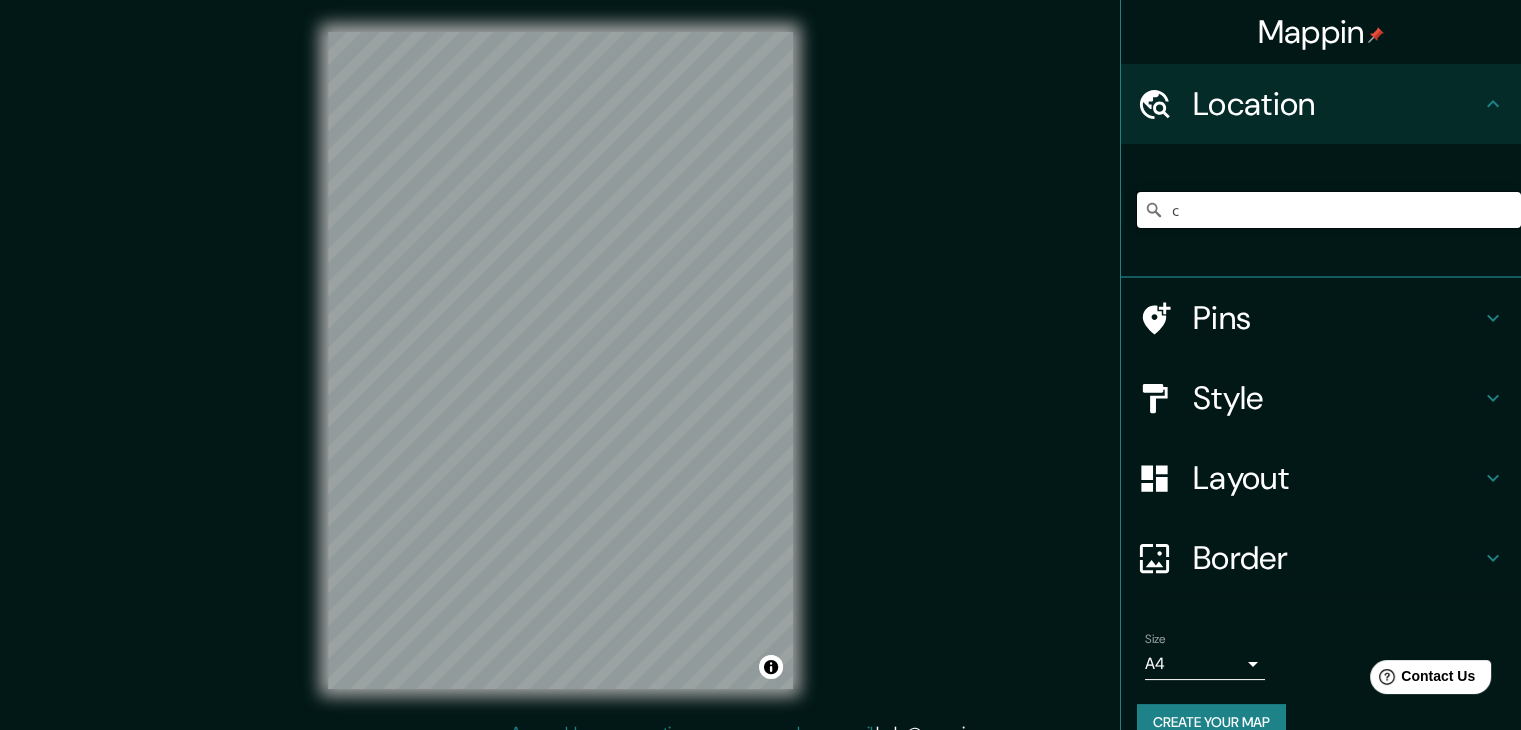 type on "cA" 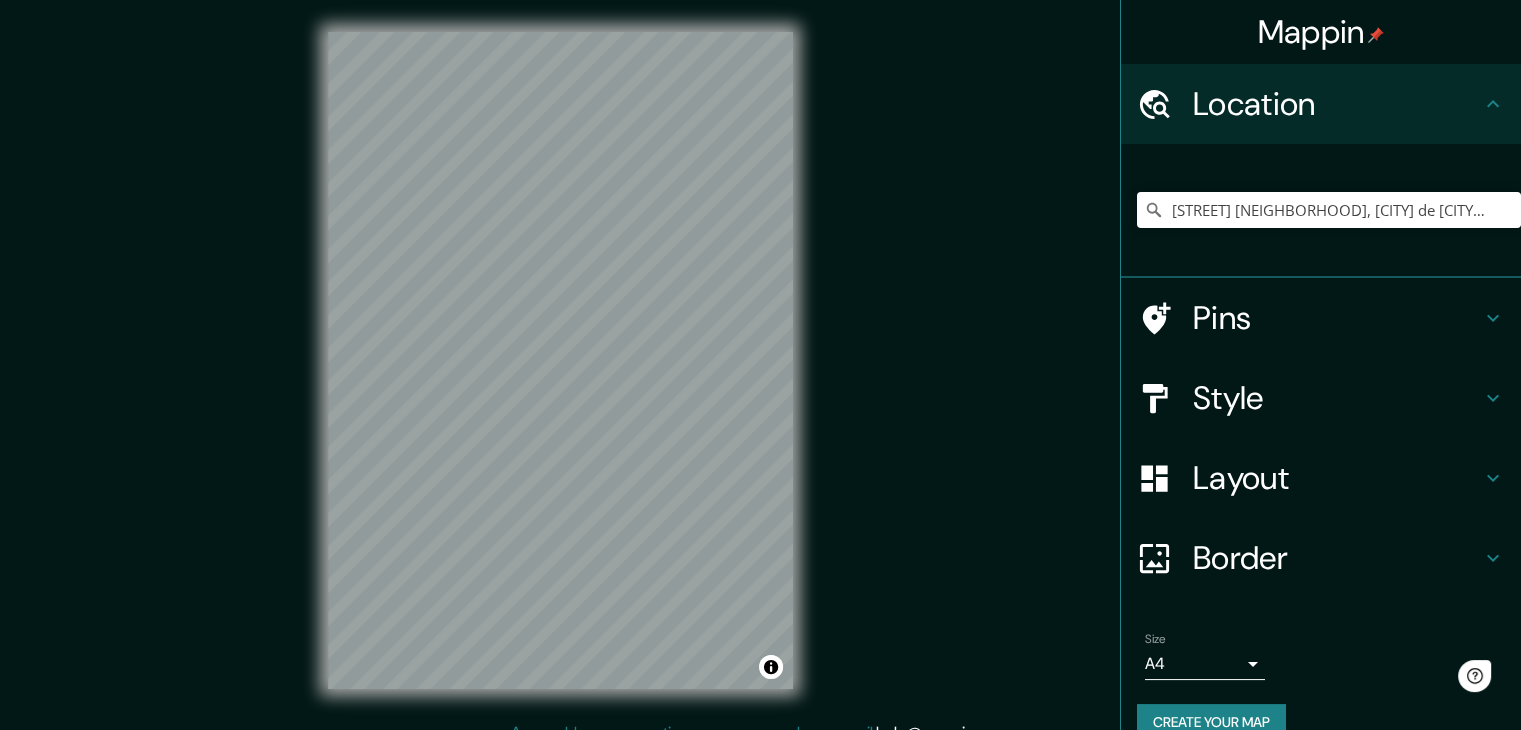 scroll, scrollTop: 0, scrollLeft: 0, axis: both 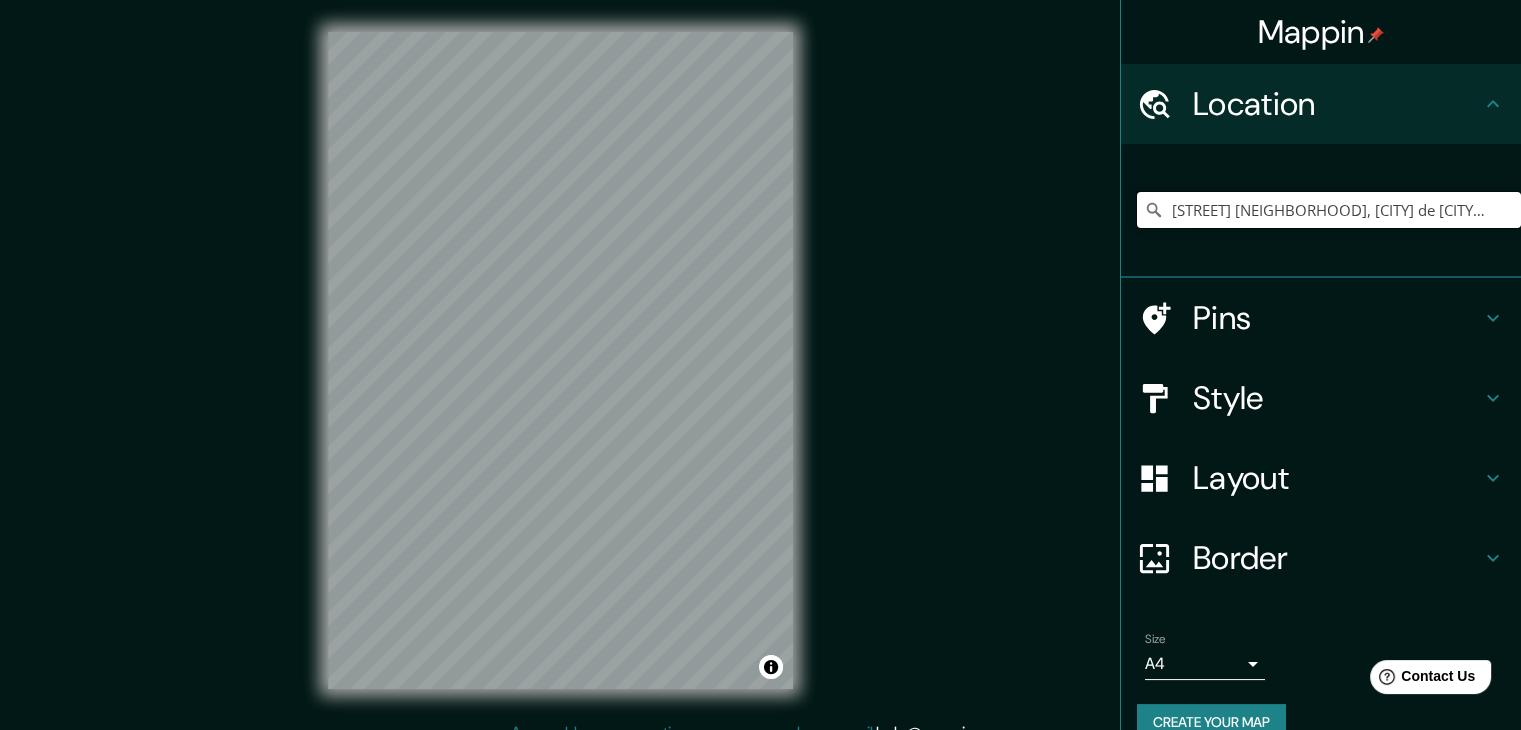 click on "[STREET] [NEIGHBORHOOD], [CITY] de [CITY], [COUNTRY]" at bounding box center [1329, 210] 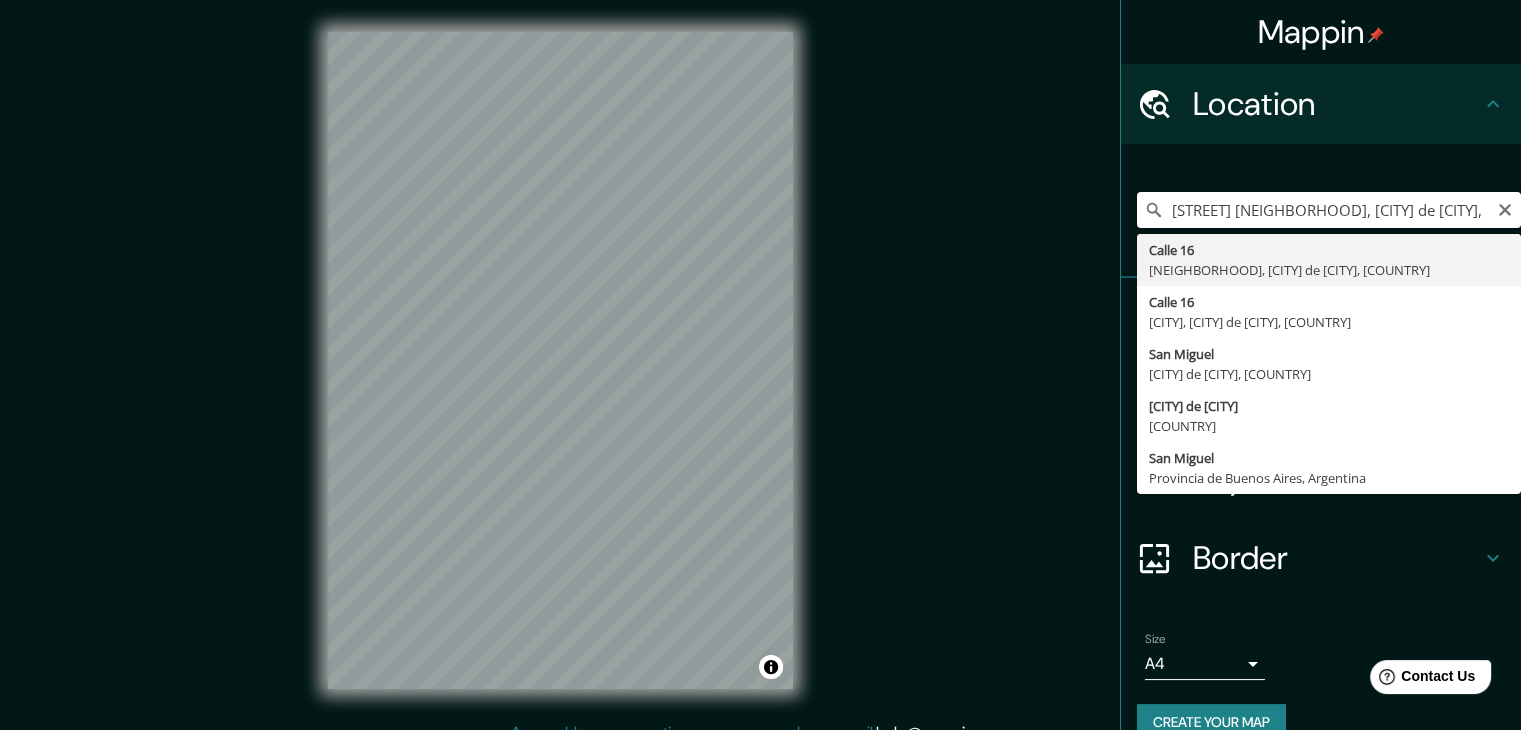 type on "[STREET], [CITY], [STATE], [COUNTRY]" 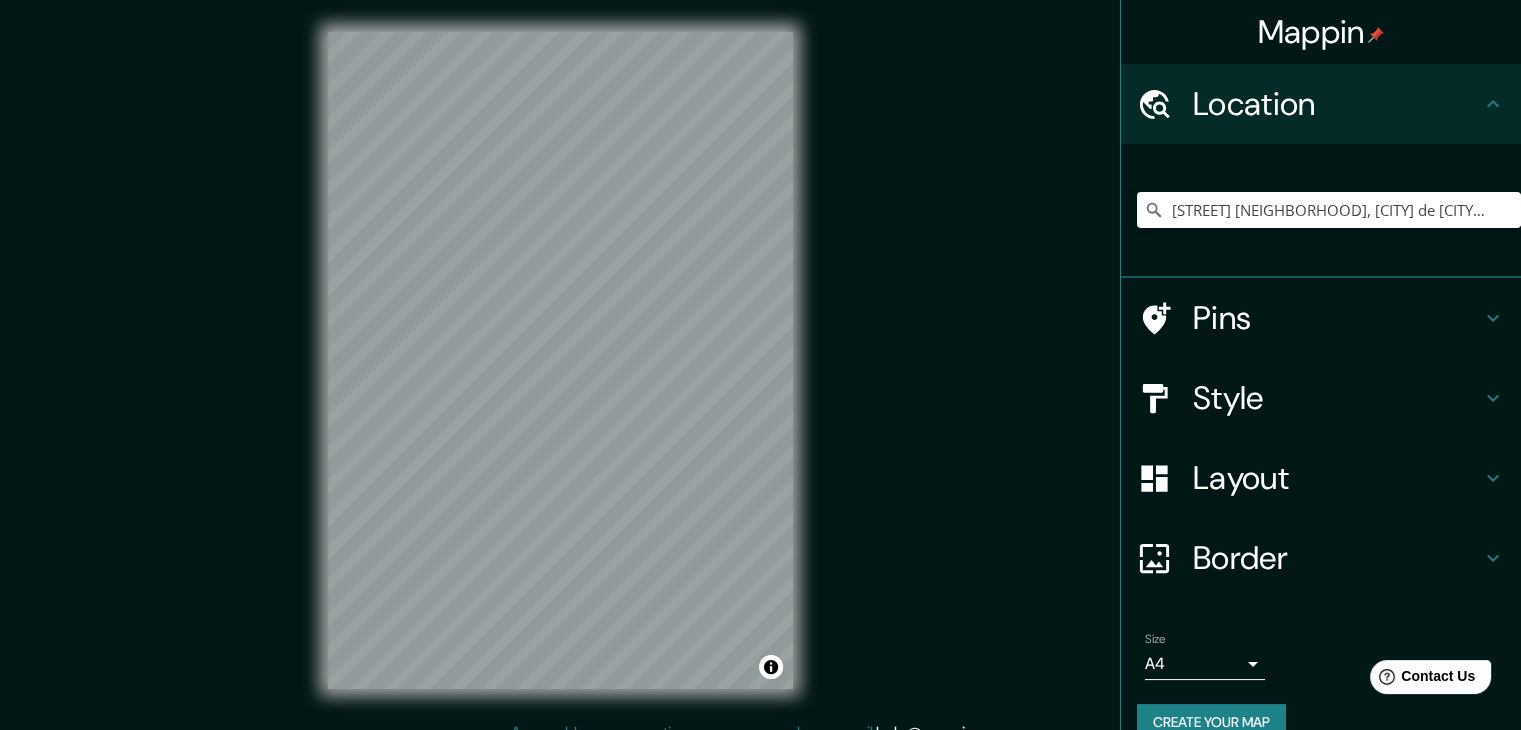 click on "Pins" at bounding box center [1337, 318] 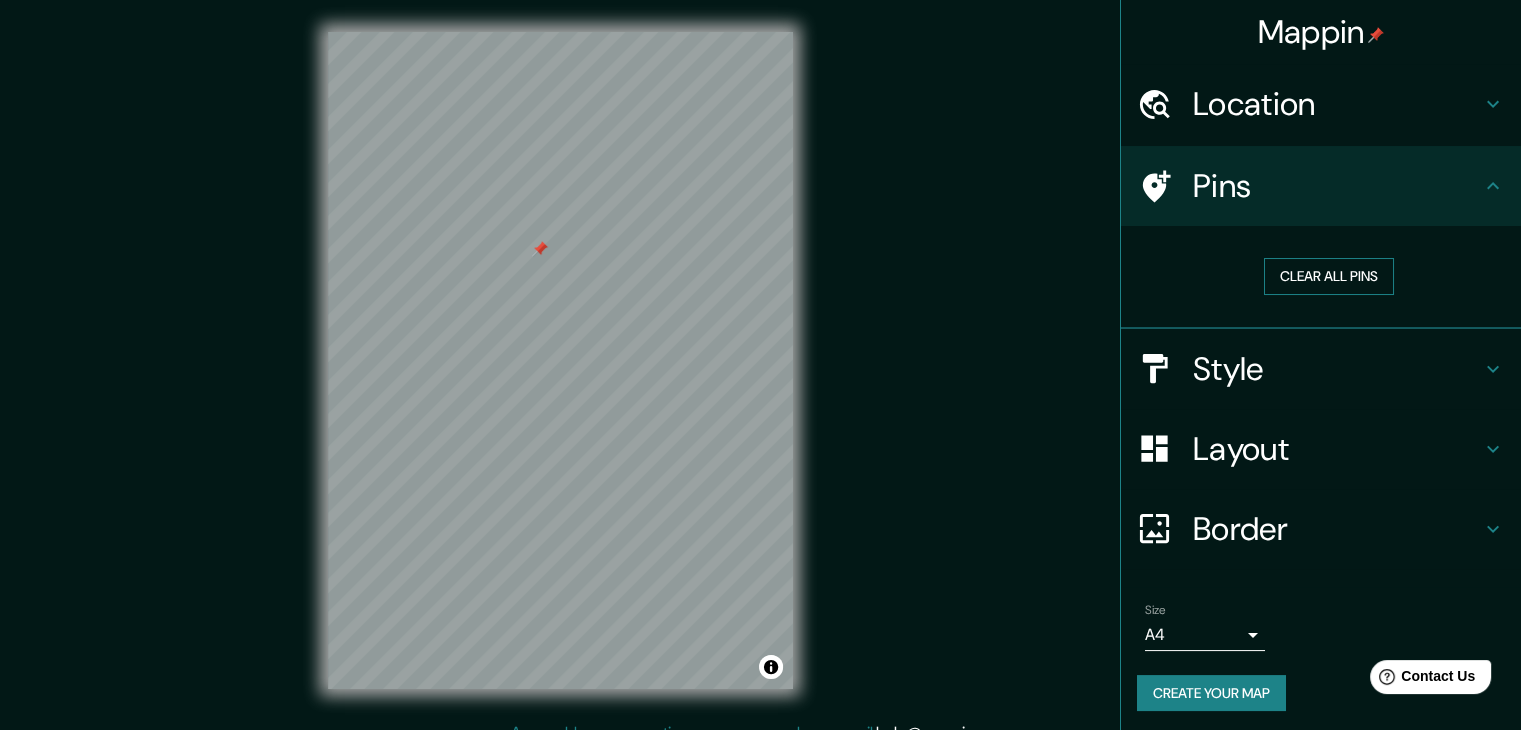 click on "Clear all pins" at bounding box center (1329, 276) 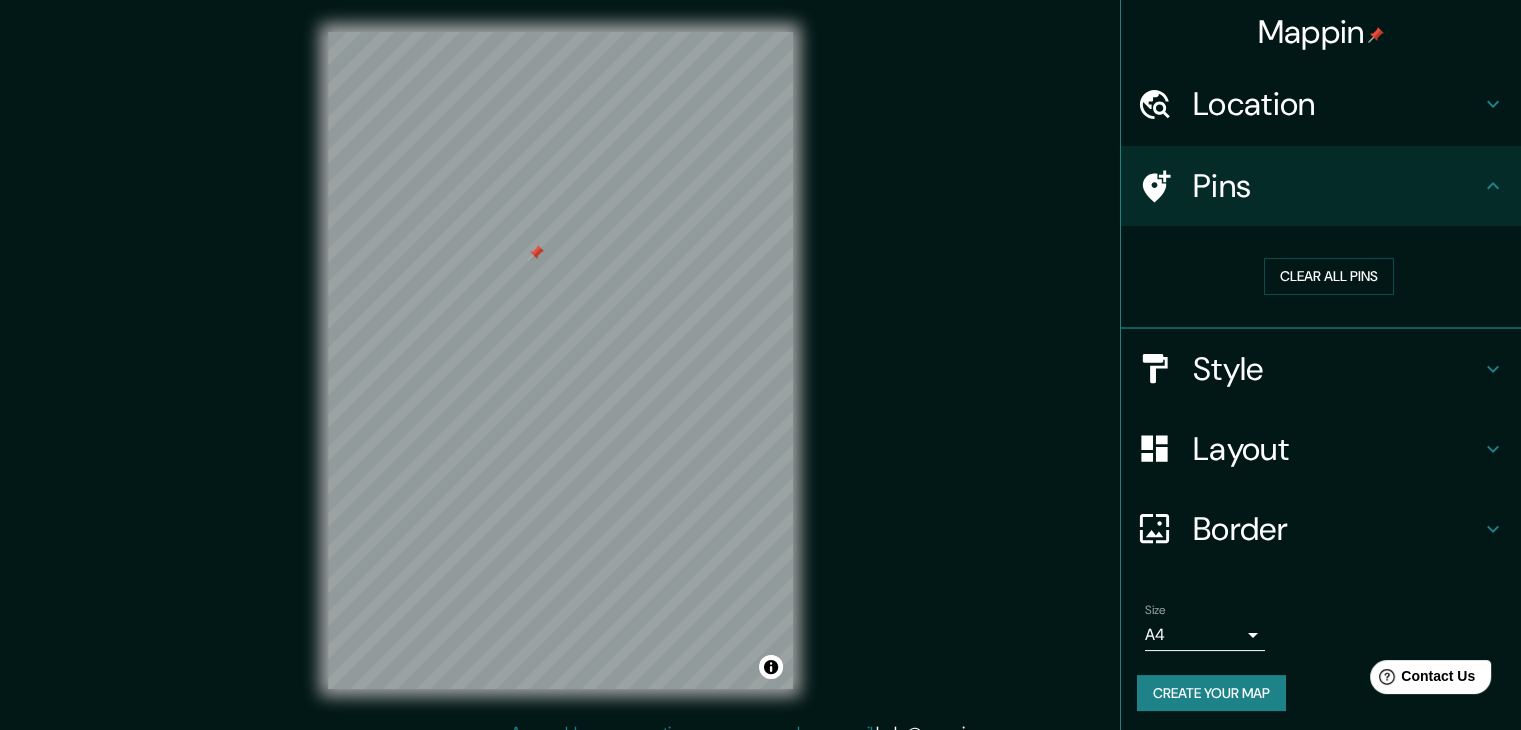 click on "Border" at bounding box center [1337, 529] 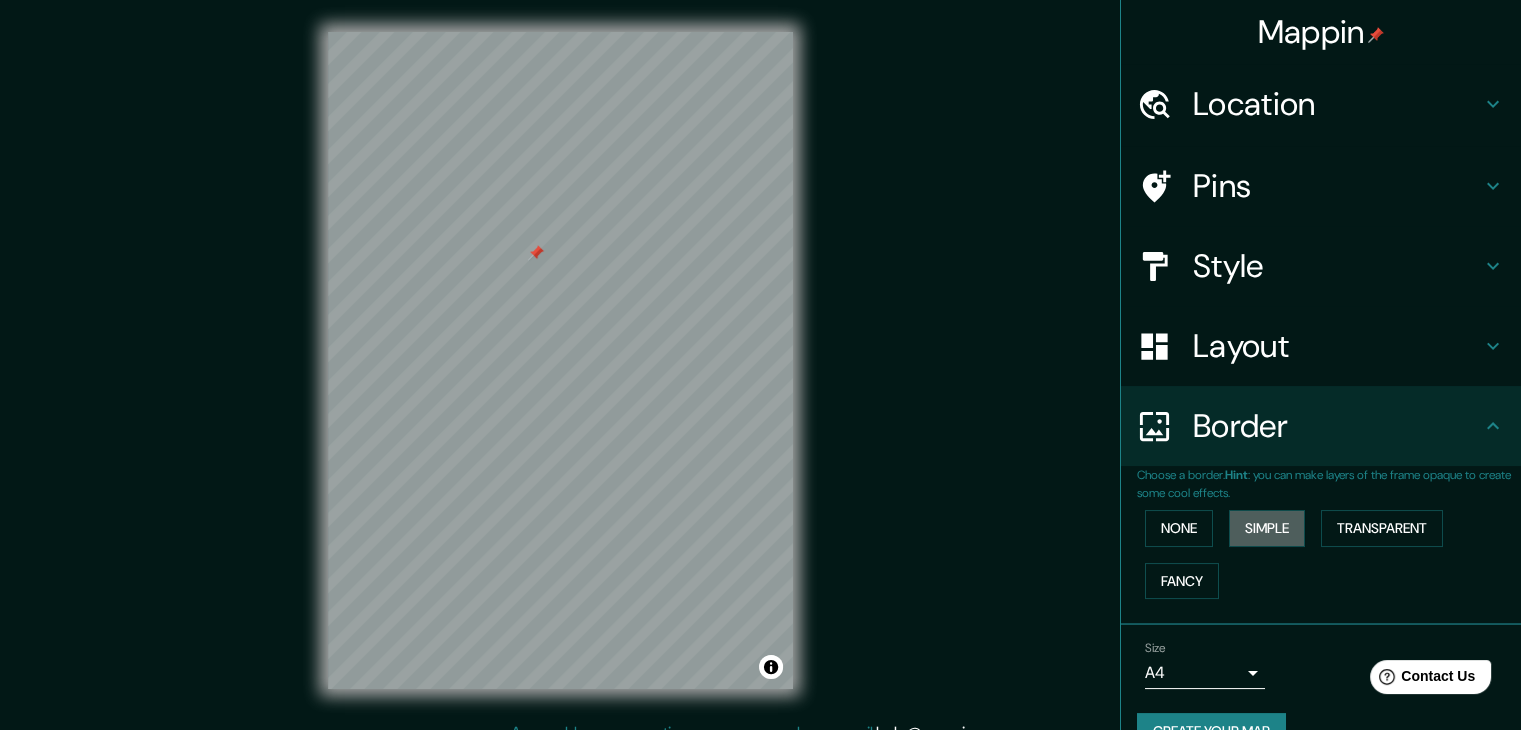 click on "Simple" at bounding box center [1267, 528] 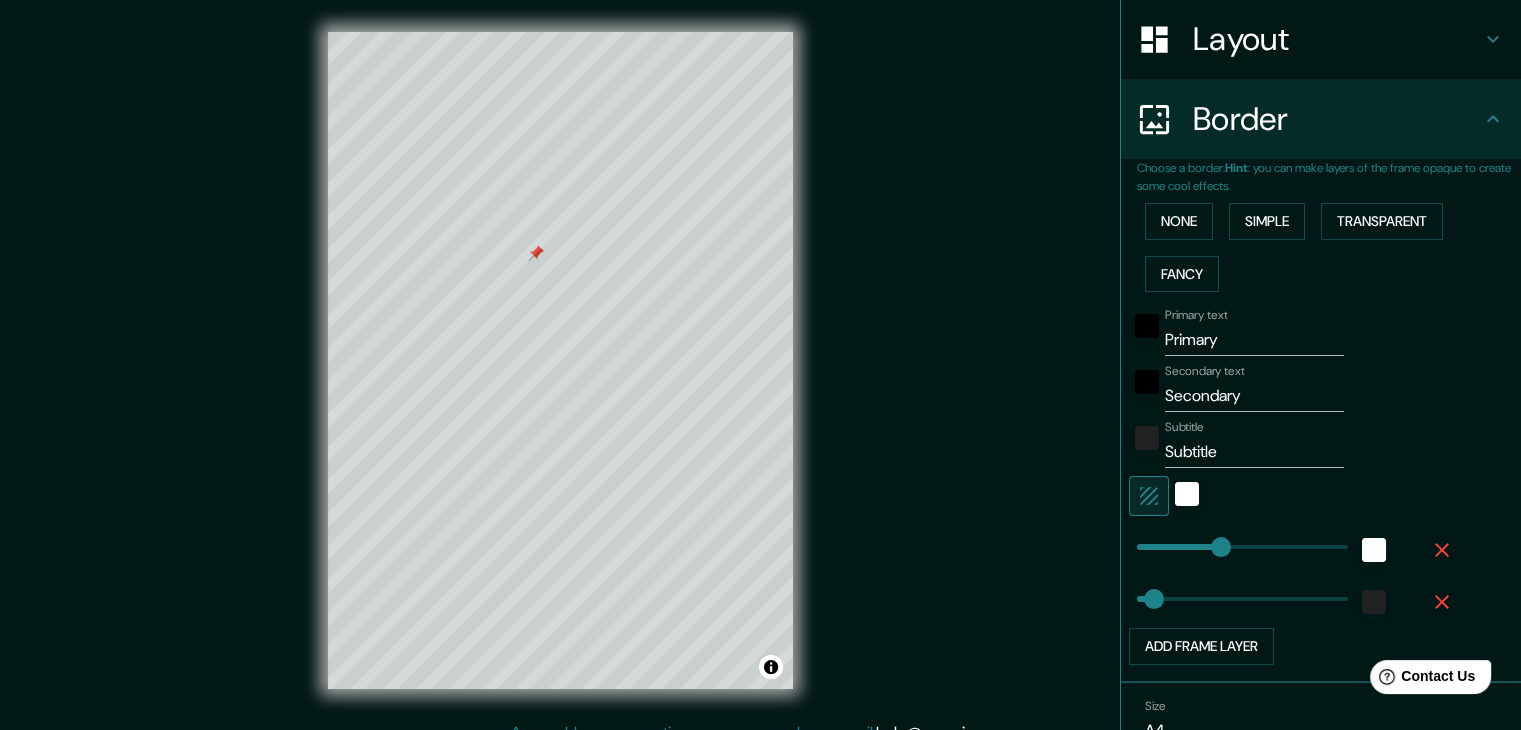 scroll, scrollTop: 342, scrollLeft: 0, axis: vertical 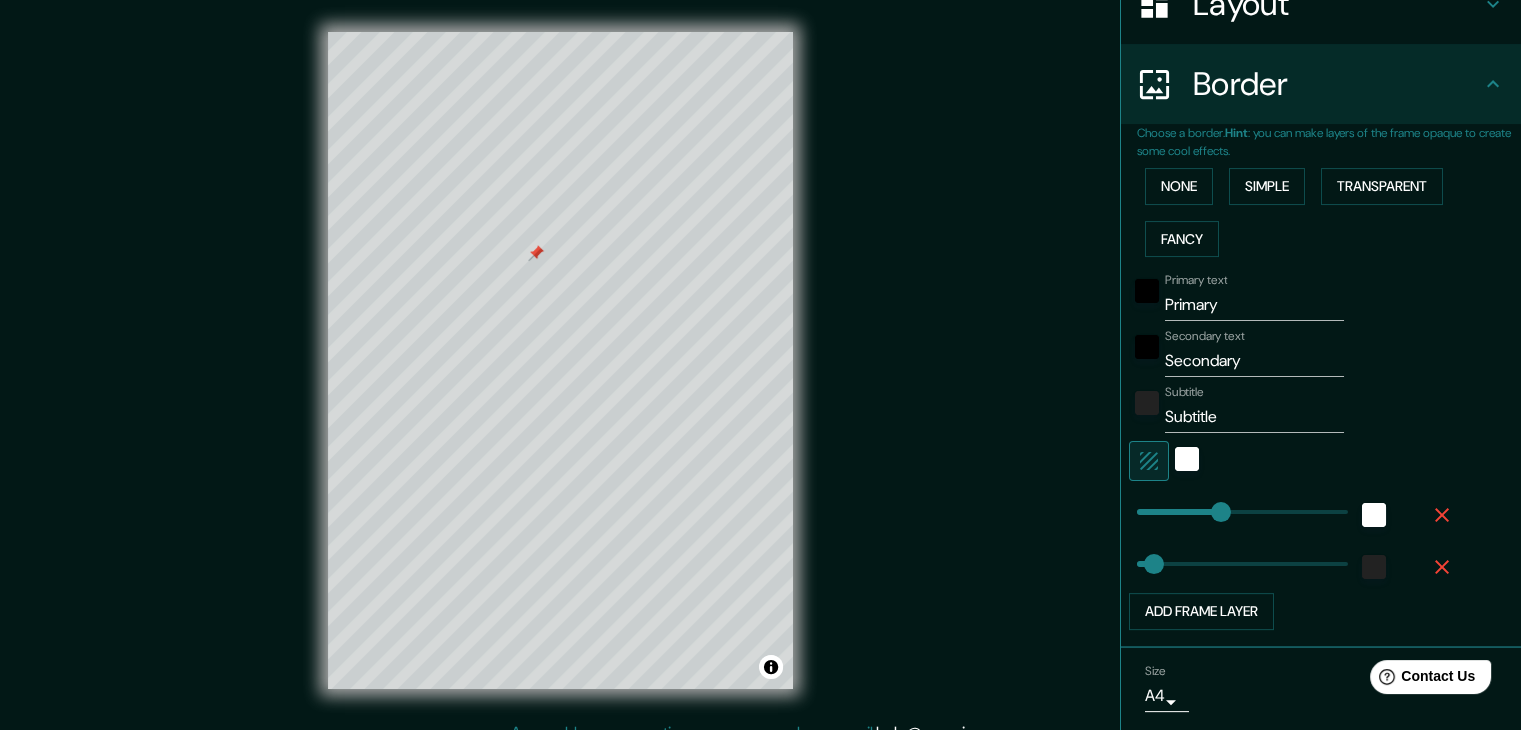 click at bounding box center [1442, 515] 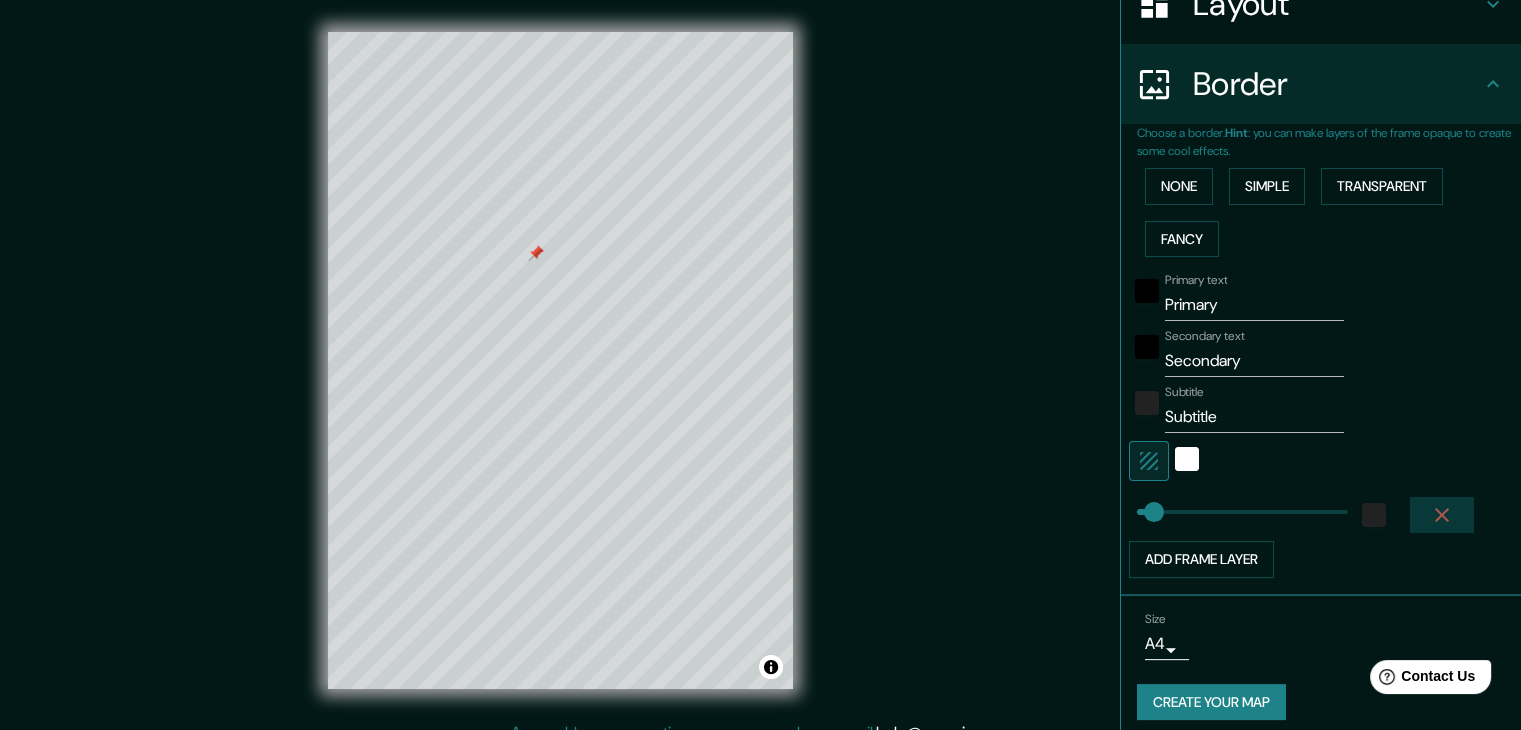click 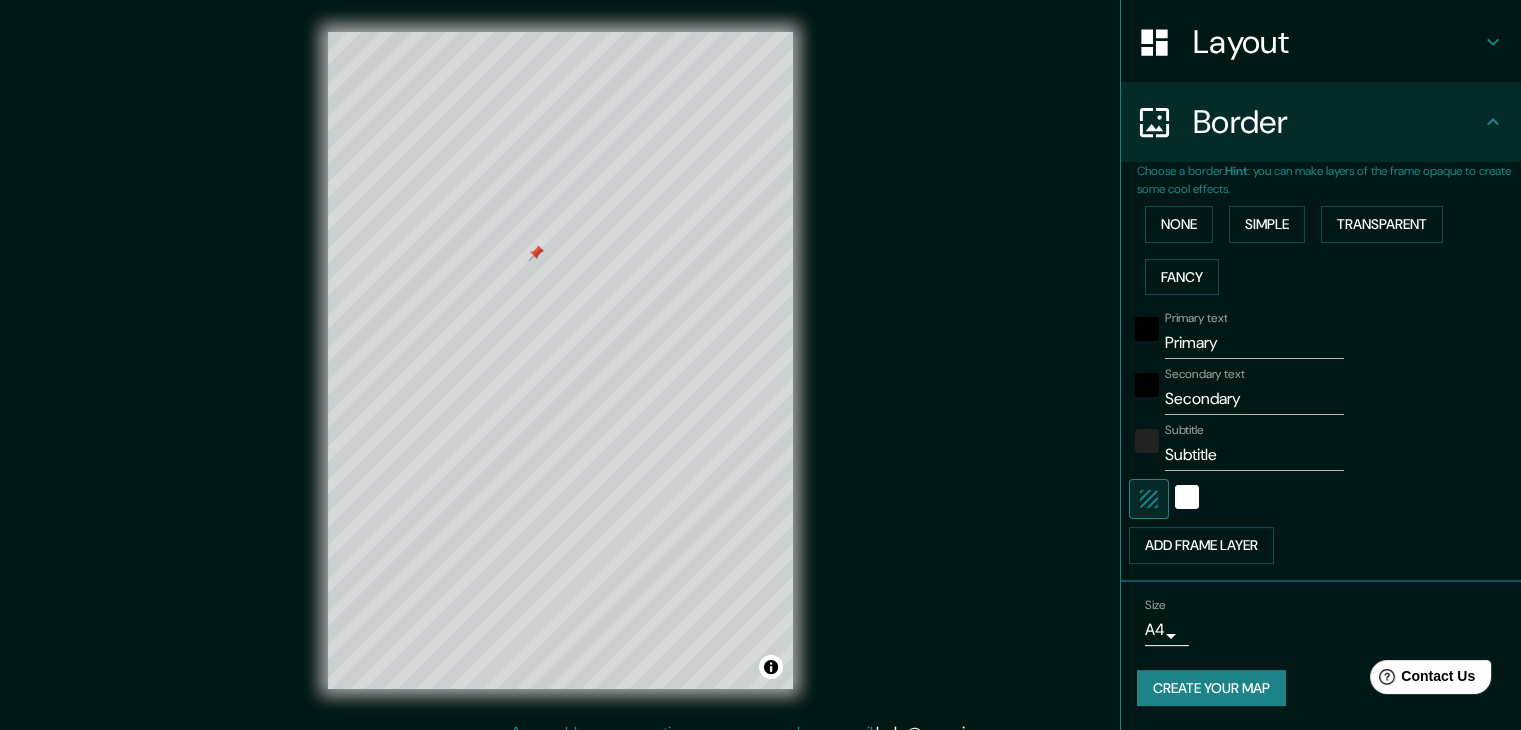 scroll, scrollTop: 301, scrollLeft: 0, axis: vertical 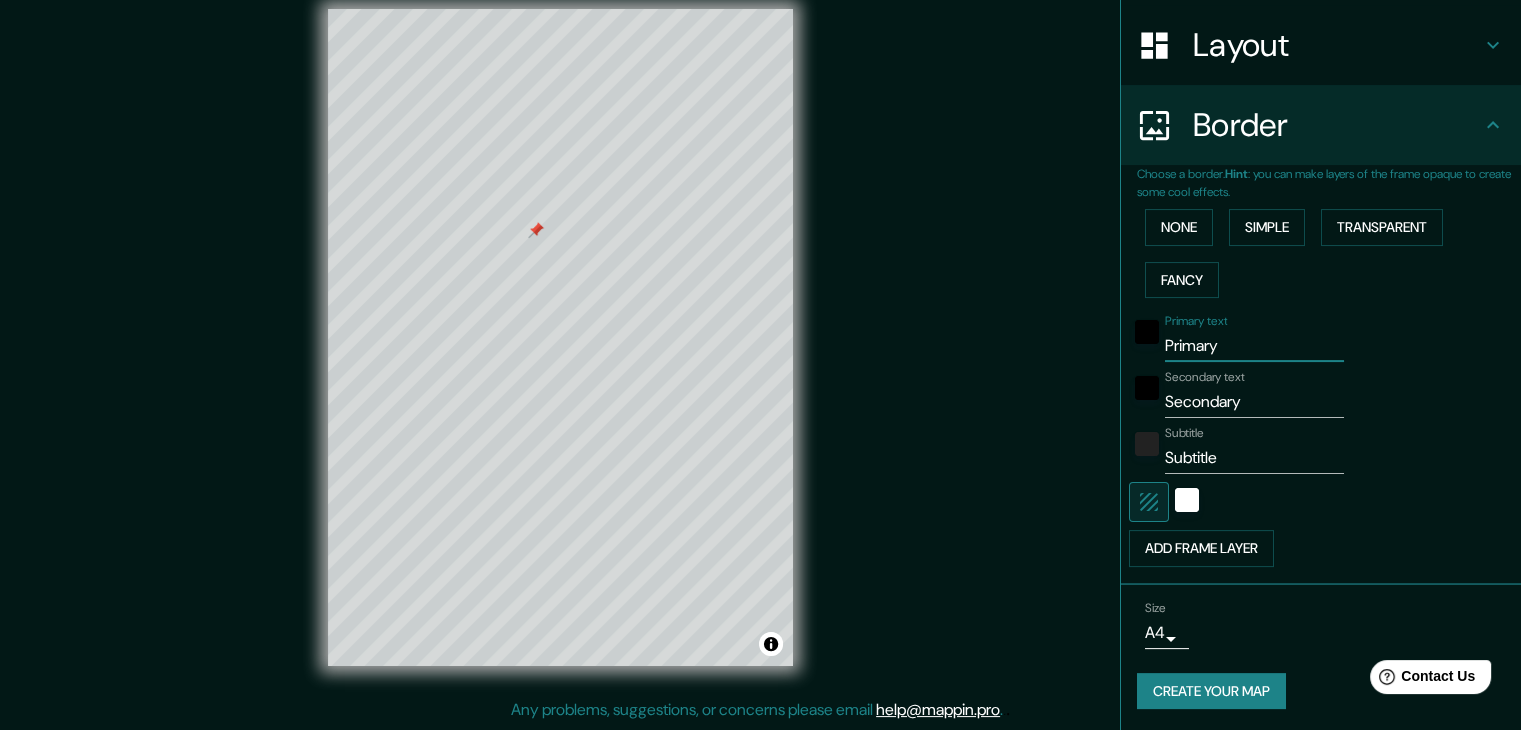 drag, startPoint x: 1234, startPoint y: 341, endPoint x: 1092, endPoint y: 342, distance: 142.00352 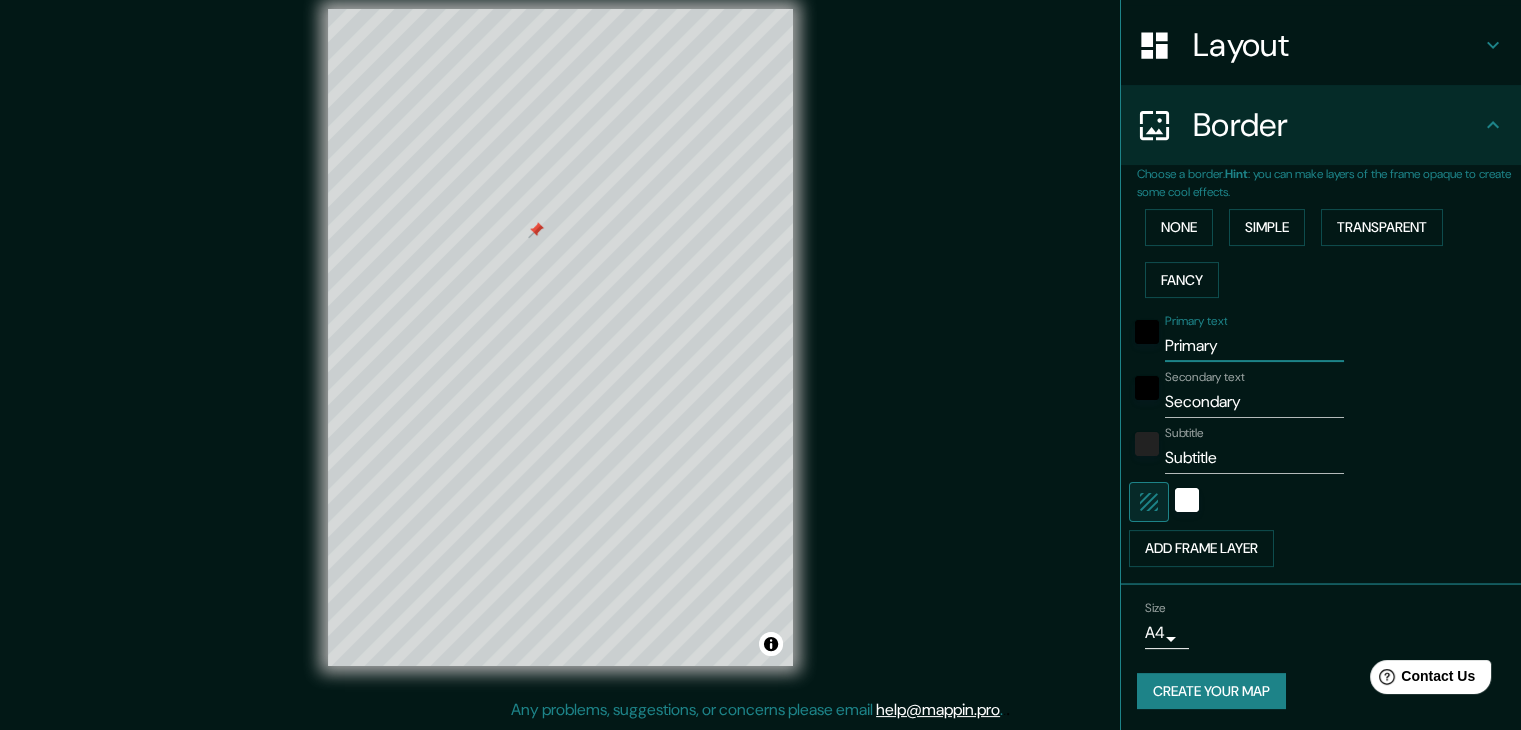 click on "Mappin Location Calle 16, San Miguel, Provincia de Lima, Perú Pins Style Layout Border Choose a border.  Hint : you can make layers of the frame opaque to create some cool effects. None Simple Transparent Fancy Primary text Primary Secondary text Secondary Subtitle Subtitle Add frame layer Size A4 Parq. del mar Create your map © Mapbox   © OpenStreetMap   Improve this map Any problems, suggestions, or concerns please email    help@mappin.pro . . ." at bounding box center [760, 353] 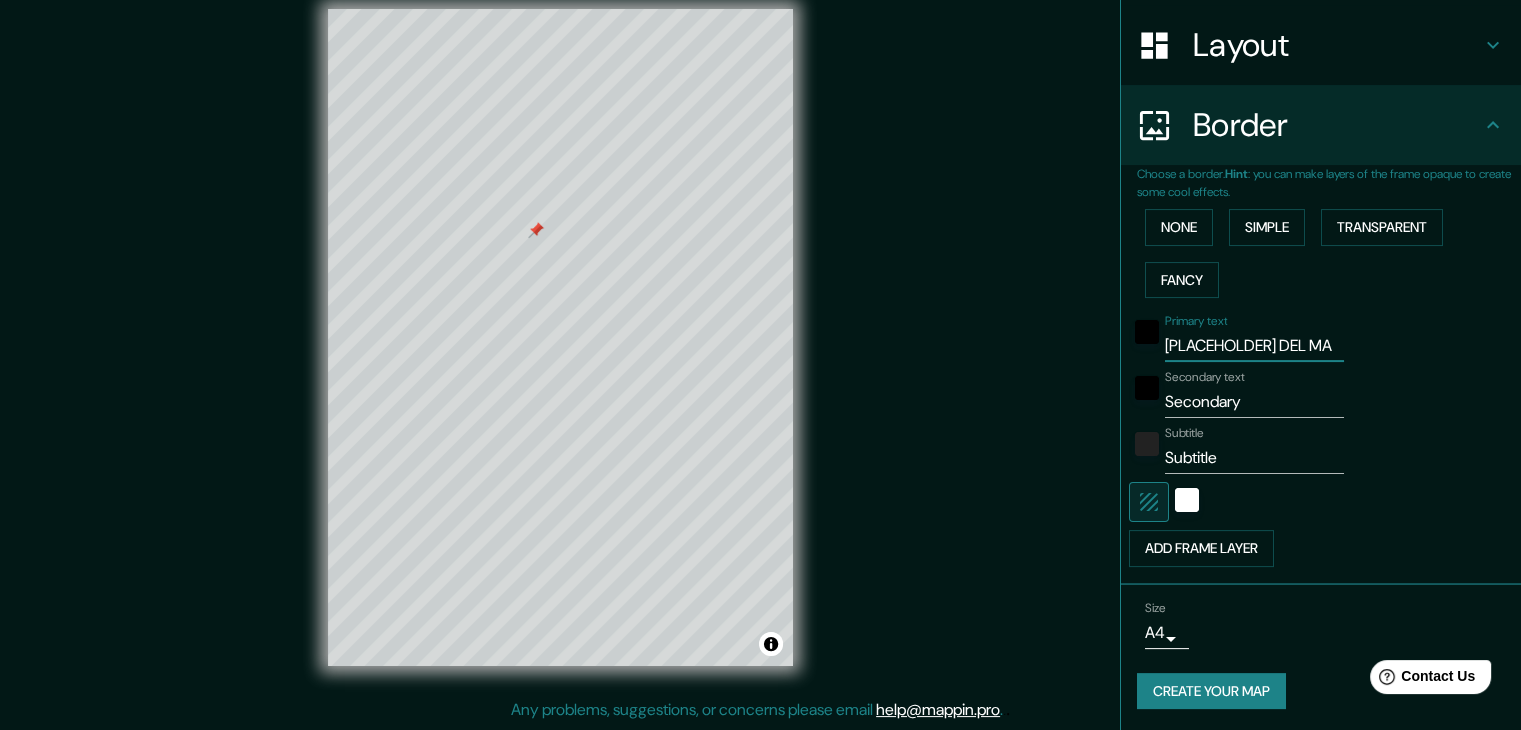 click on "PARQS. DEL MA" at bounding box center (1254, 346) 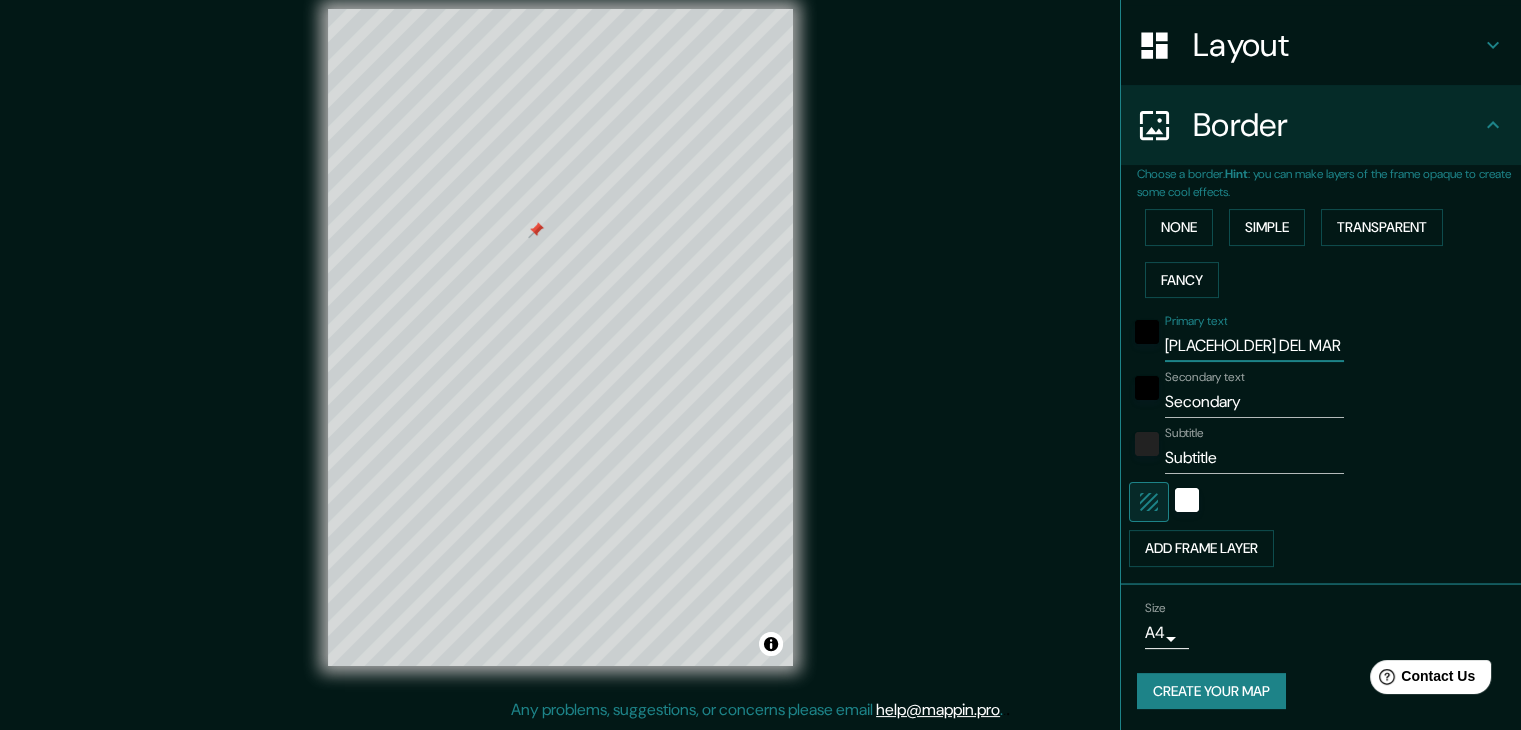 type on "PARQS DEL MAR" 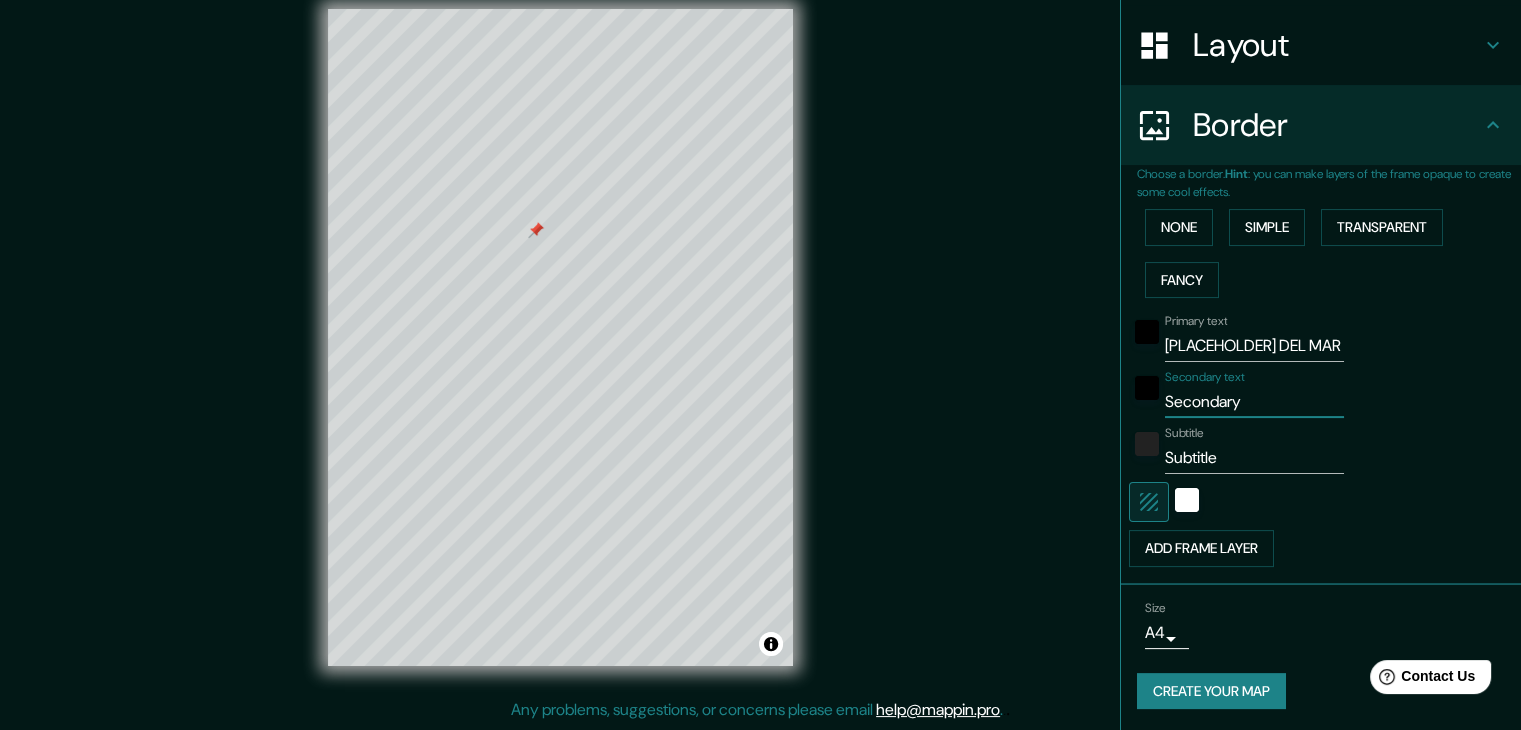 drag, startPoint x: 1242, startPoint y: 399, endPoint x: 1107, endPoint y: 395, distance: 135.05925 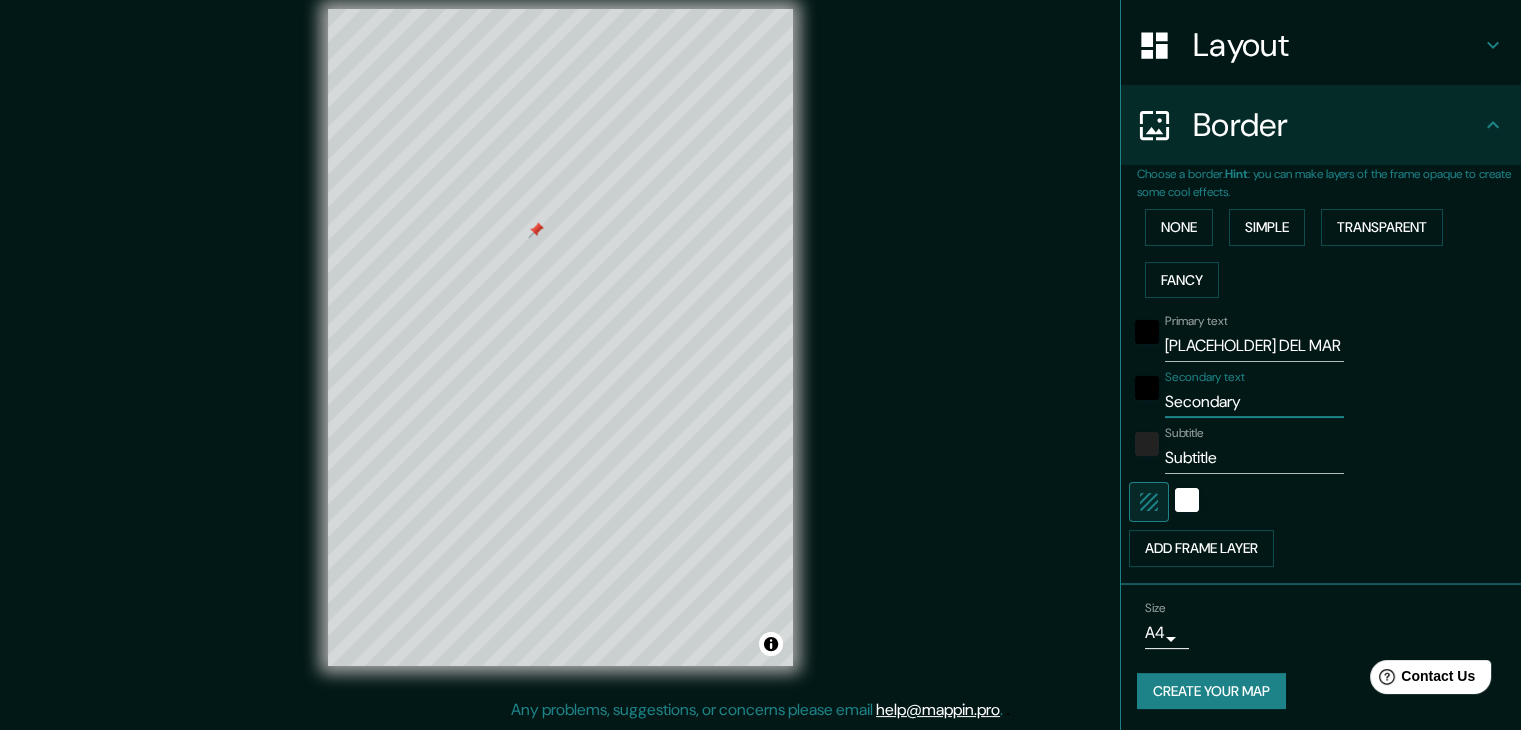 click on "Choose a border.  Hint : you can make layers of the frame opaque to create some cool effects. None Simple Transparent Fancy Primary text PARQS DEL MAR Secondary text Secondary Subtitle Subtitle Add frame layer" at bounding box center [1321, 375] 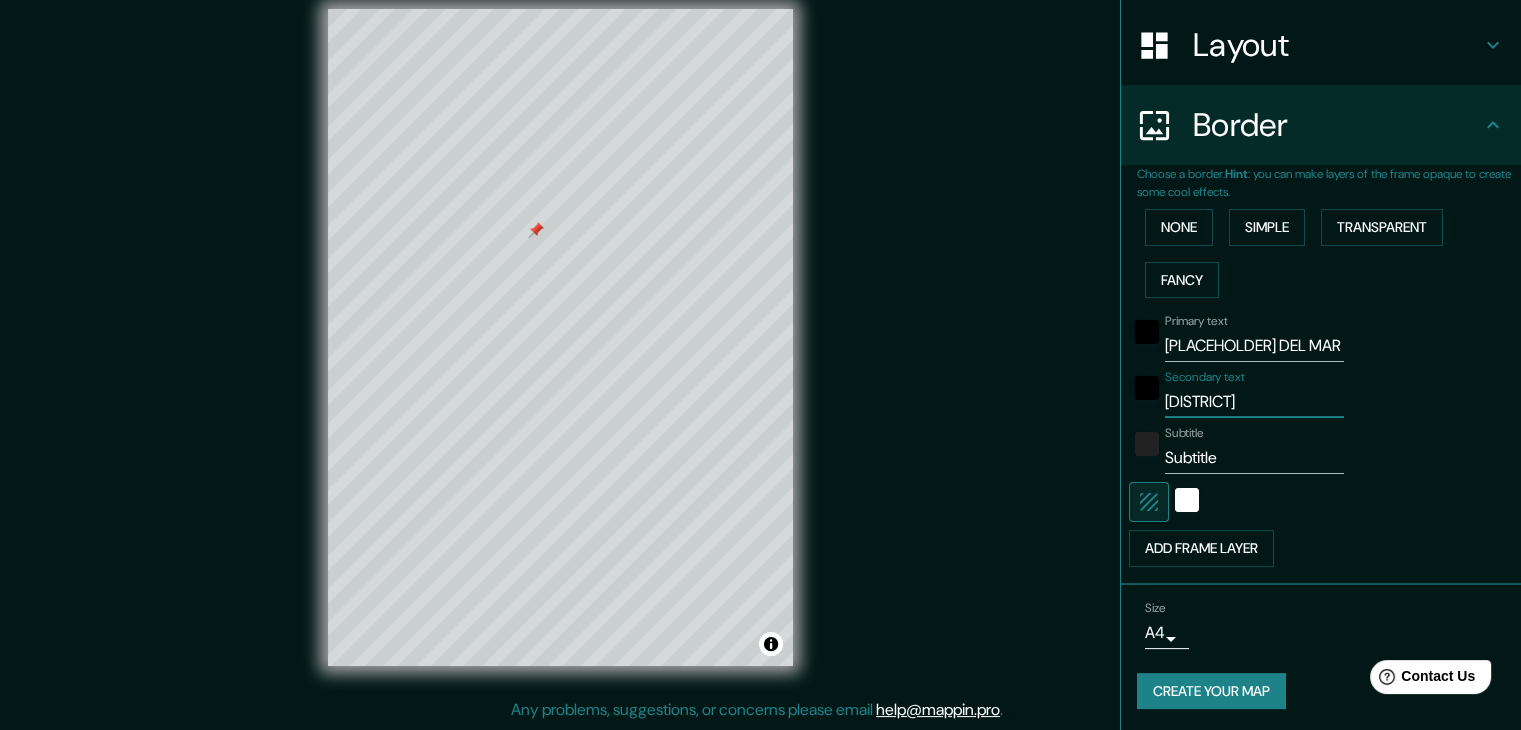 type on "SAN MIGUEL" 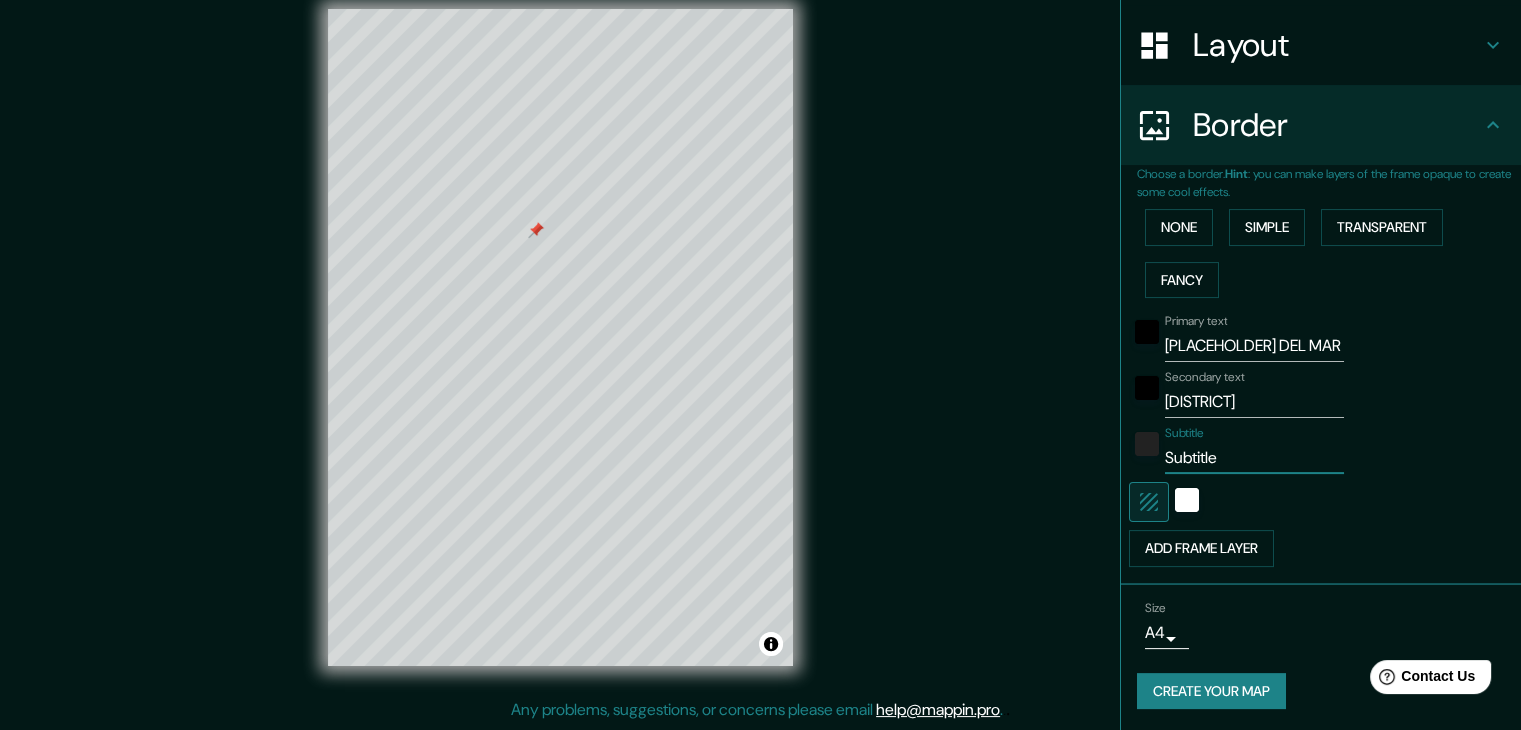 drag, startPoint x: 1224, startPoint y: 449, endPoint x: 1145, endPoint y: 453, distance: 79.101204 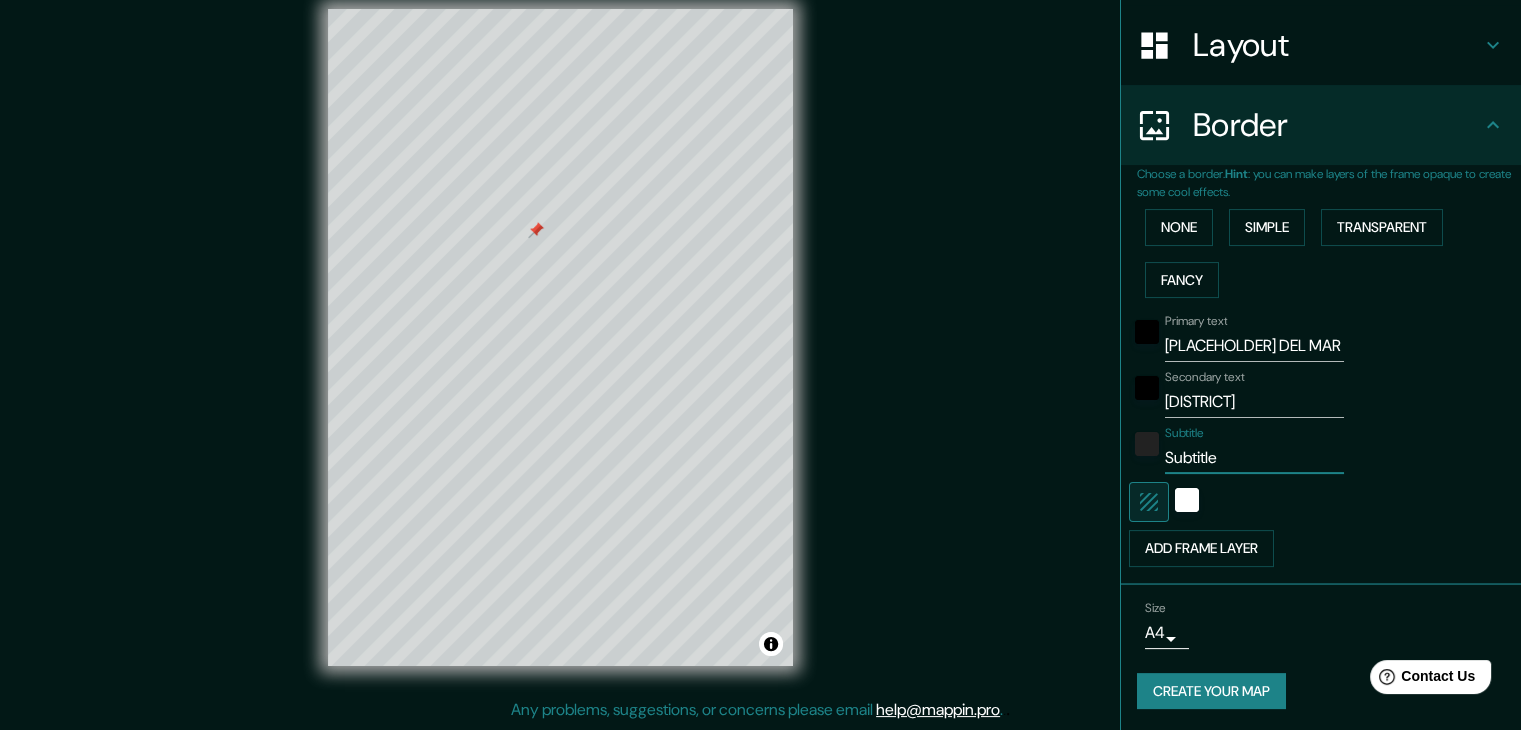 click on "Subtitle Subtitle" at bounding box center [1293, 450] 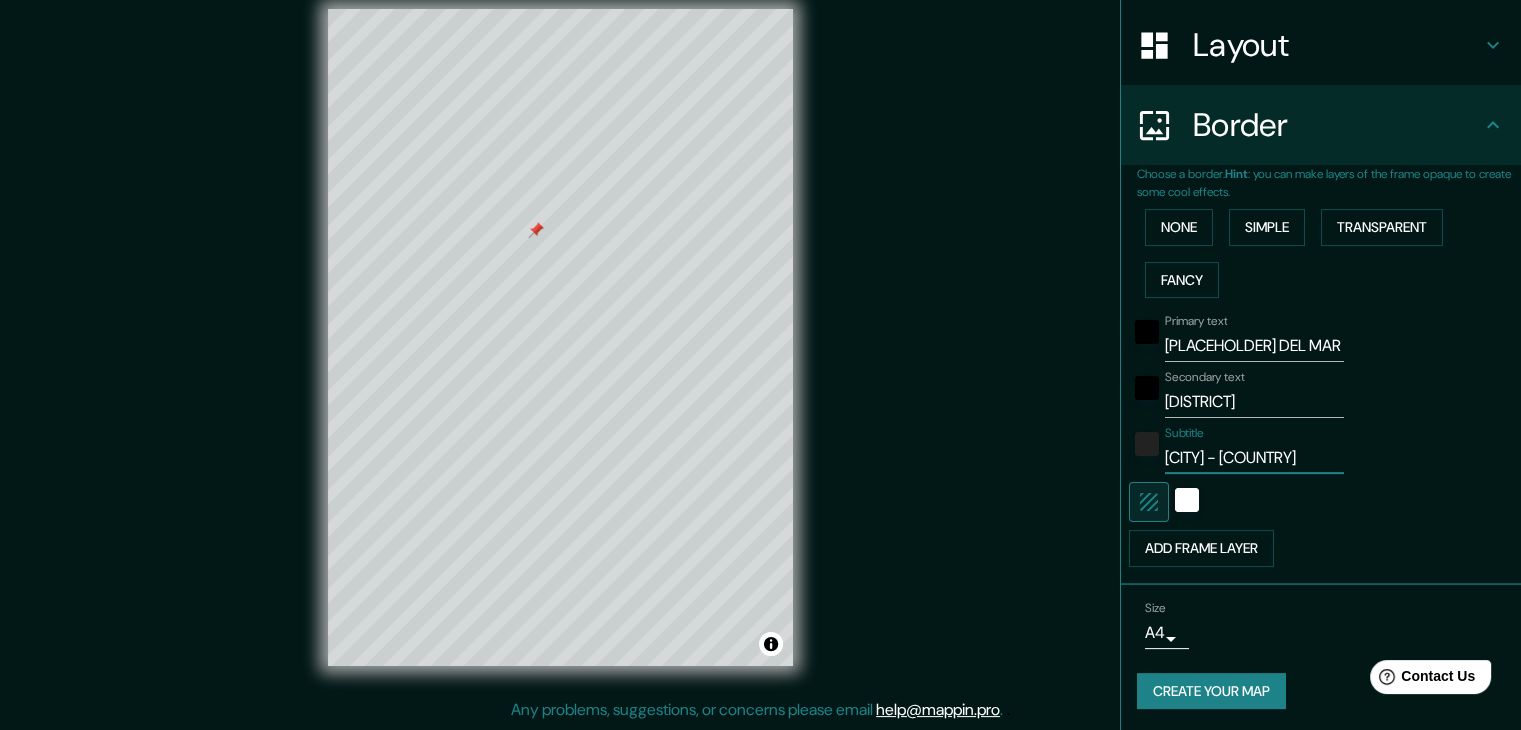 type on "LIMA - PERÚ" 